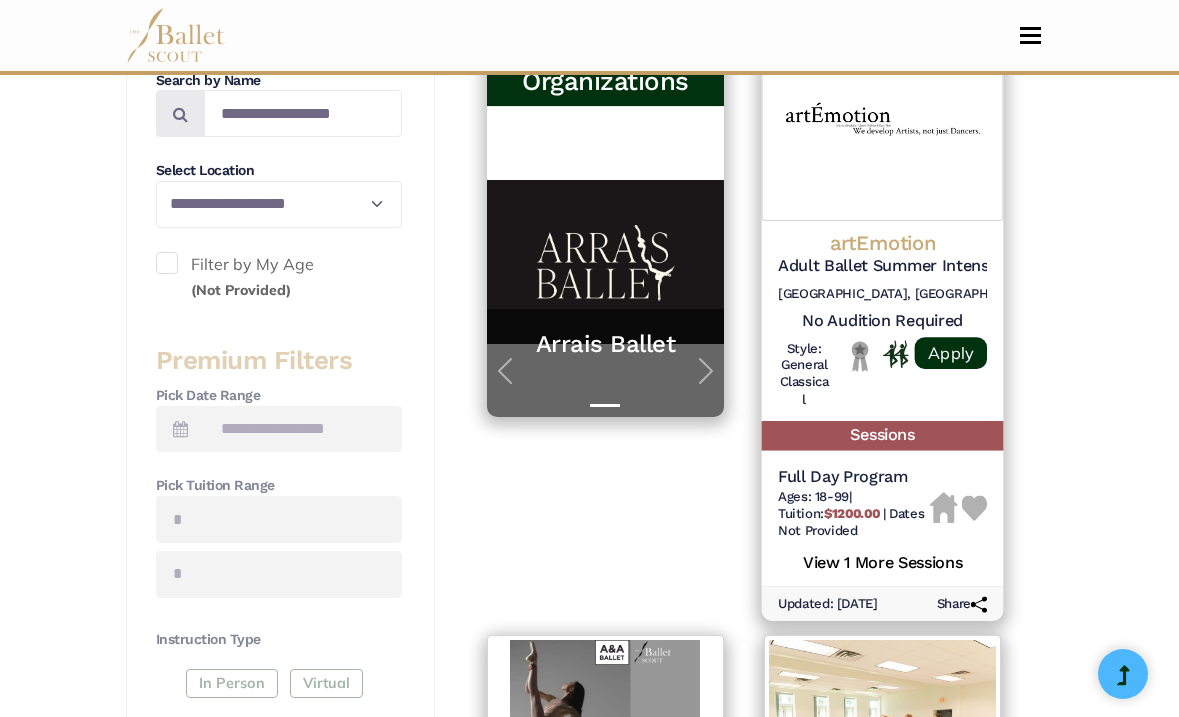 scroll, scrollTop: 523, scrollLeft: 0, axis: vertical 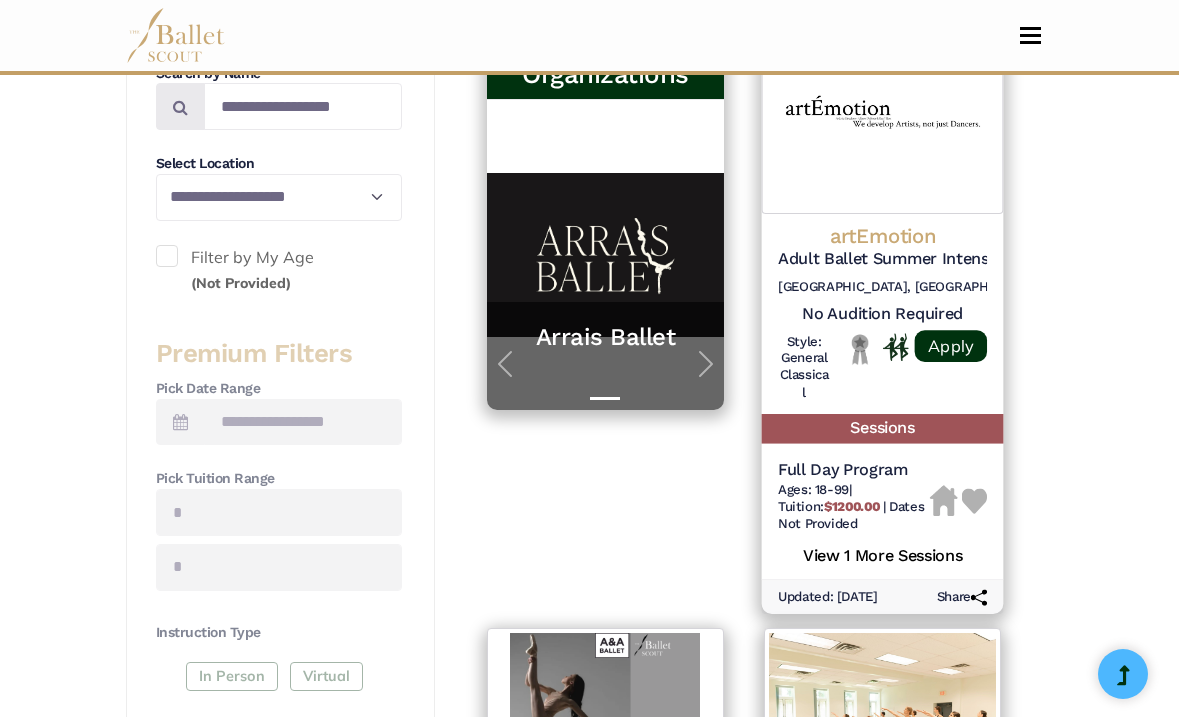 click on "Adult Ballet Summer Intensive" at bounding box center (882, 259) 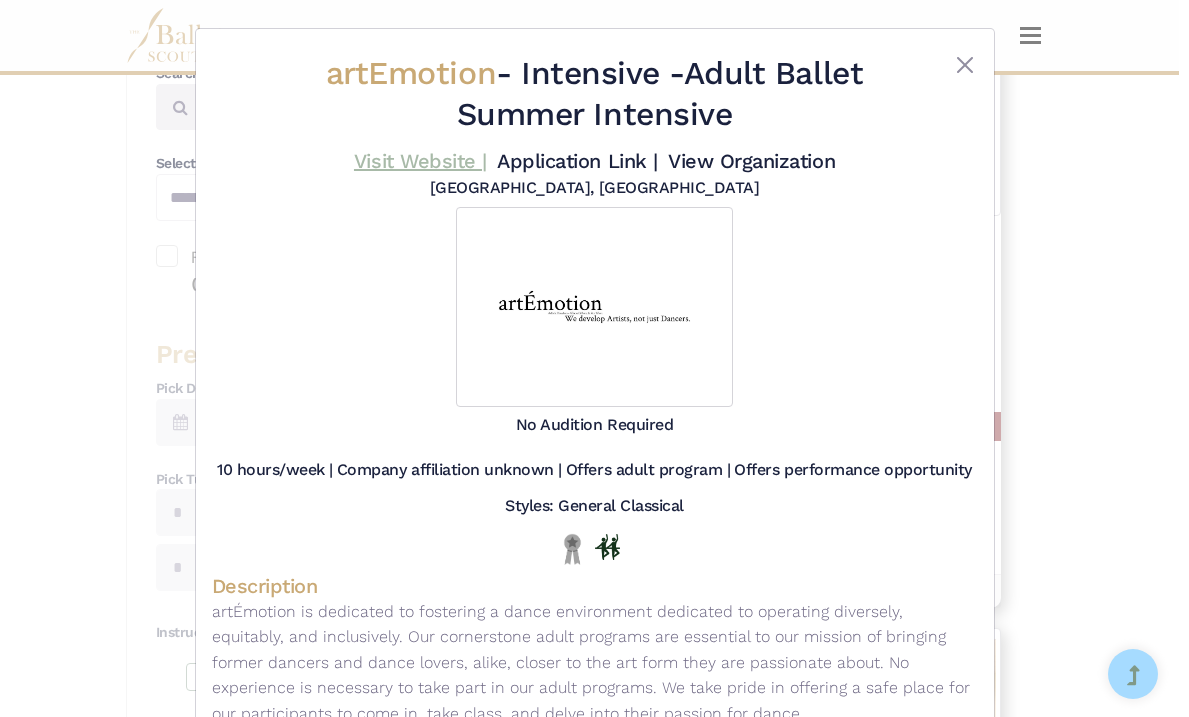 click on "Visit Website |" at bounding box center [420, 161] 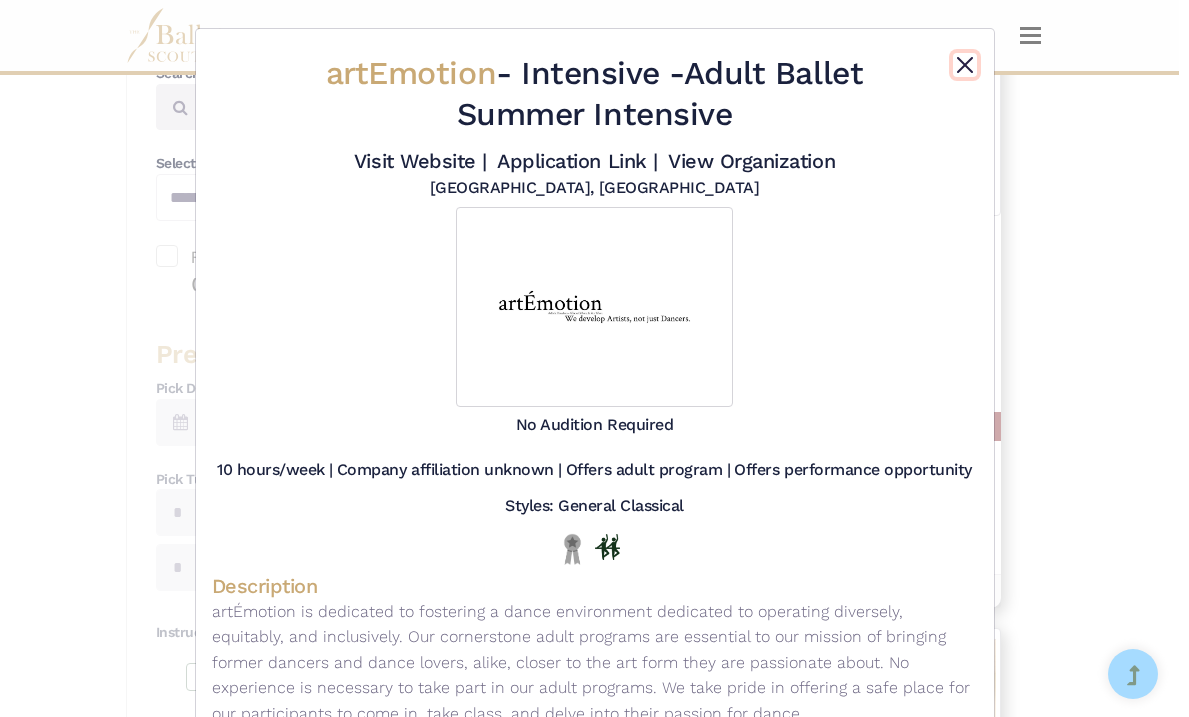 click at bounding box center [965, 65] 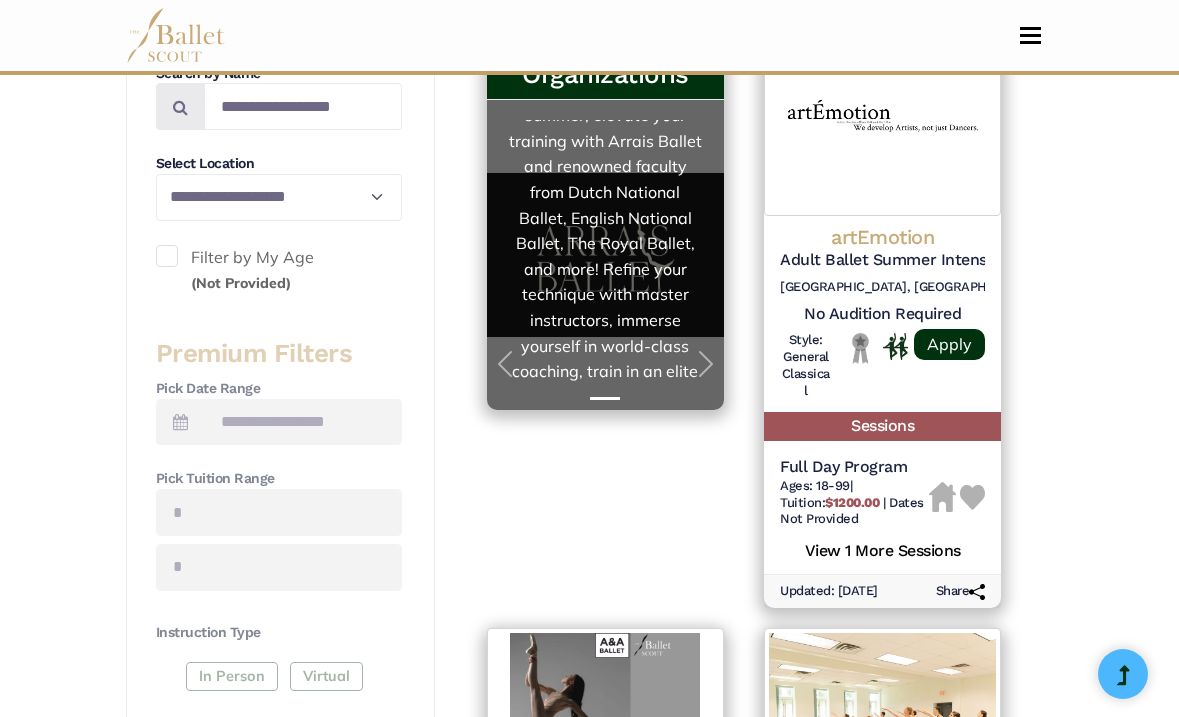 scroll, scrollTop: 358, scrollLeft: 0, axis: vertical 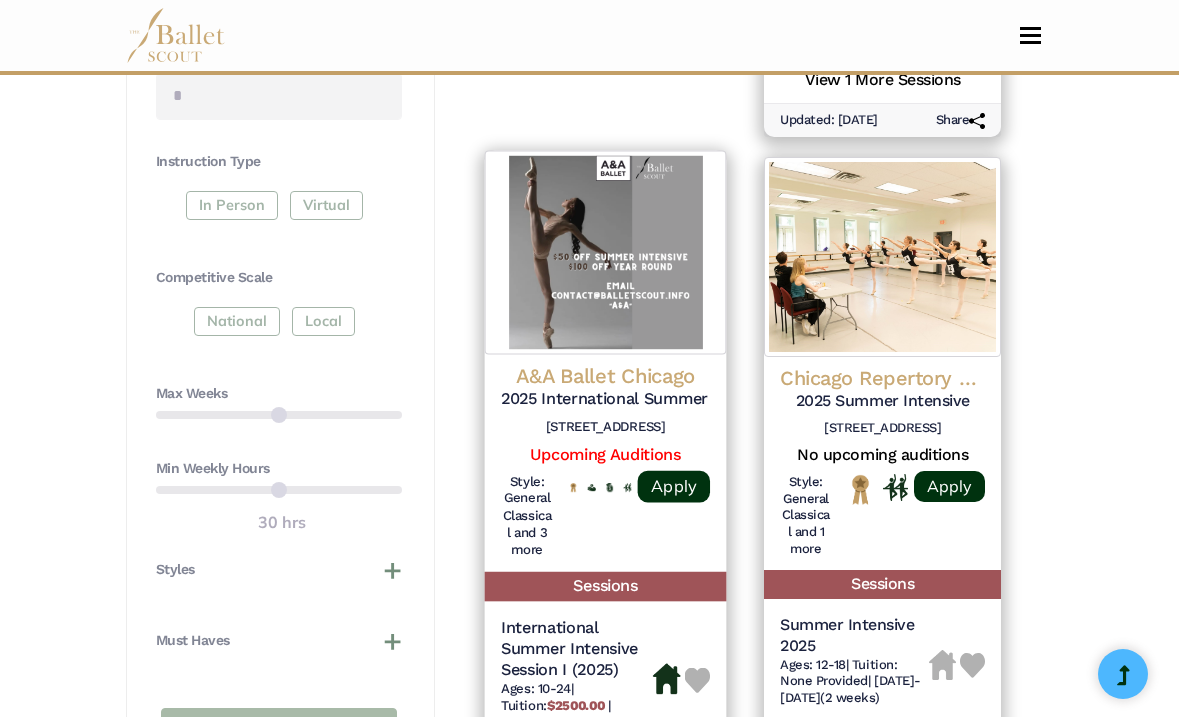 click on "A&A Ballet Chicago" at bounding box center [882, -234] 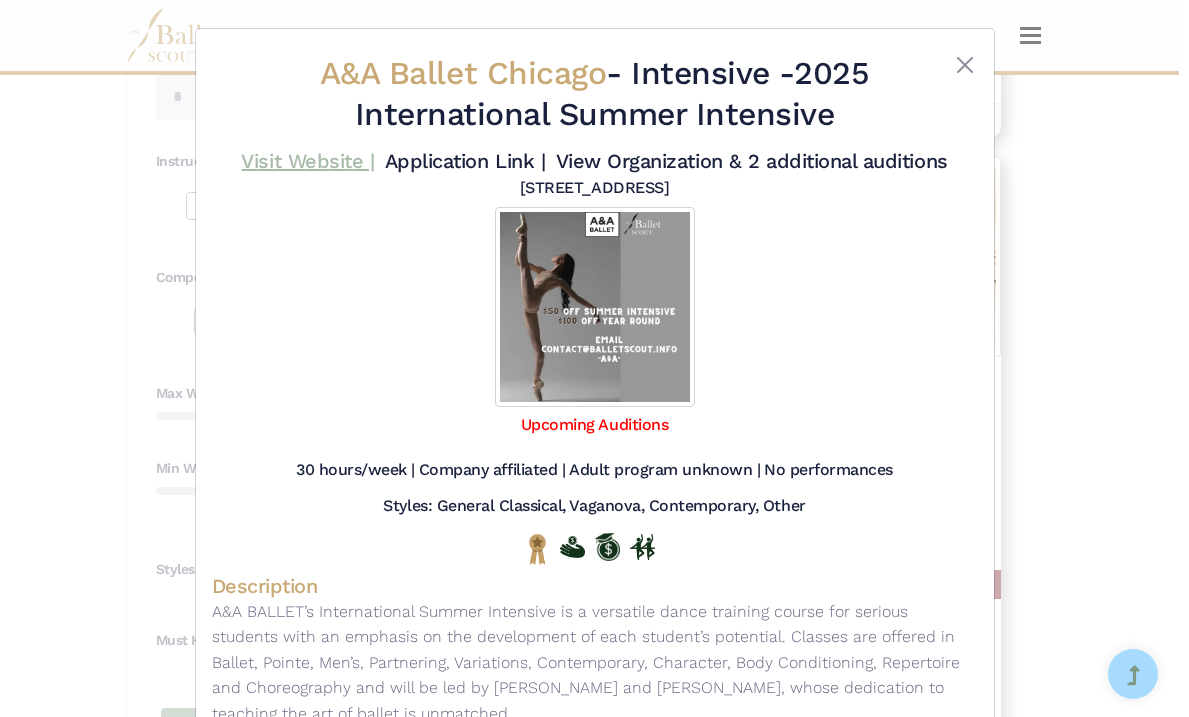 click on "Visit Website |" at bounding box center [307, 161] 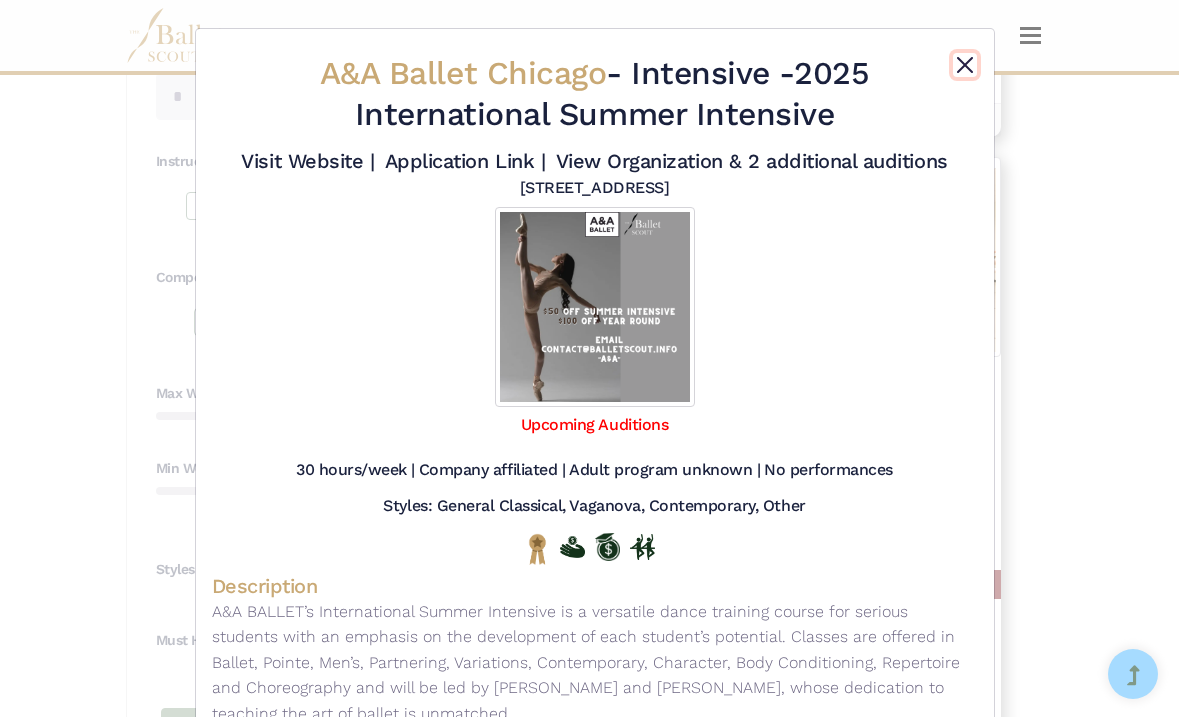 click at bounding box center (965, 65) 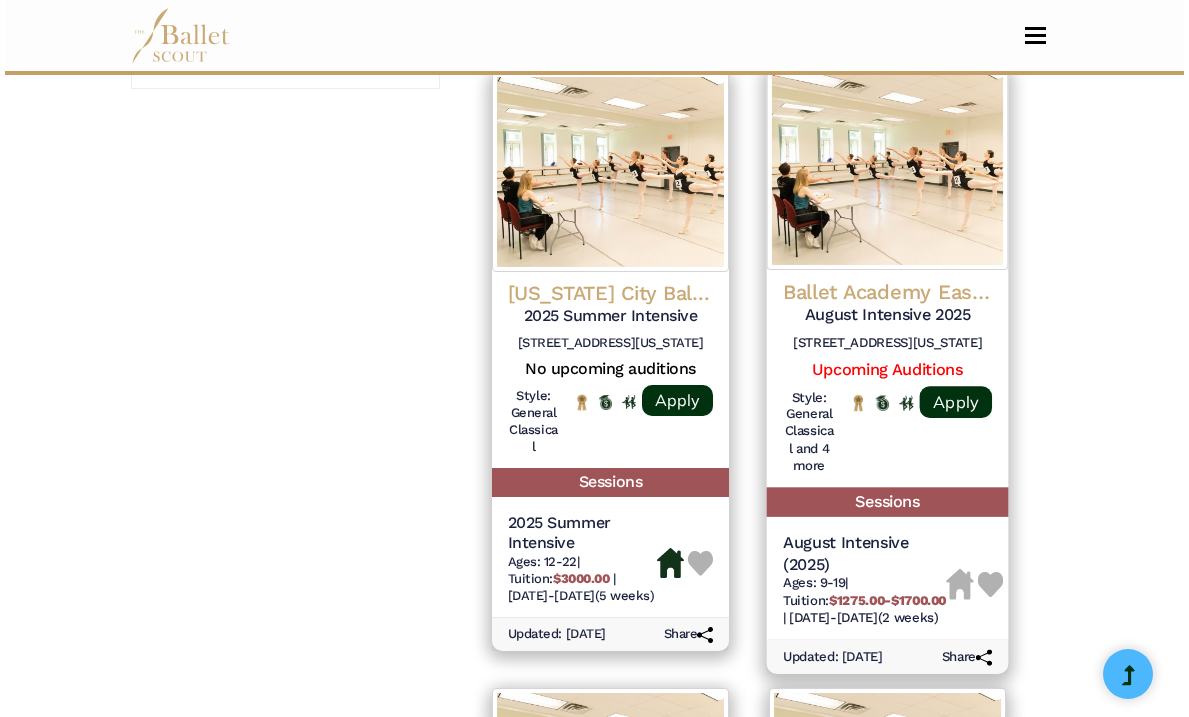 scroll, scrollTop: 1809, scrollLeft: 0, axis: vertical 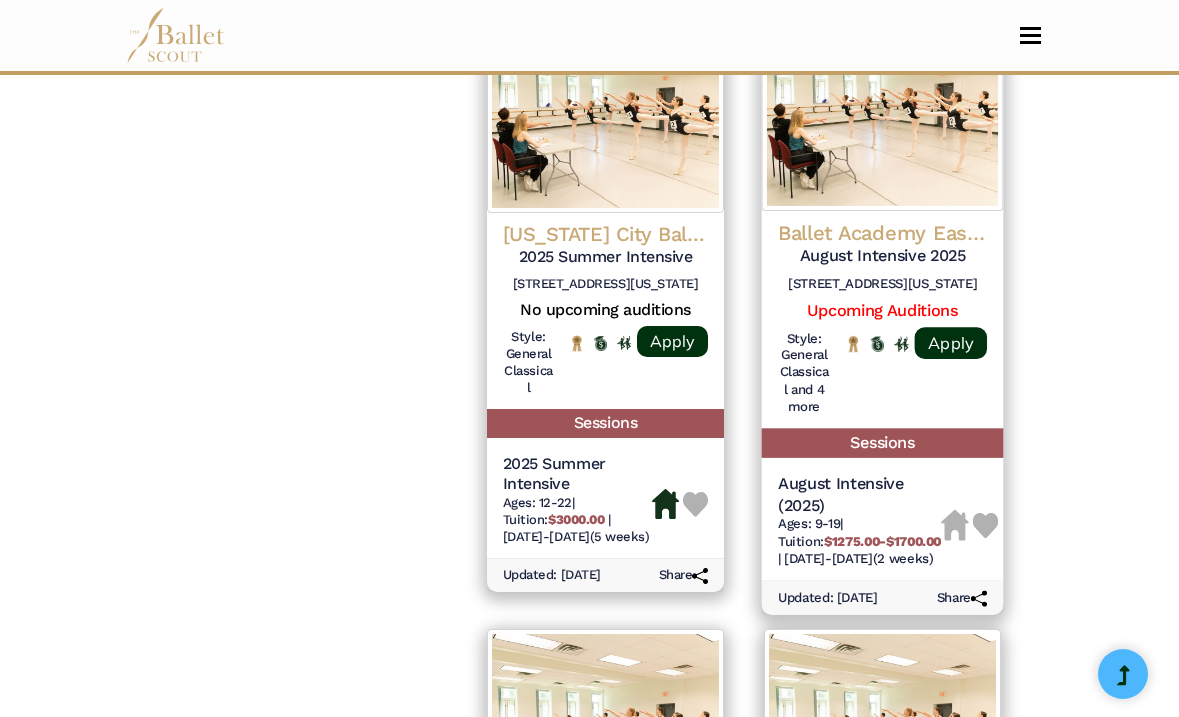 click on "Ballet Academy East (BAE)" at bounding box center [882, -1049] 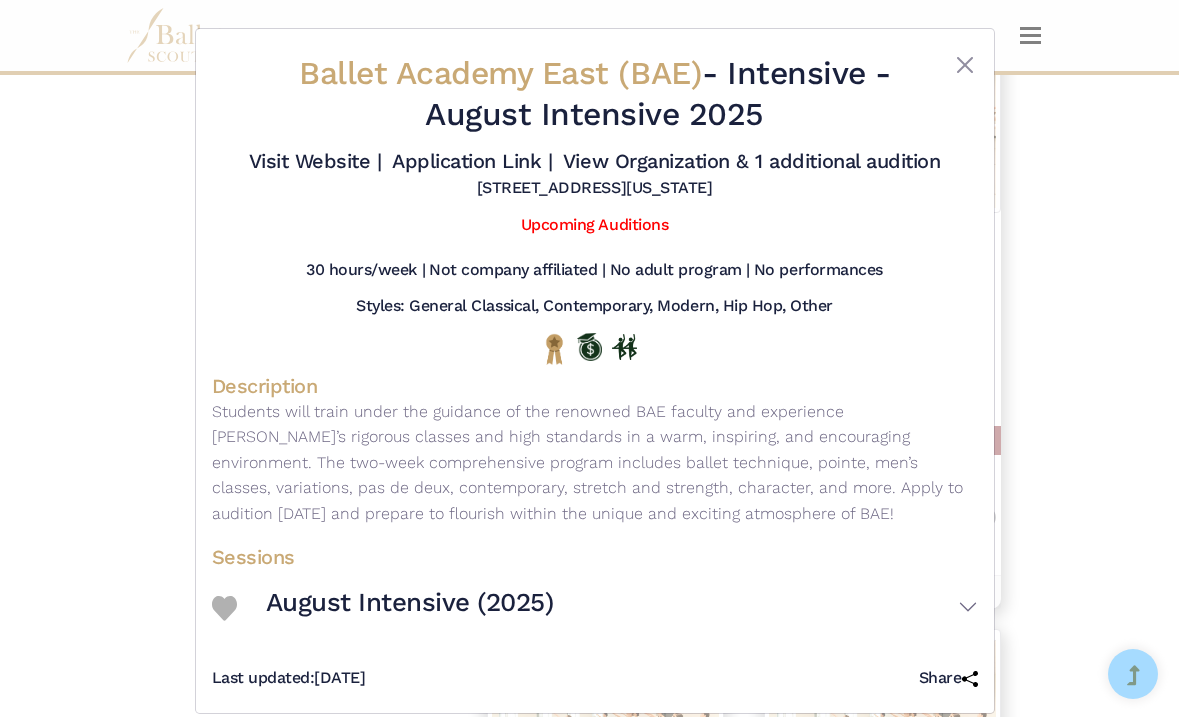 click on "Visit Website |
Application Link |
View Organization
& 1 additional audition" at bounding box center (595, 161) 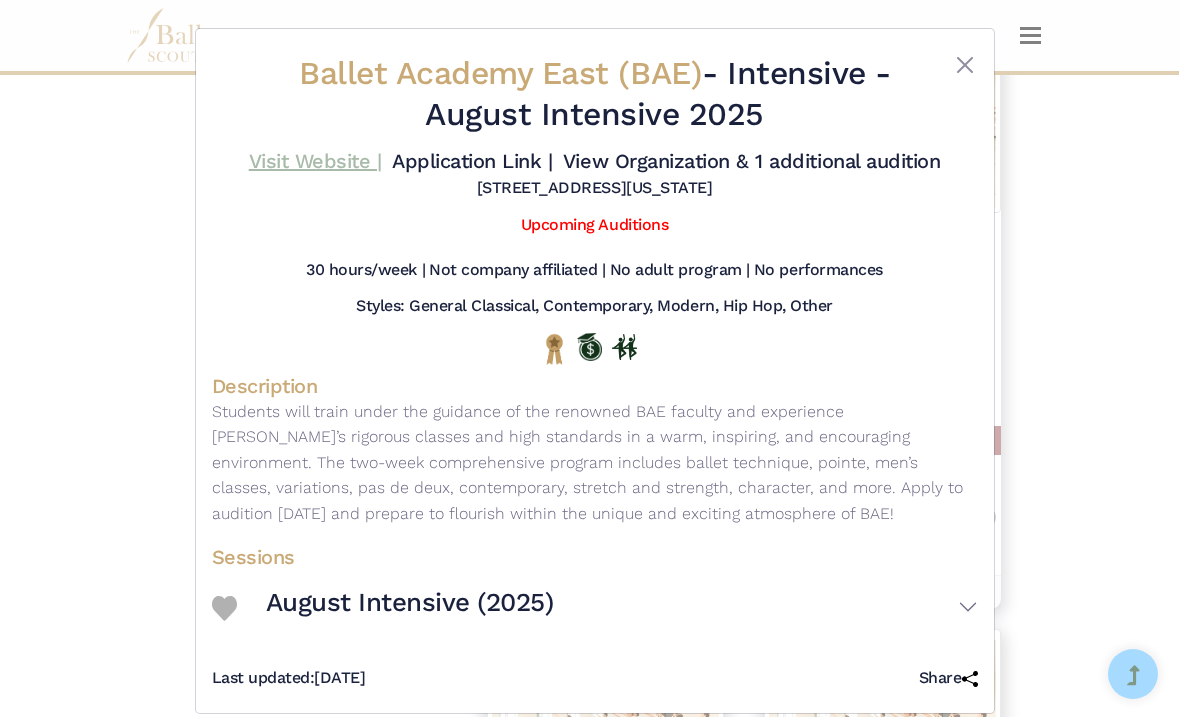 click on "Visit Website |" at bounding box center [315, 161] 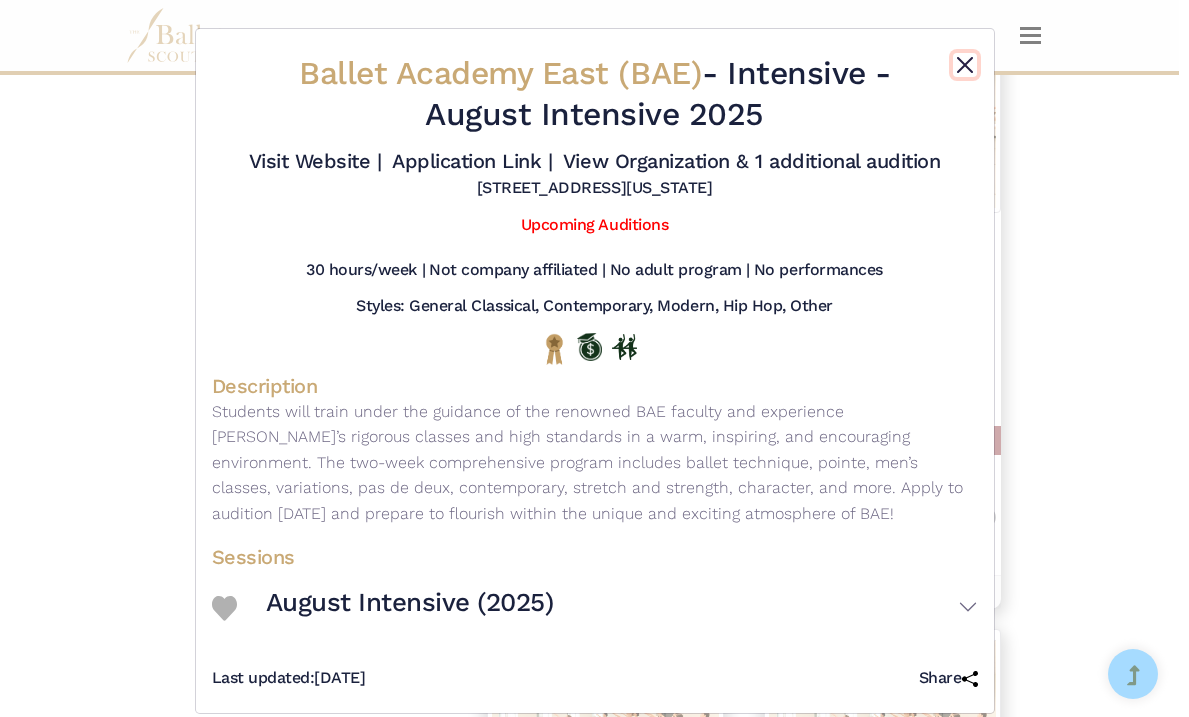 click at bounding box center [965, 65] 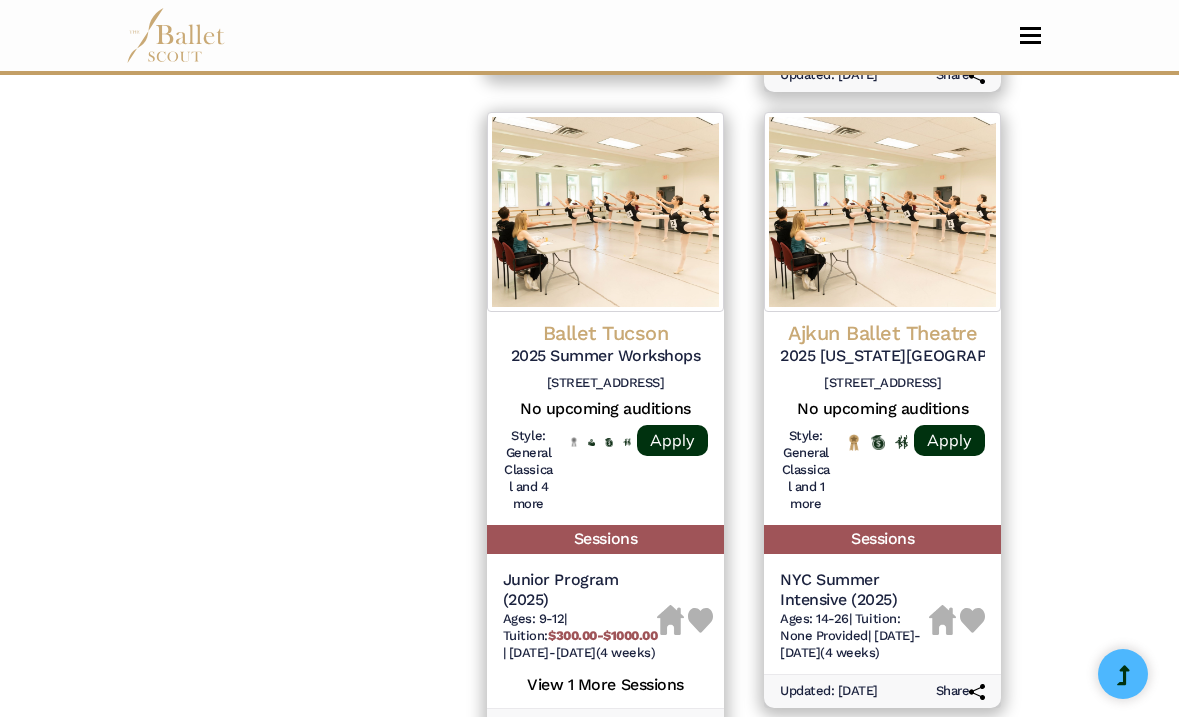 scroll, scrollTop: 2335, scrollLeft: 0, axis: vertical 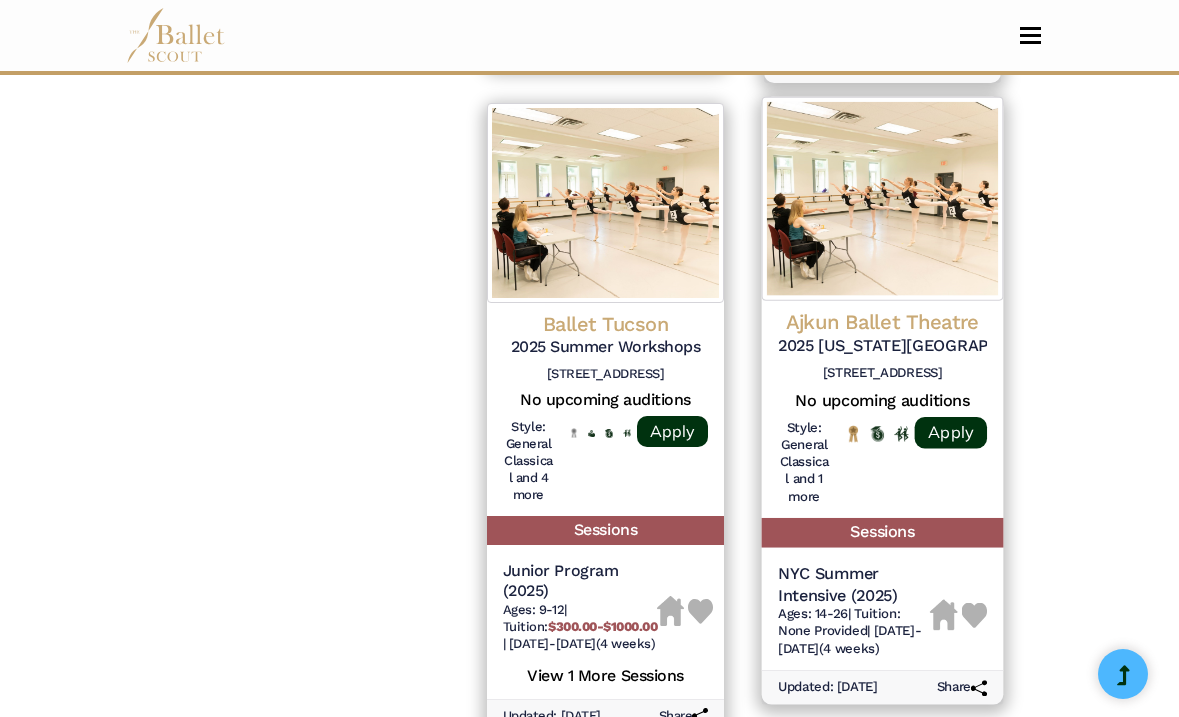 click at bounding box center (883, 198) 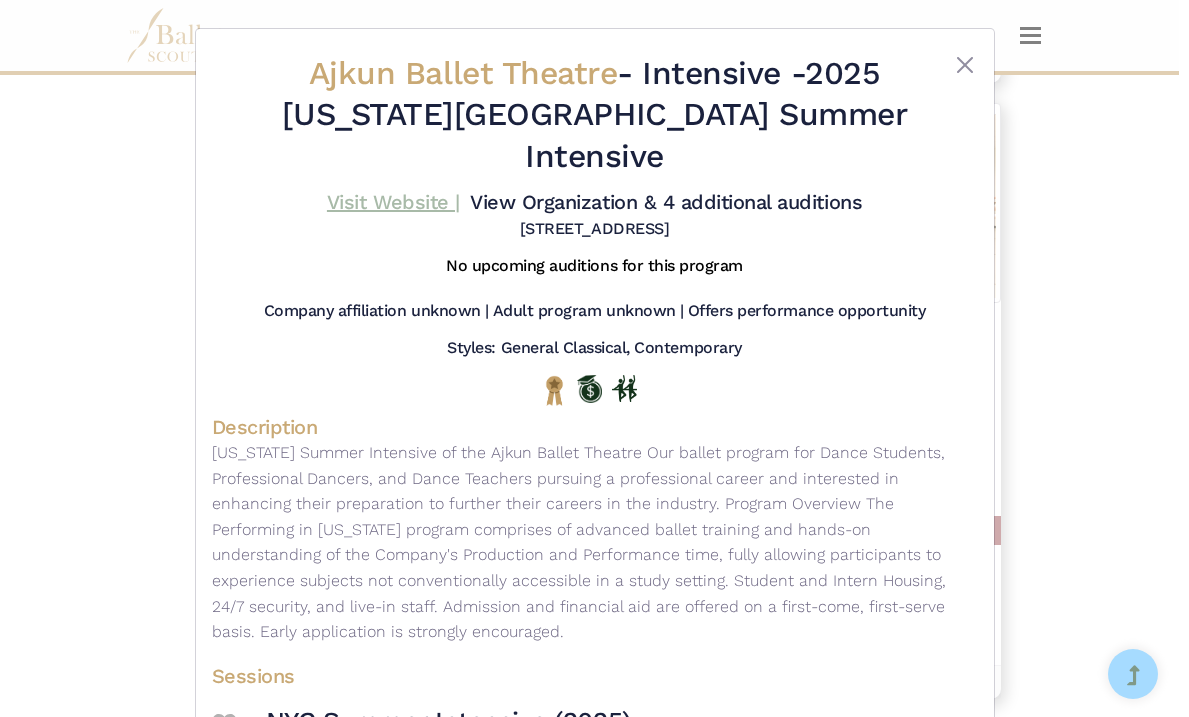 click on "Visit Website |" at bounding box center (393, 202) 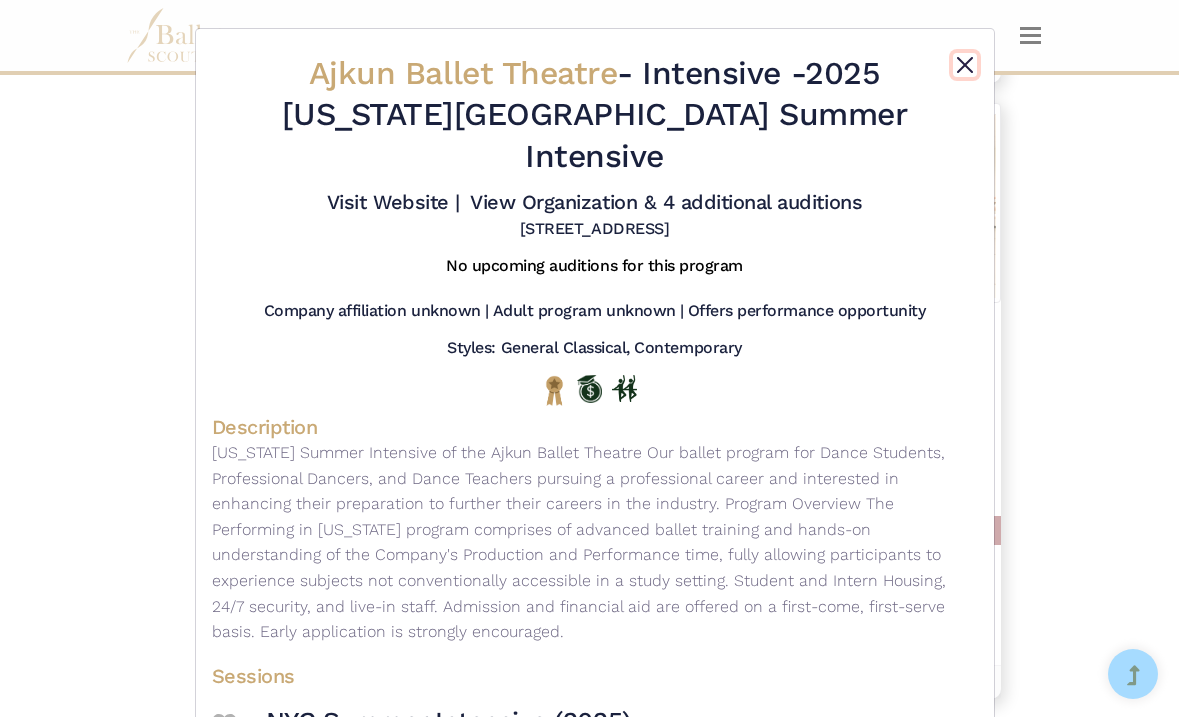 click at bounding box center [965, 65] 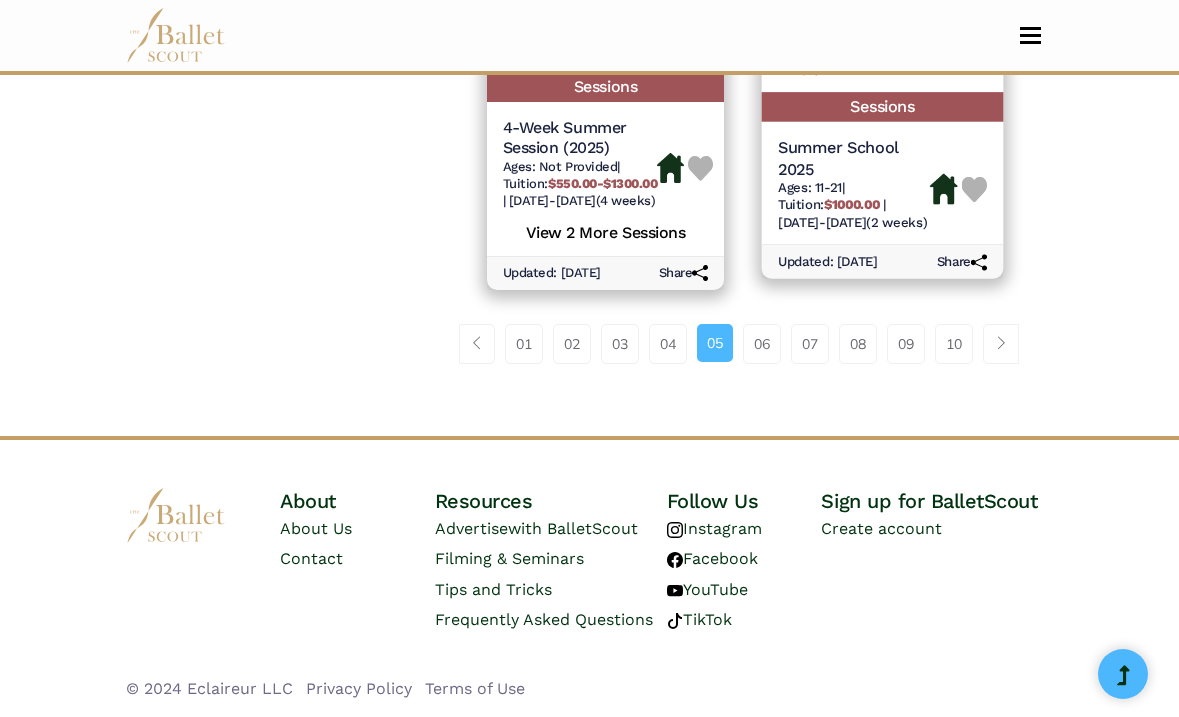 scroll, scrollTop: 3431, scrollLeft: 0, axis: vertical 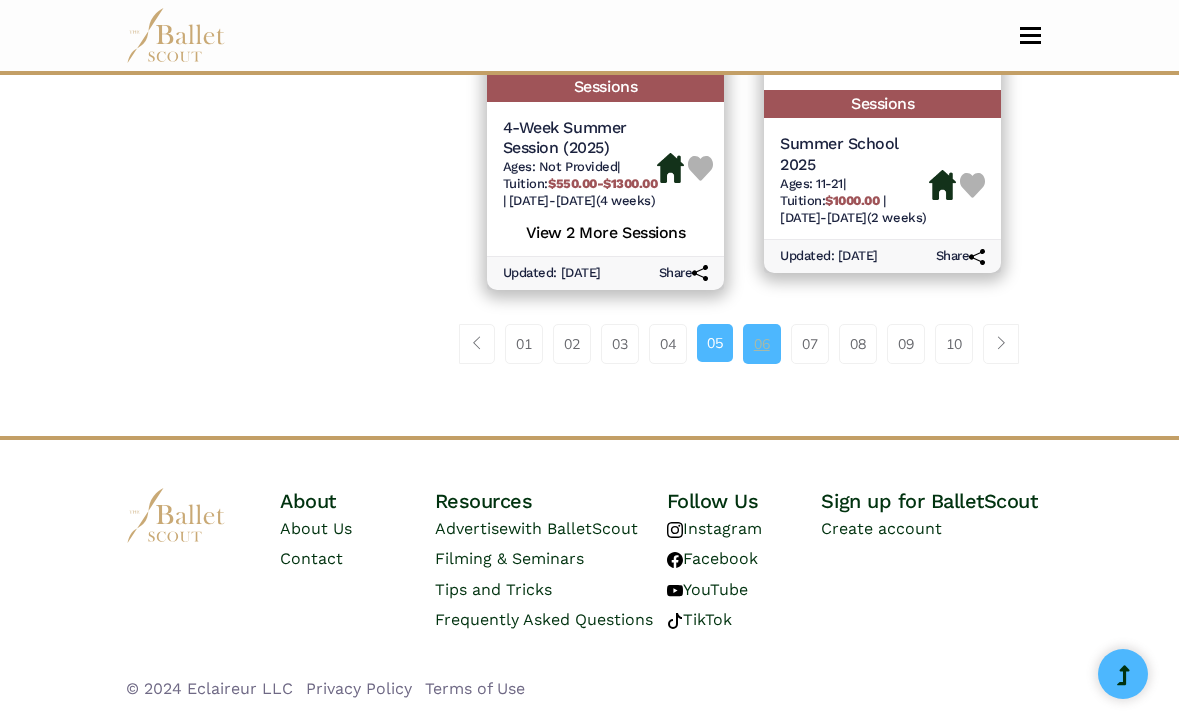 click on "06" at bounding box center (762, 344) 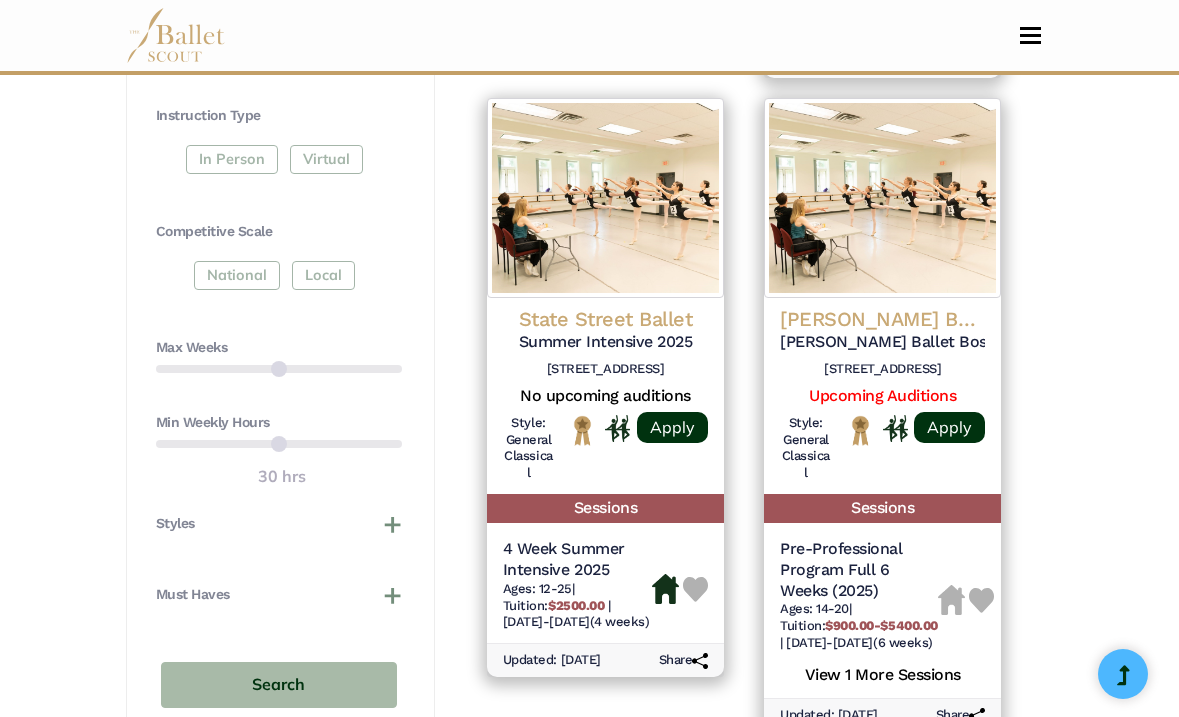 scroll, scrollTop: 1042, scrollLeft: 0, axis: vertical 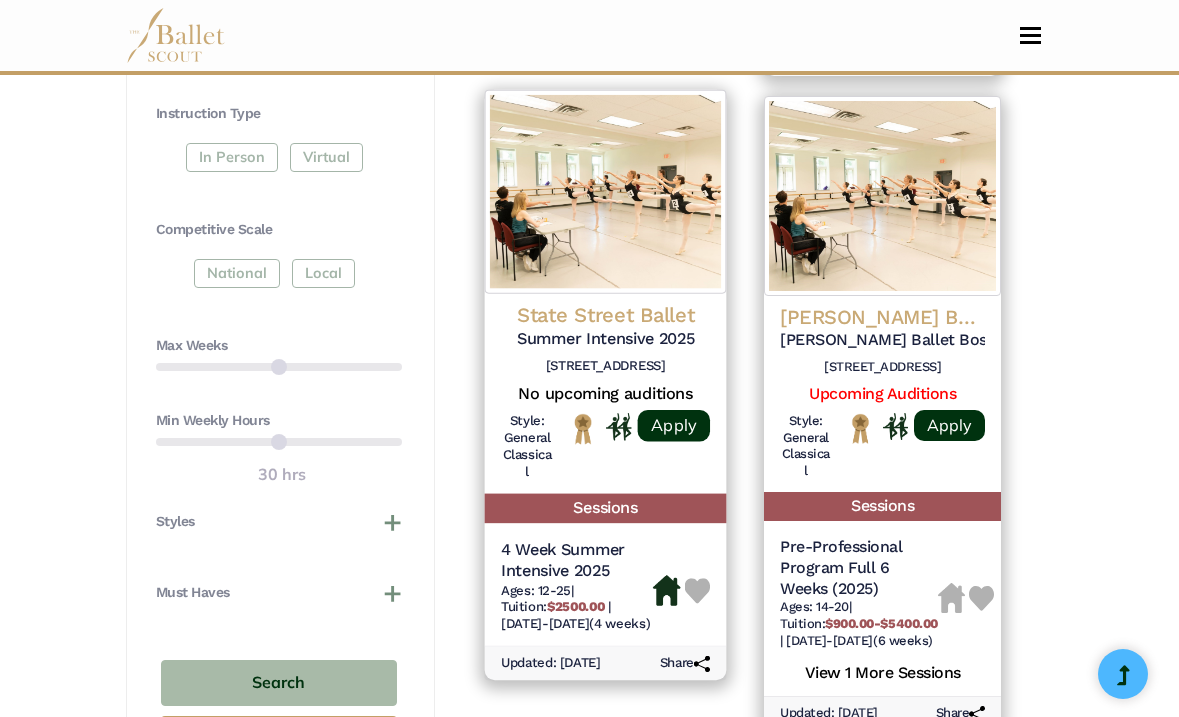click at bounding box center (605, 192) 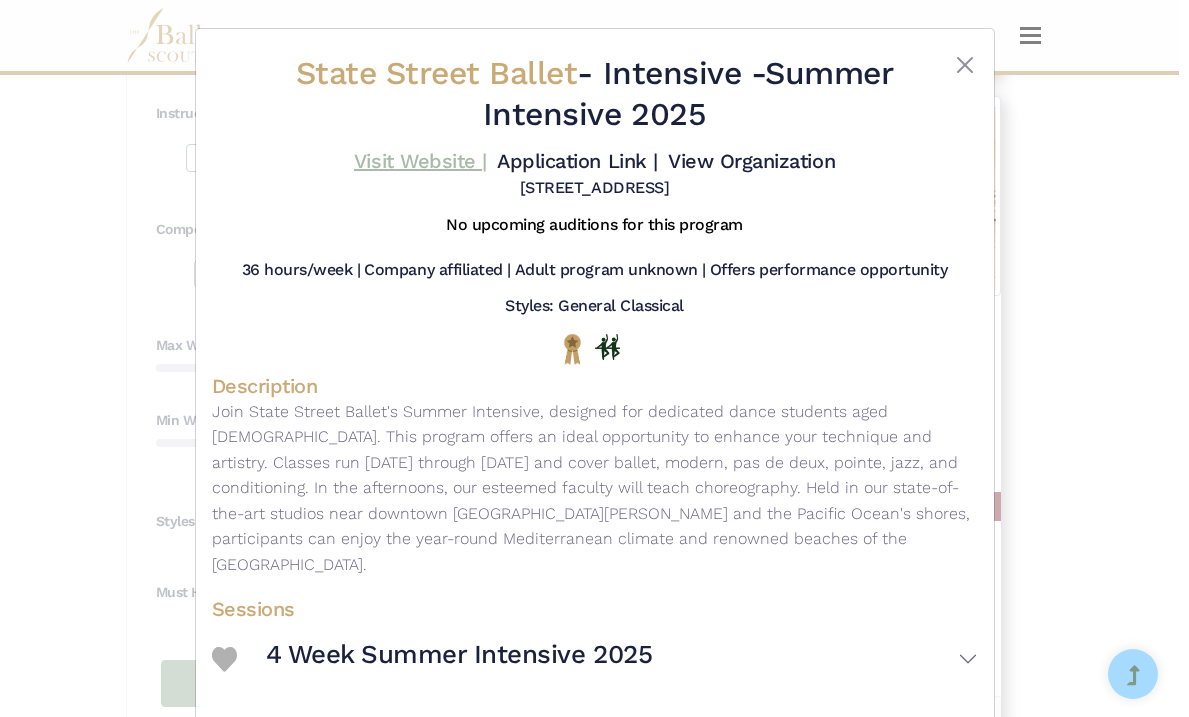 click on "Visit Website |" at bounding box center (420, 161) 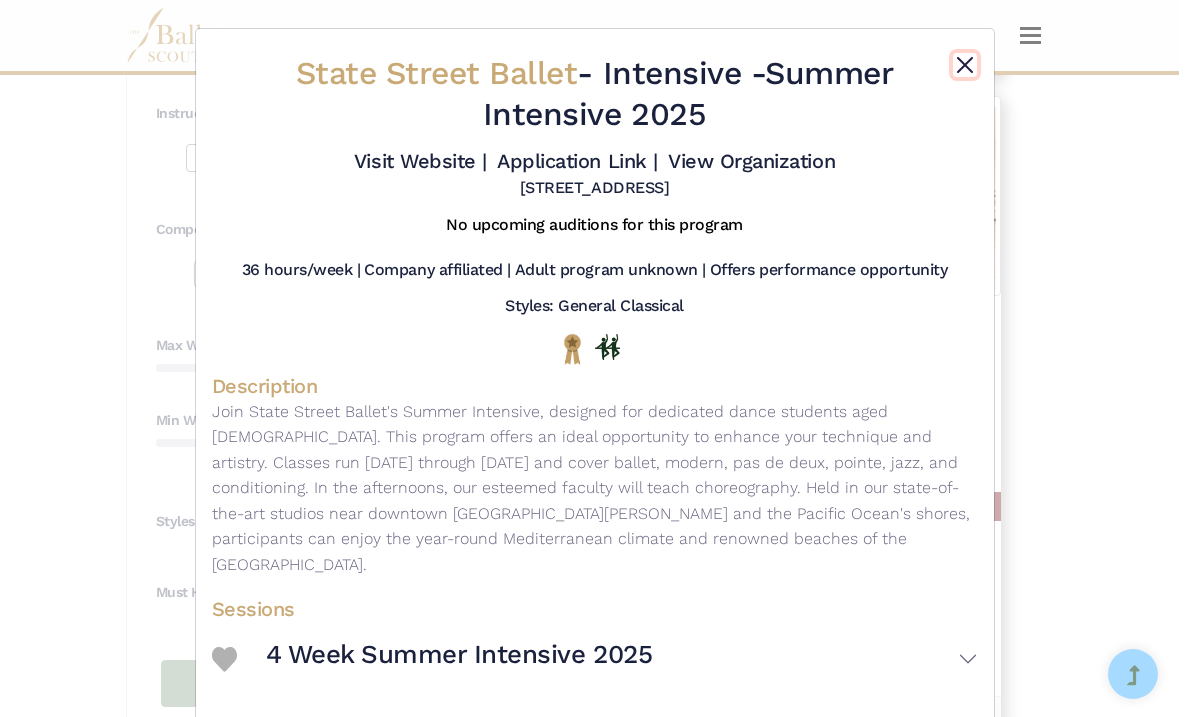 click at bounding box center [965, 65] 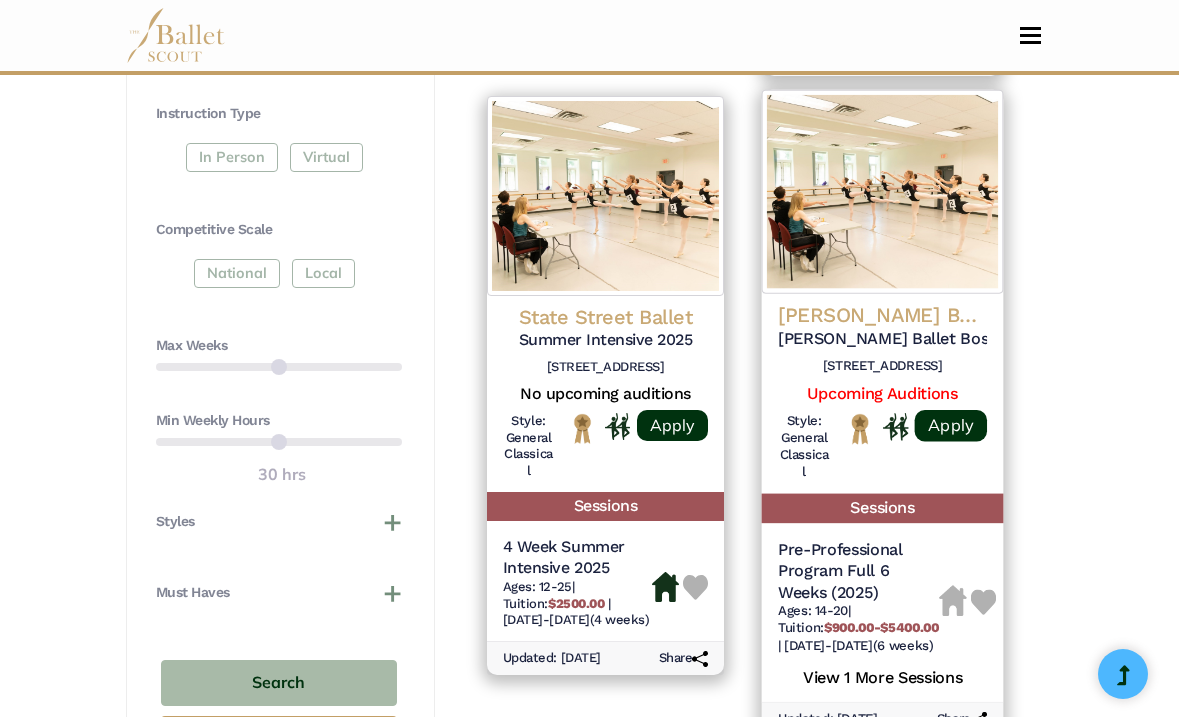click at bounding box center (883, 192) 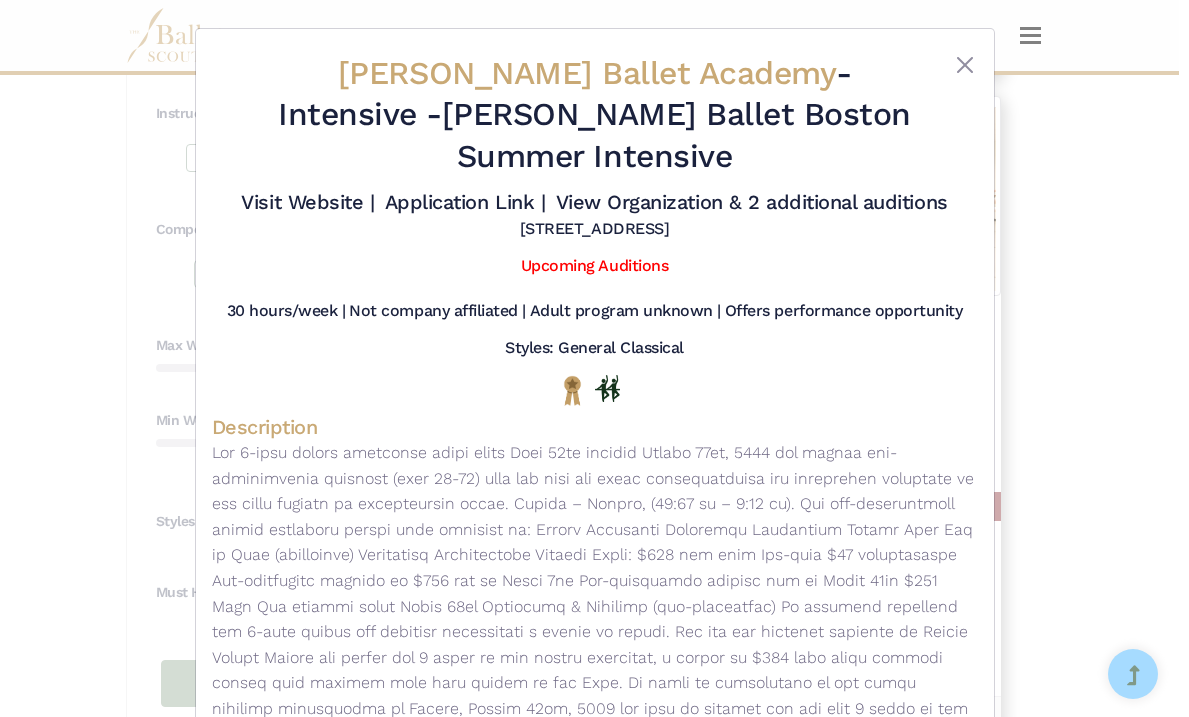 click on "Koltun Ballet Academy" at bounding box center (587, 73) 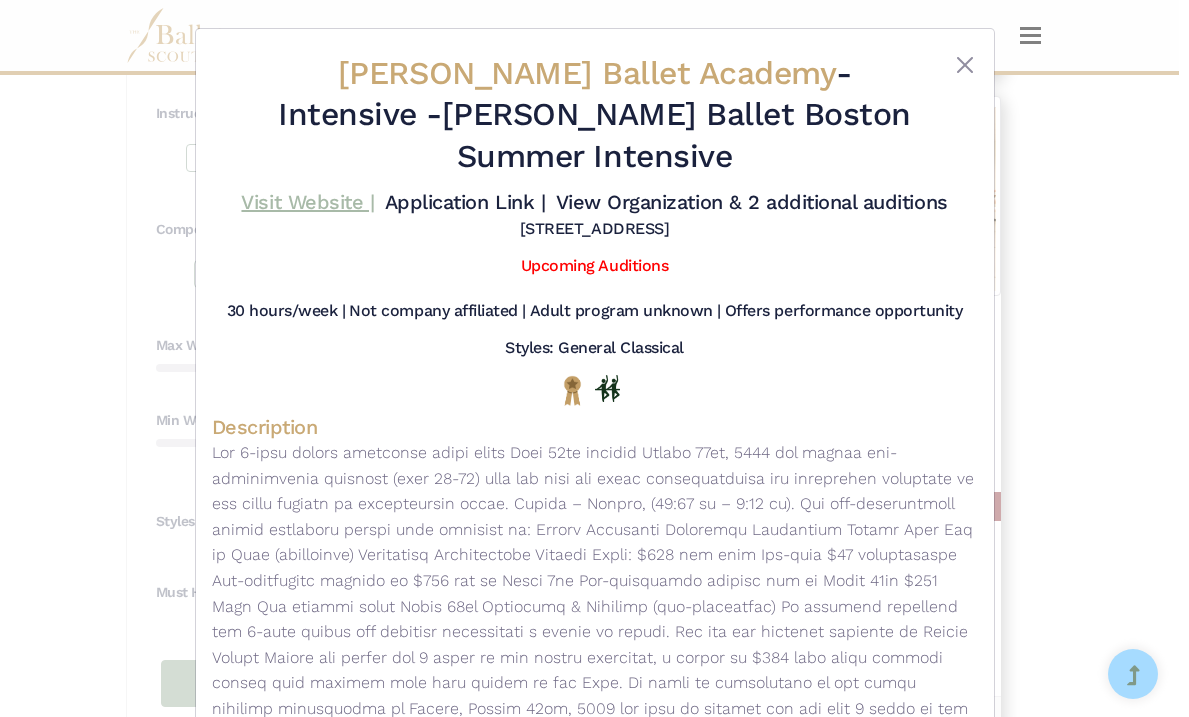 click on "Visit Website |" at bounding box center (307, 202) 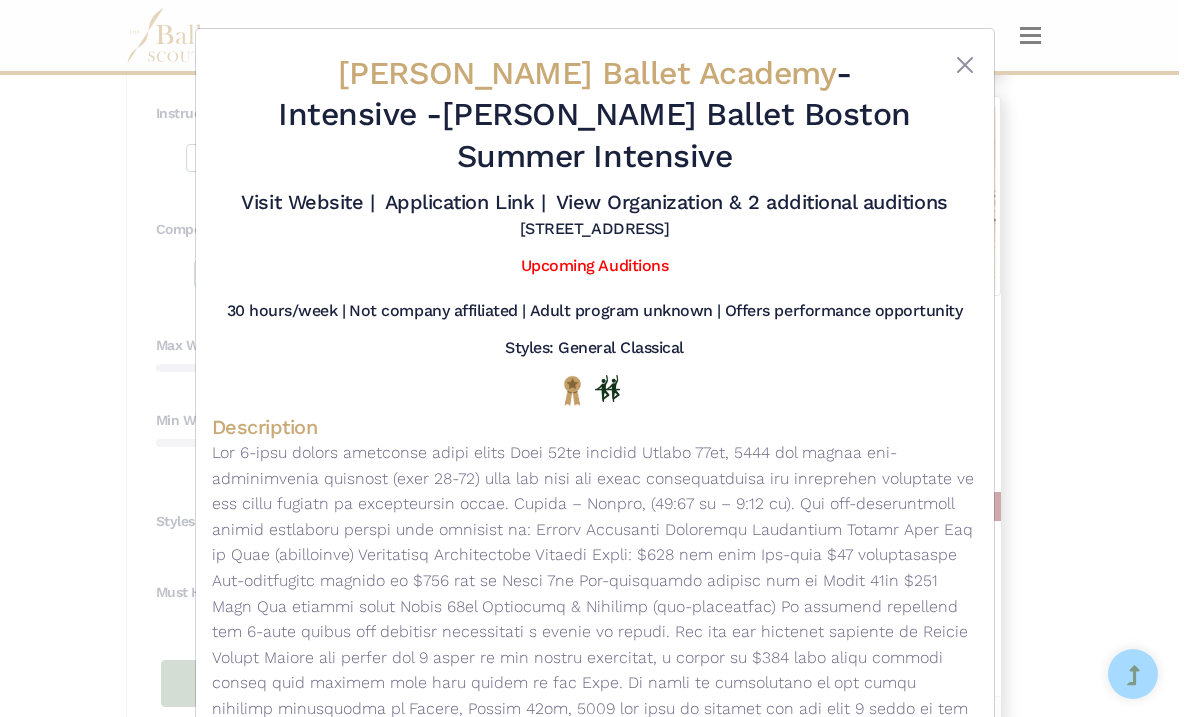 click at bounding box center (946, 119) 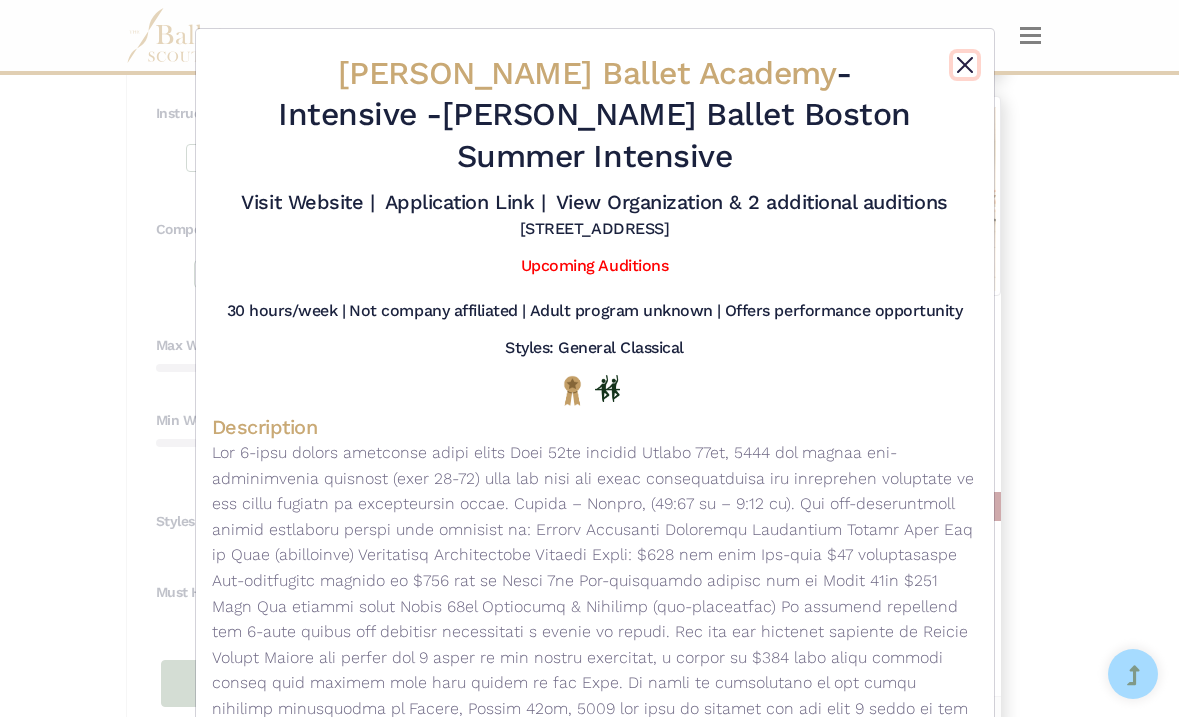 click at bounding box center [965, 65] 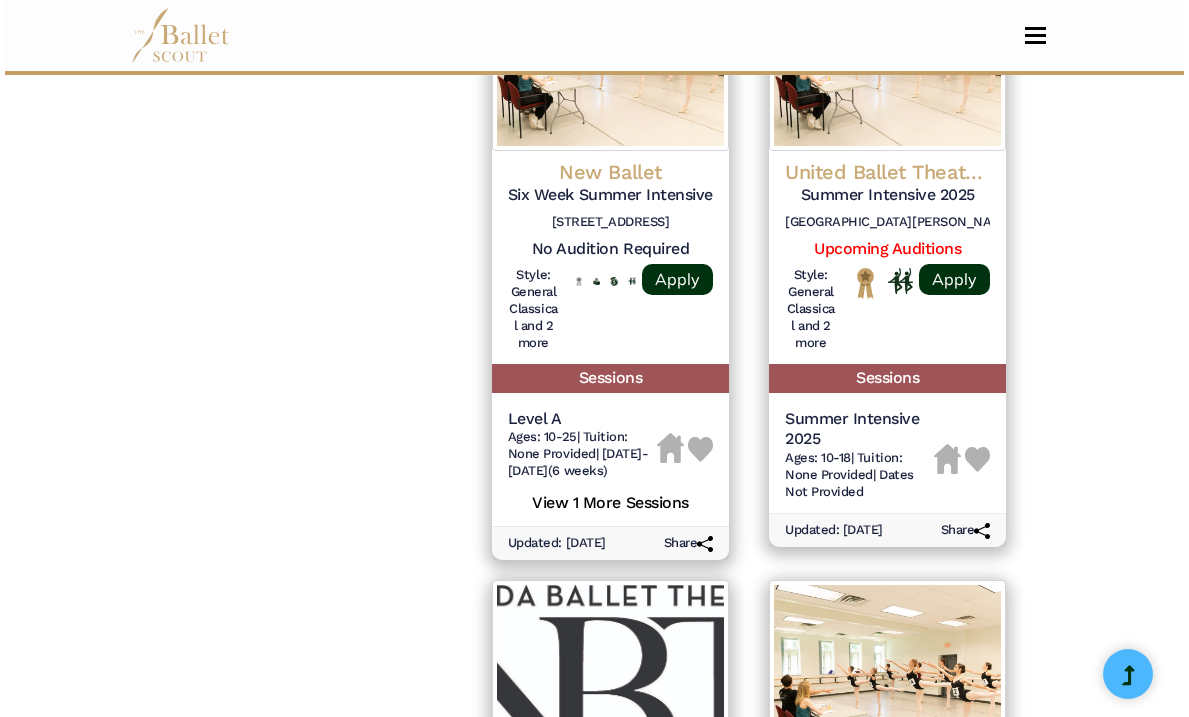 scroll, scrollTop: 1836, scrollLeft: 0, axis: vertical 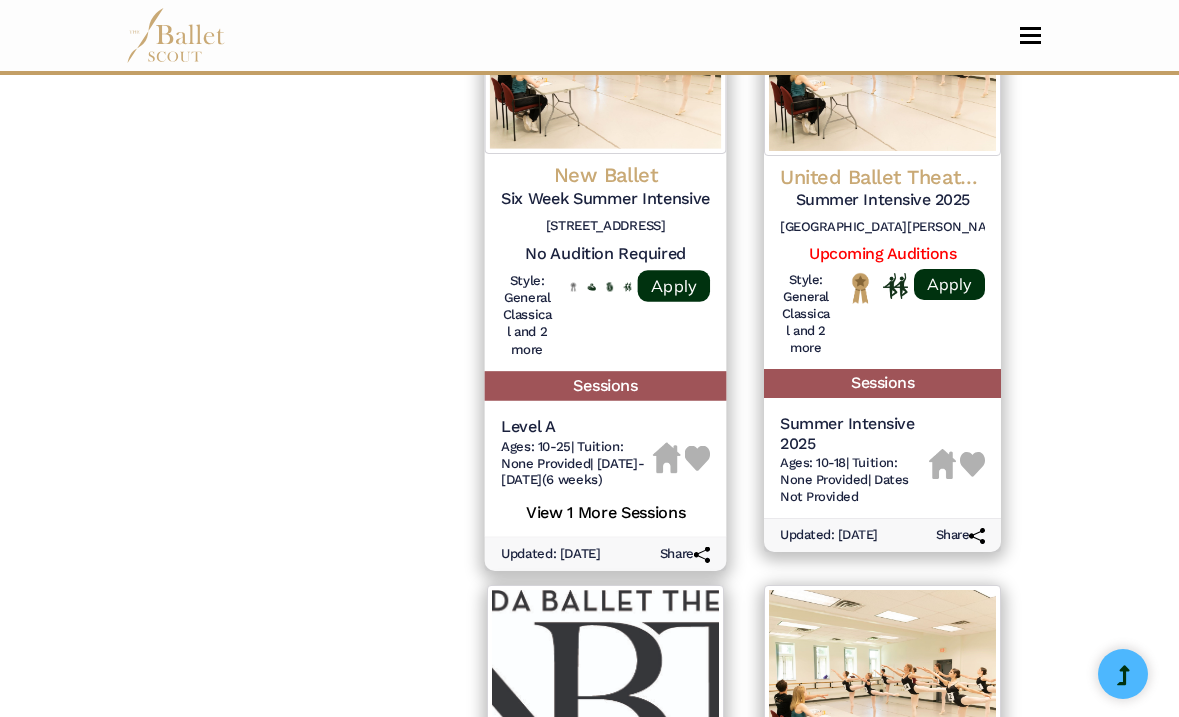 click on "New Ballet" at bounding box center [882, -1076] 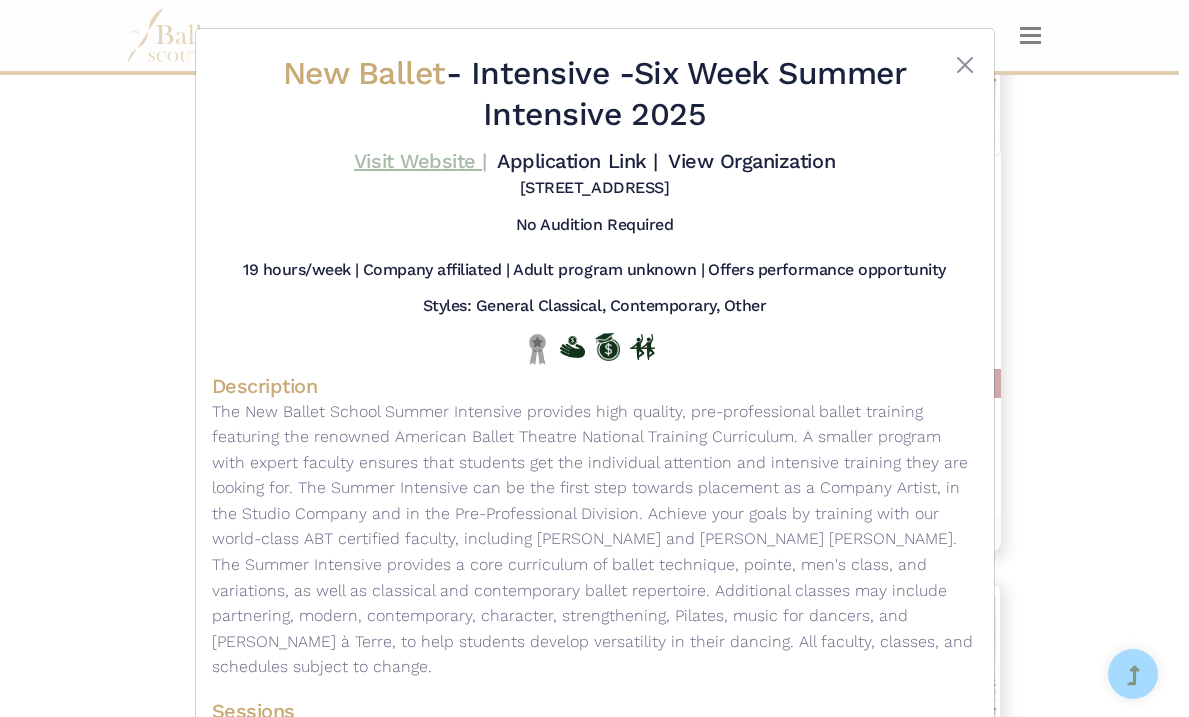 click on "Visit Website |" at bounding box center (420, 161) 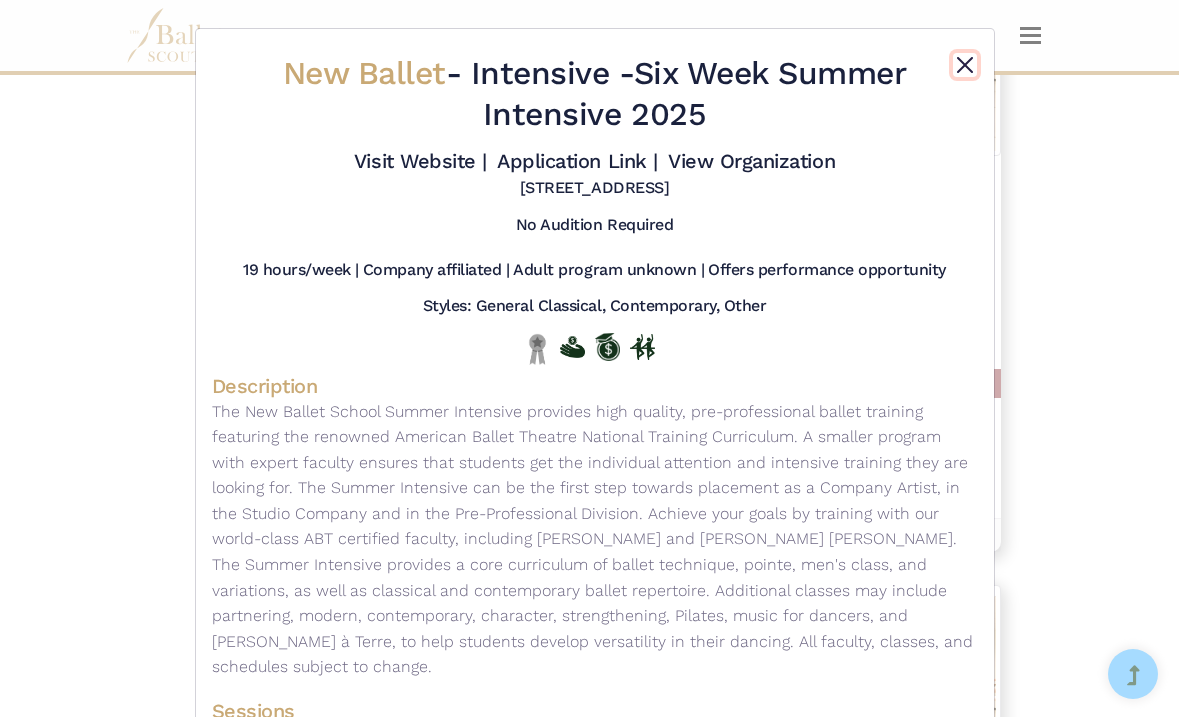 click at bounding box center [965, 65] 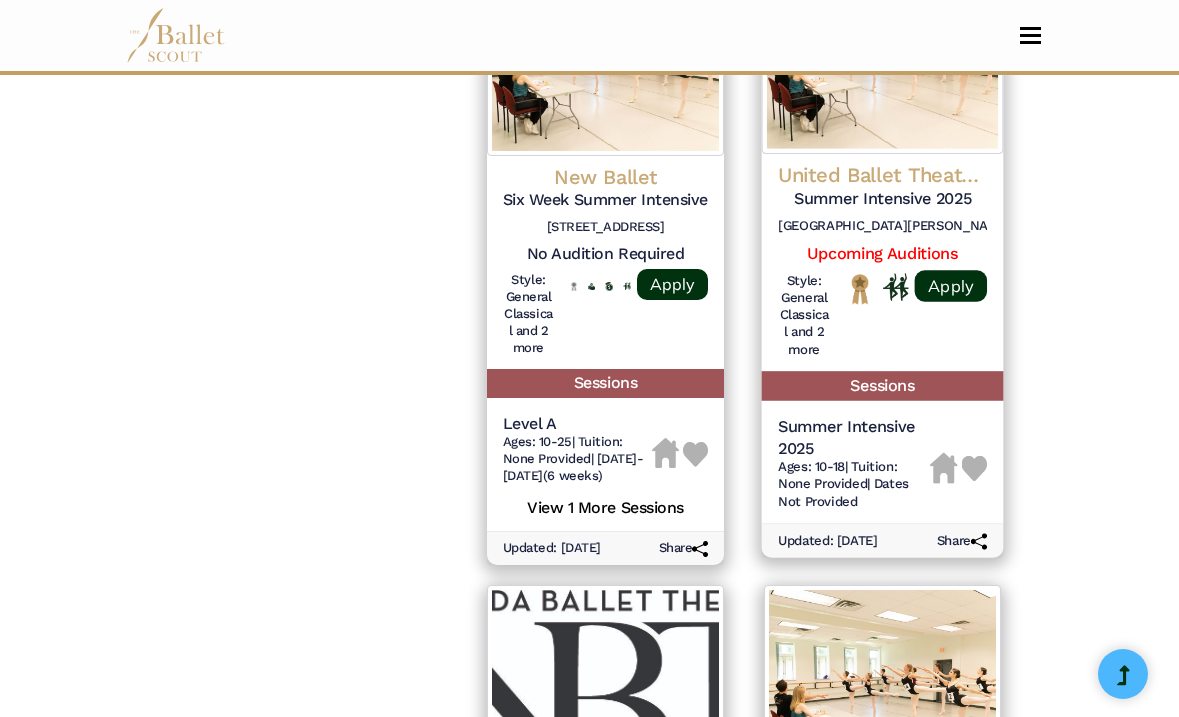 click at bounding box center [883, 52] 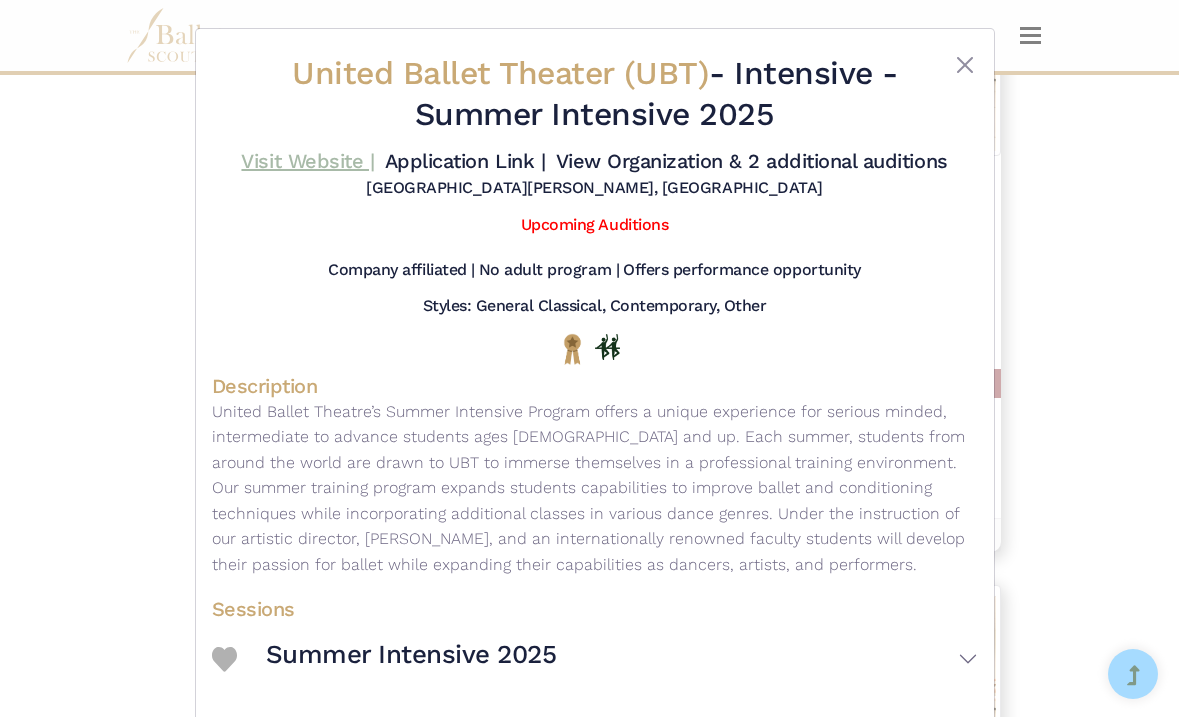 click on "Visit Website |" at bounding box center (307, 161) 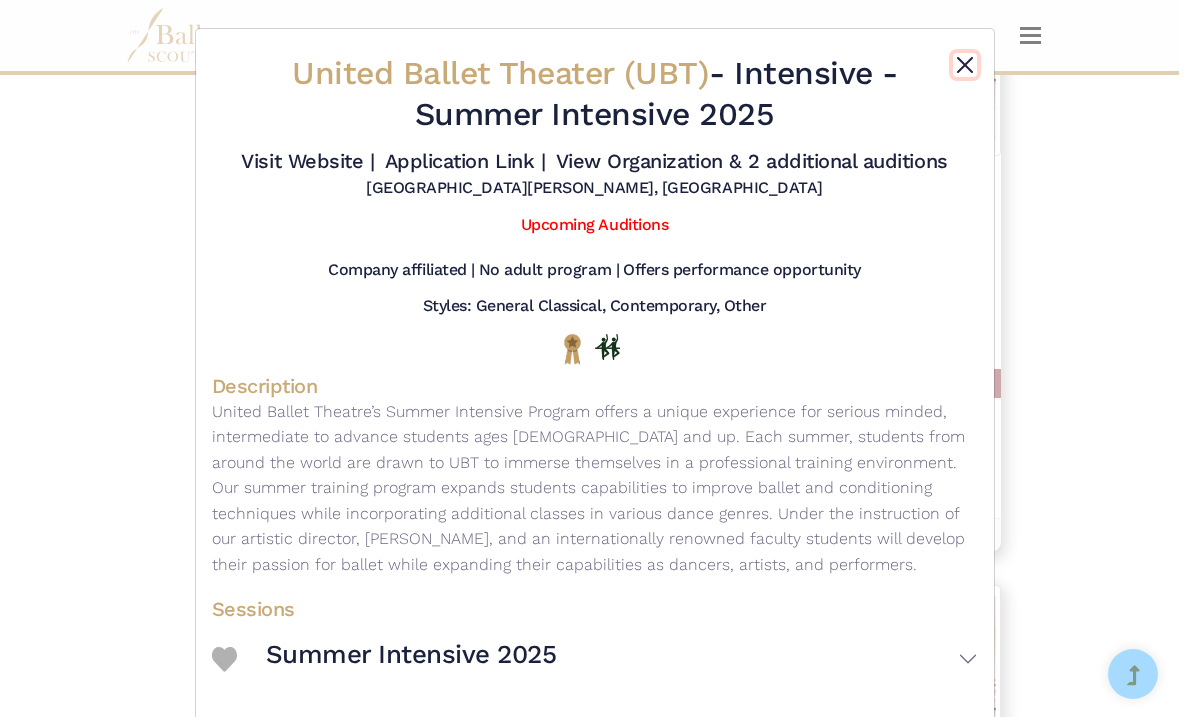 click at bounding box center [965, 65] 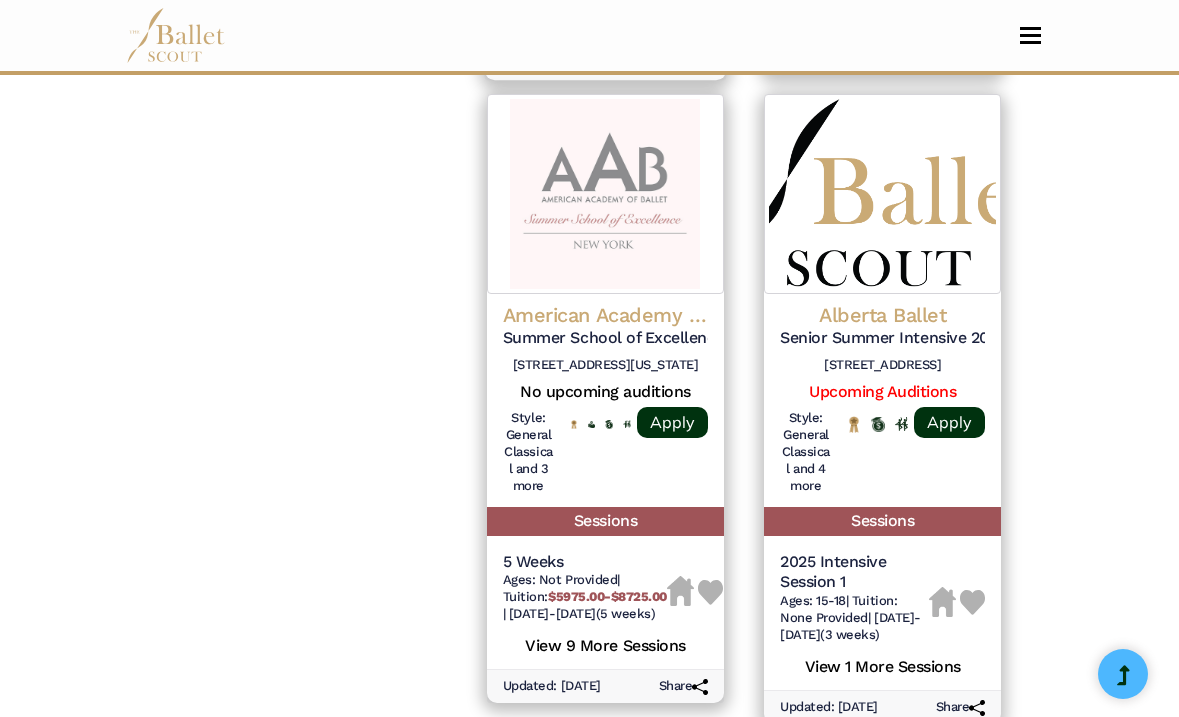 scroll, scrollTop: 2968, scrollLeft: 0, axis: vertical 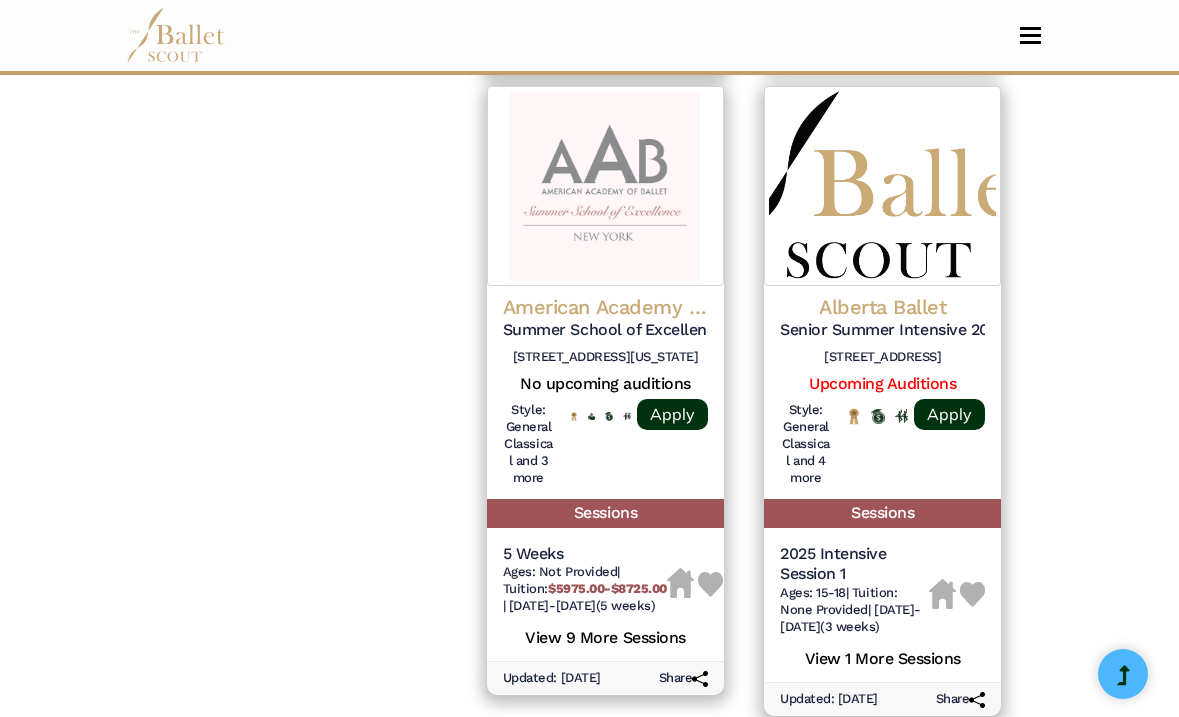 click at bounding box center (605, 186) 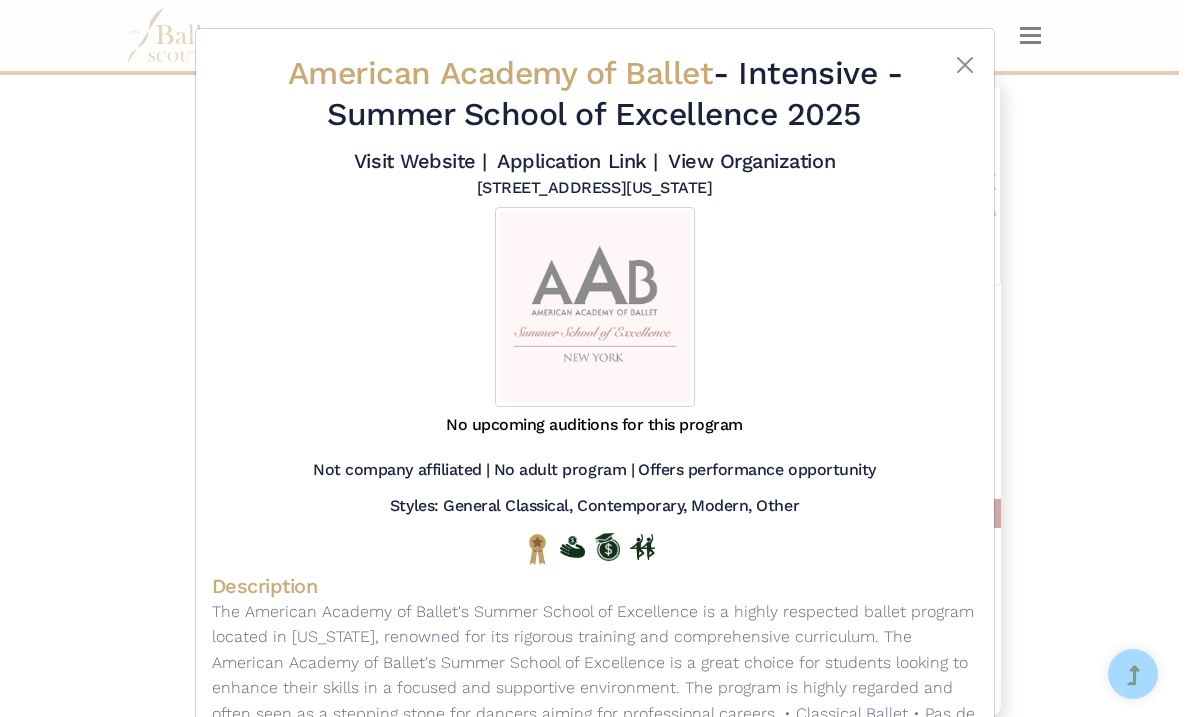 click at bounding box center (946, 98) 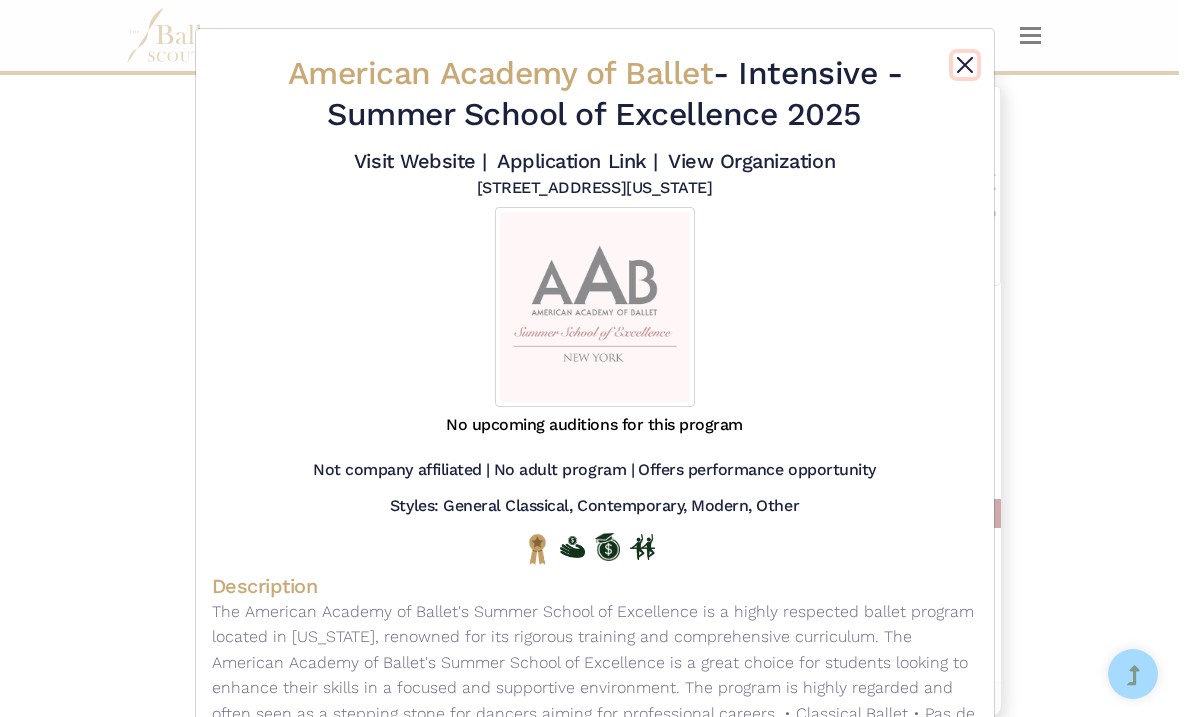 click at bounding box center (965, 65) 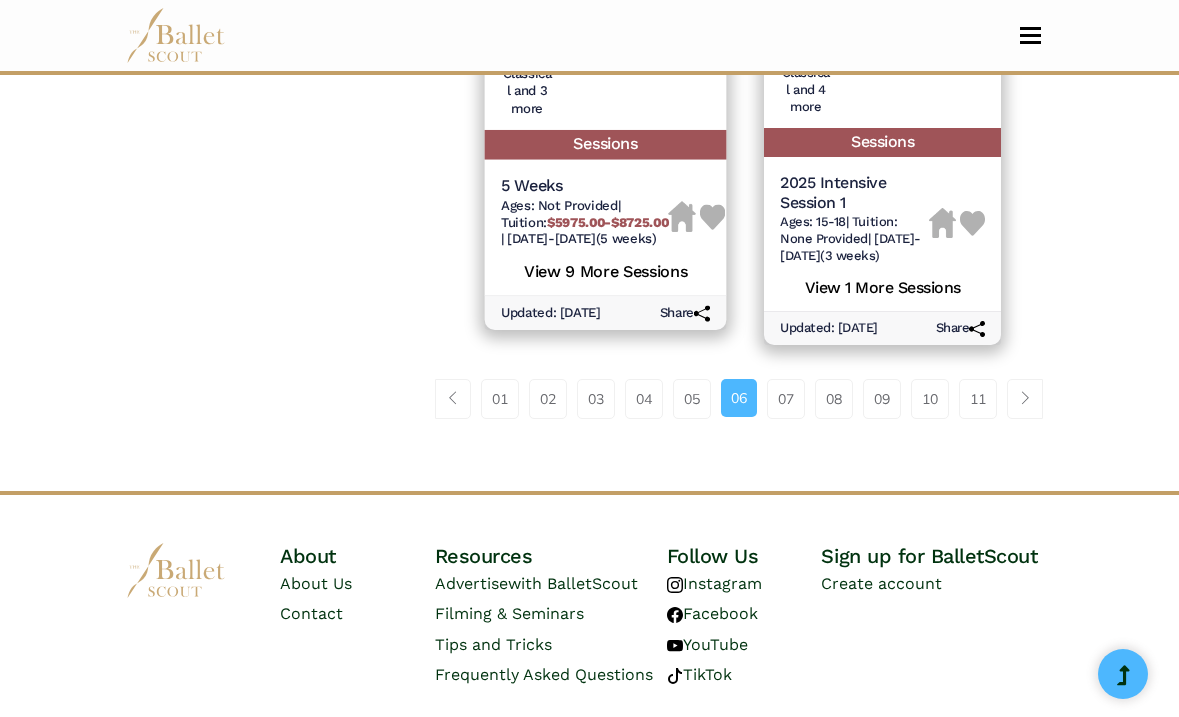scroll, scrollTop: 3421, scrollLeft: 0, axis: vertical 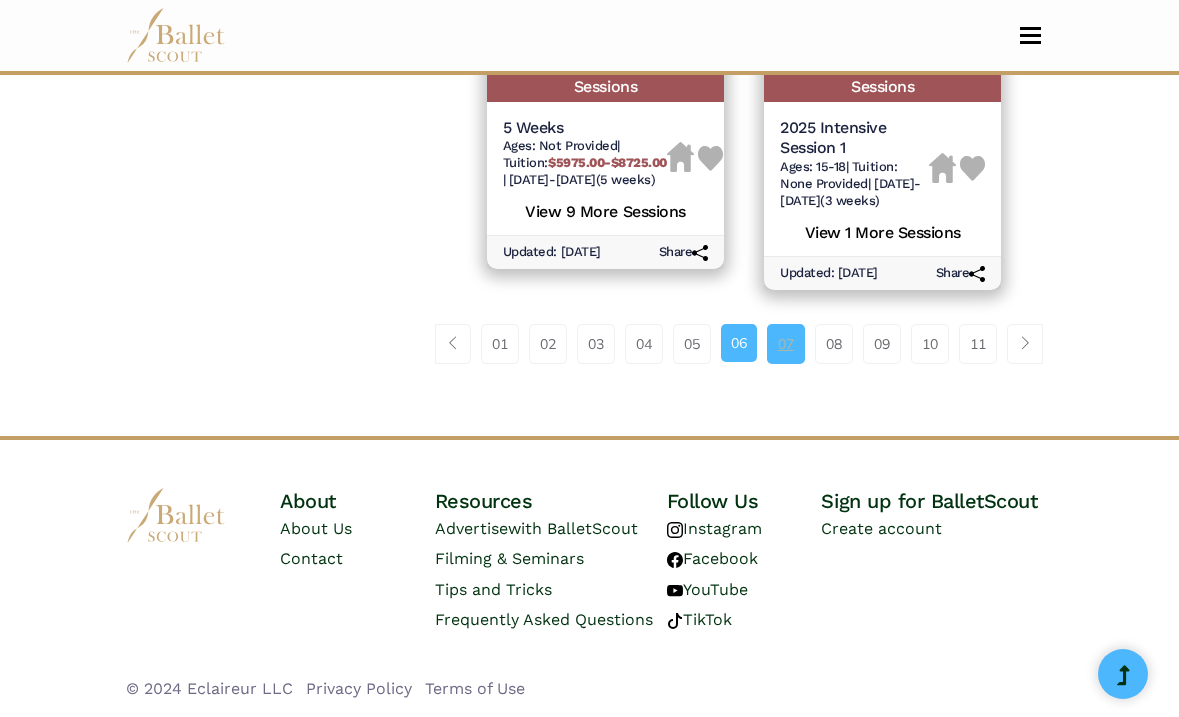 click on "07" at bounding box center [786, 344] 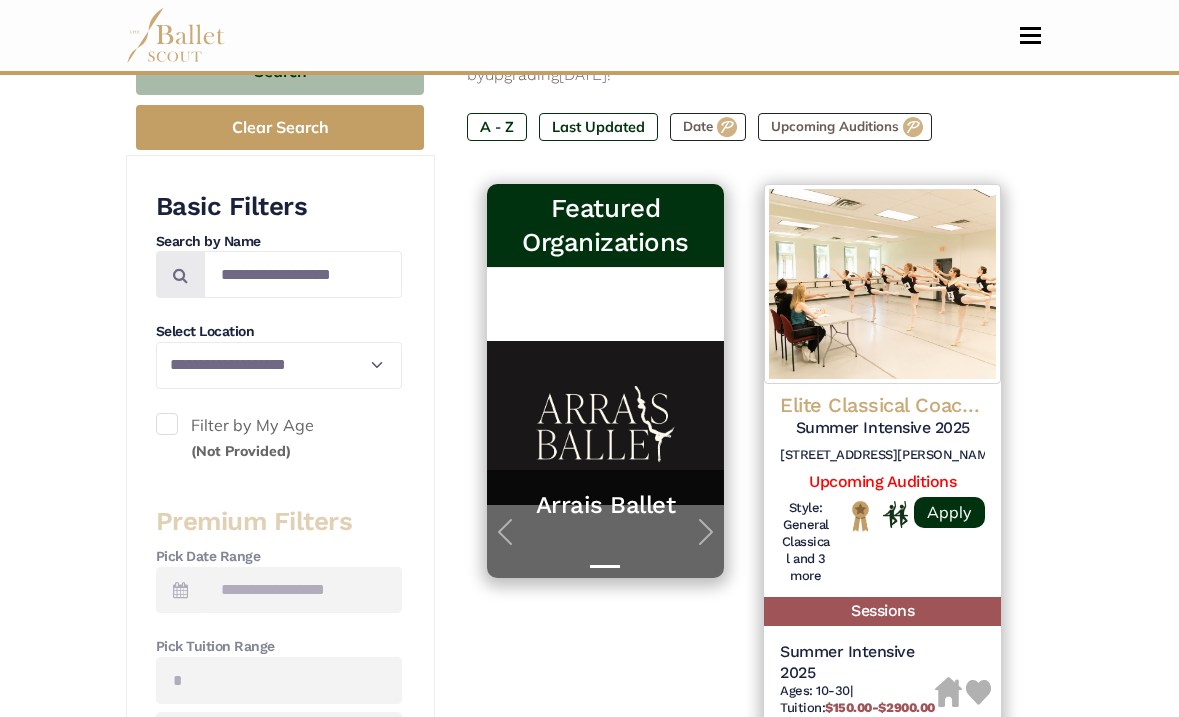 scroll, scrollTop: 357, scrollLeft: 0, axis: vertical 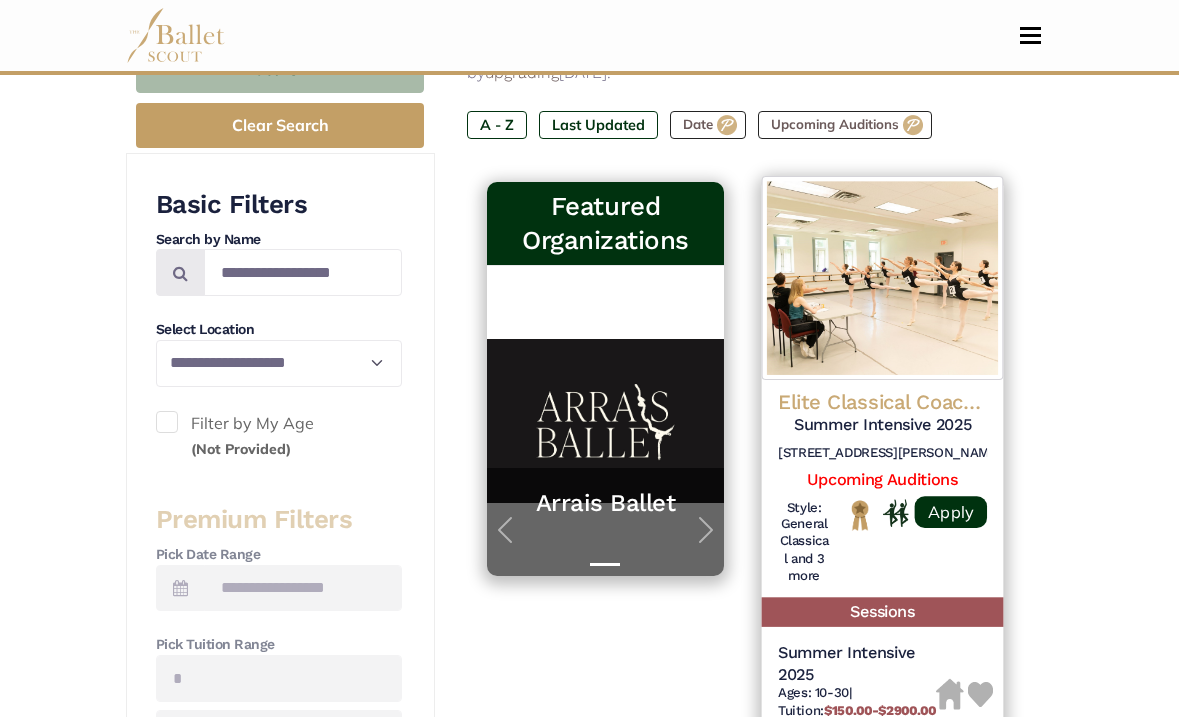 click on "Summer Intensive 2025" at bounding box center (882, 425) 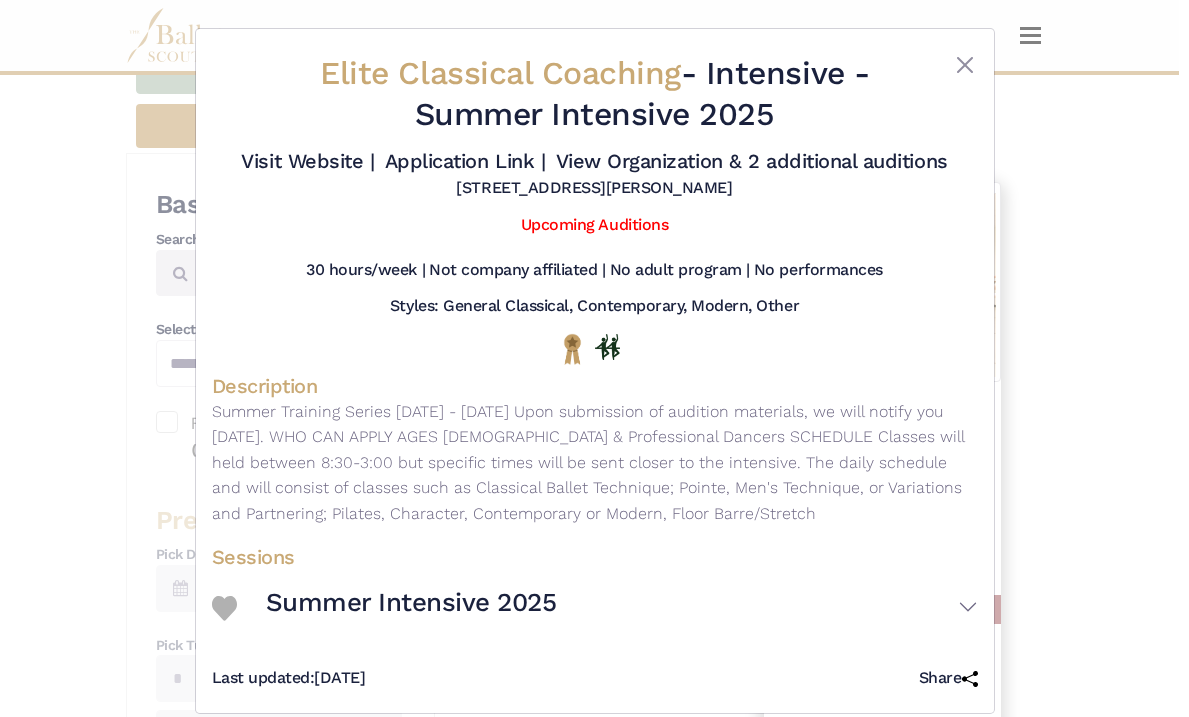 click on "Elite Classical Coaching
-
Intensive
-
Summer Intensive 2025
Visit Website |
Application Link |
View Organization
& 2 additional auditions" at bounding box center (595, 371) 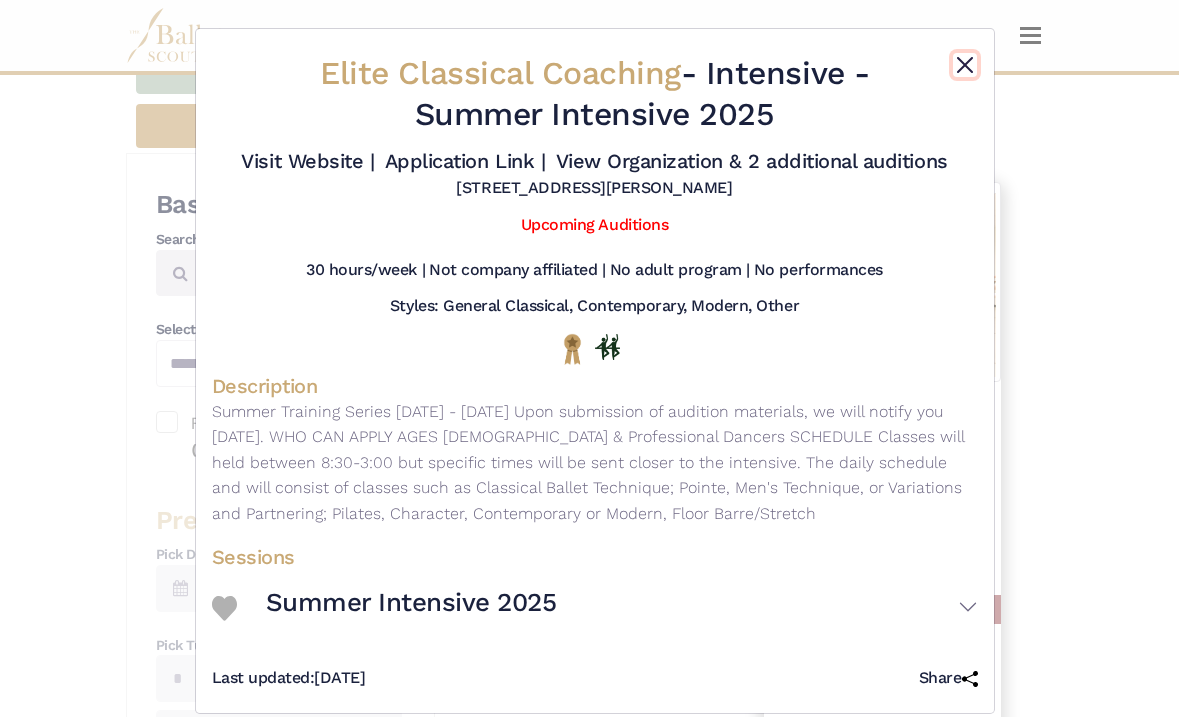 click at bounding box center [965, 65] 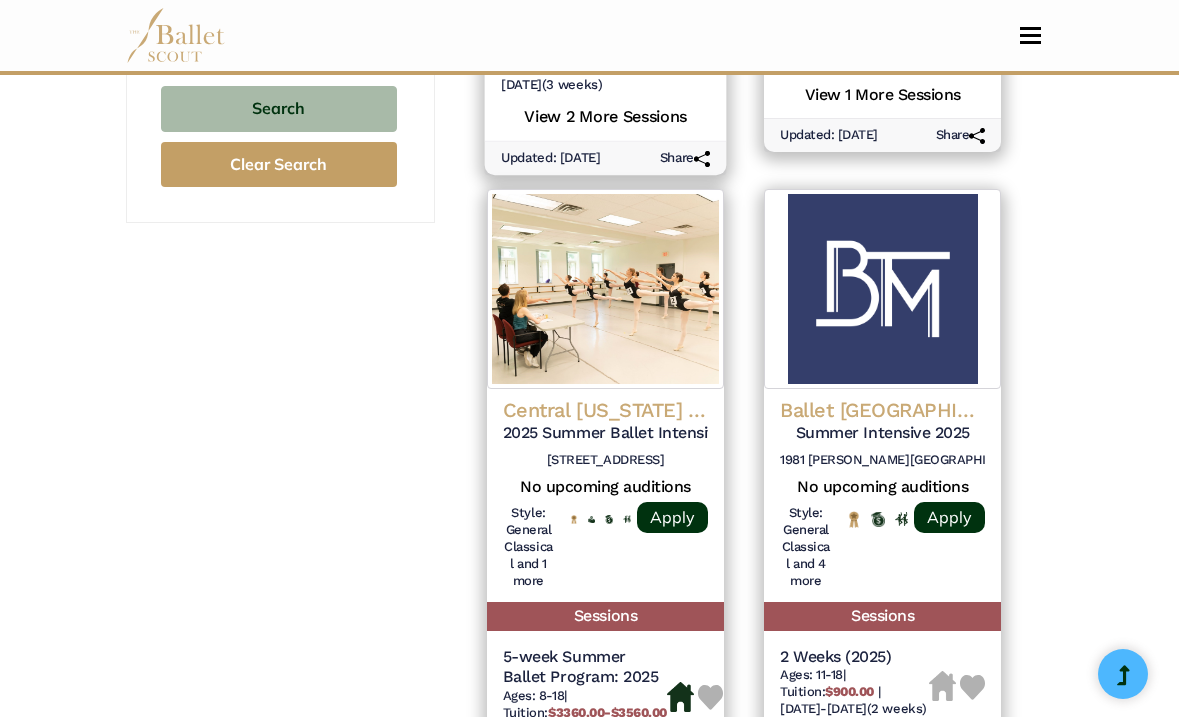 scroll, scrollTop: 1621, scrollLeft: 0, axis: vertical 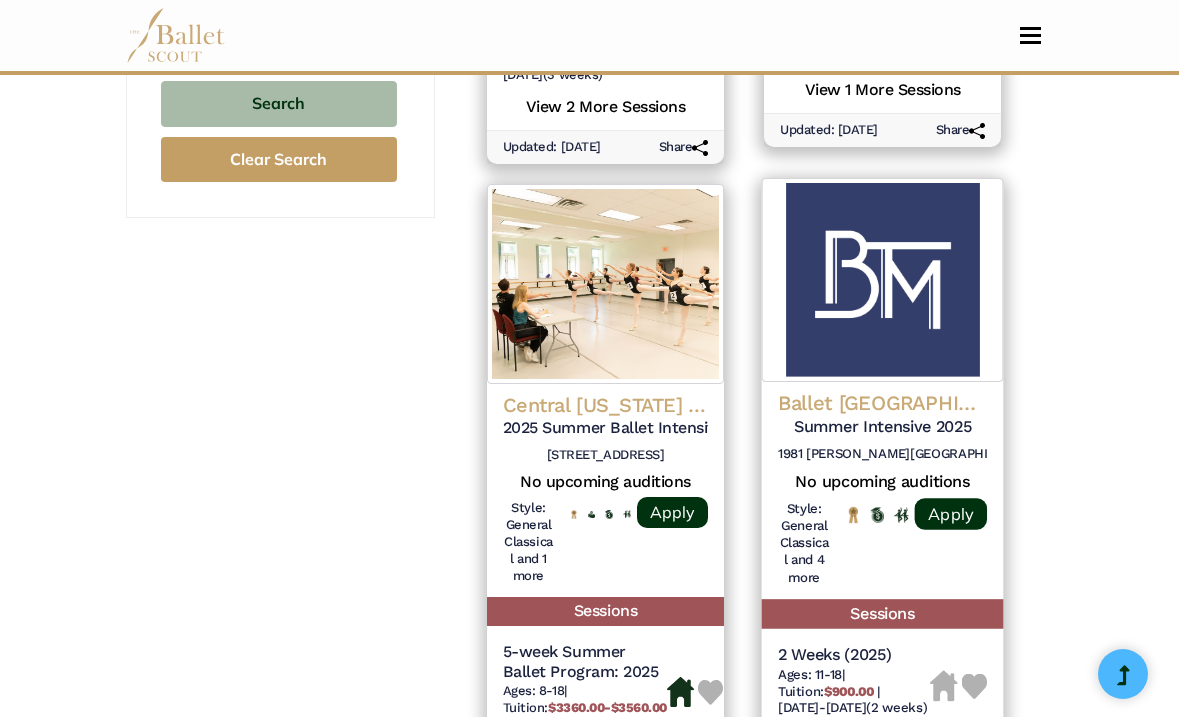 click at bounding box center (883, 280) 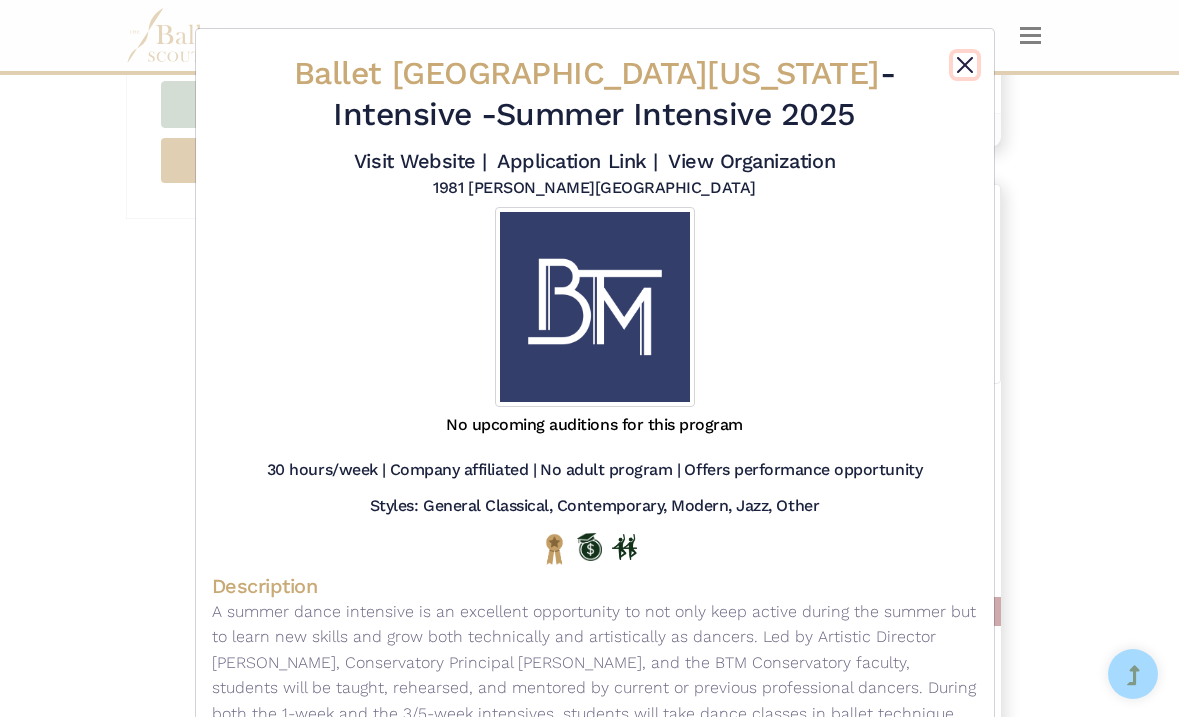 click at bounding box center (965, 65) 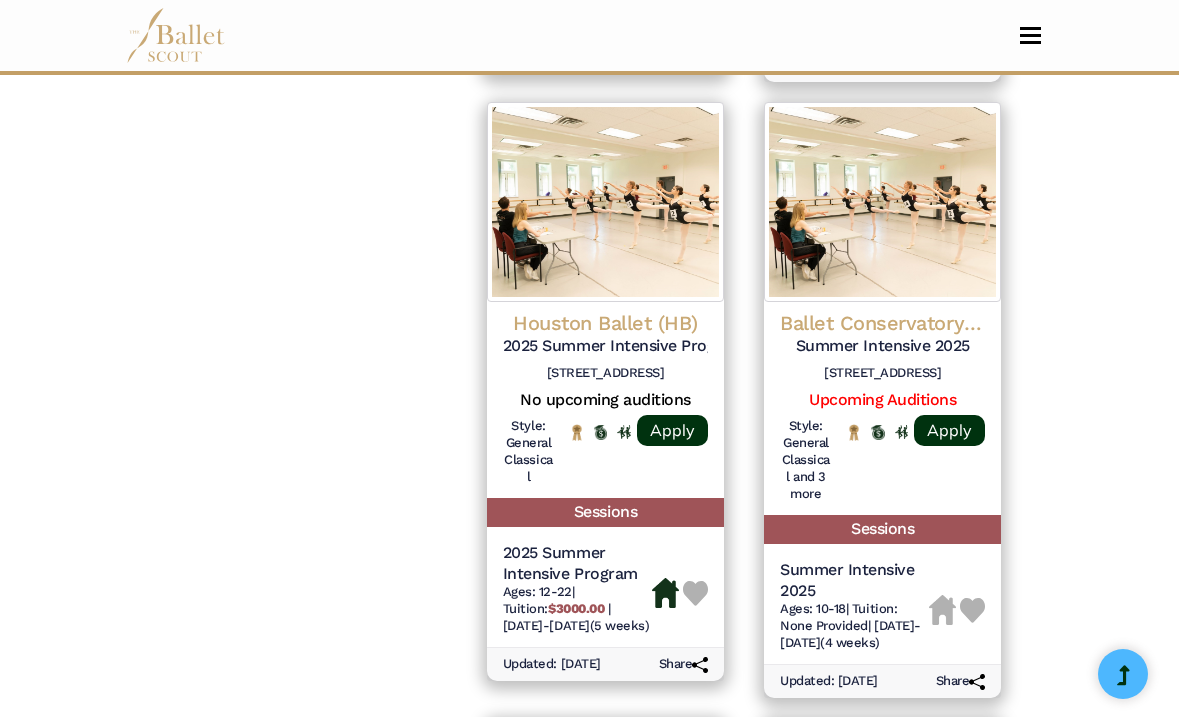 scroll, scrollTop: 2347, scrollLeft: 0, axis: vertical 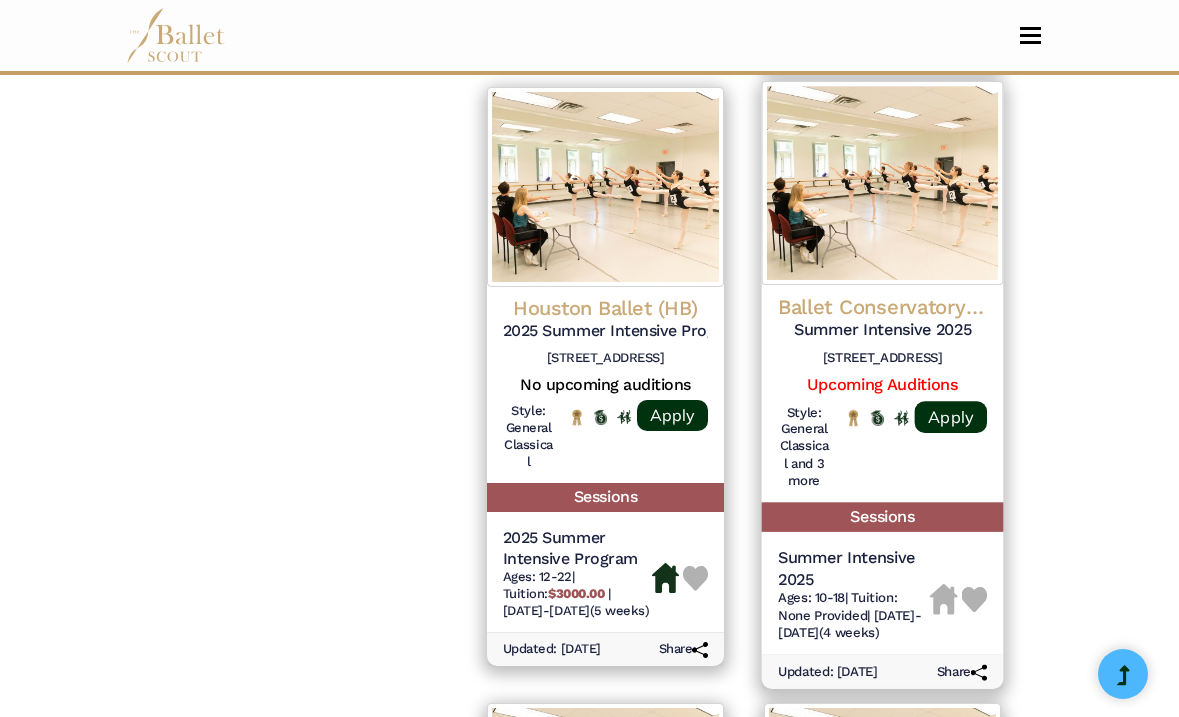 click at bounding box center [883, 183] 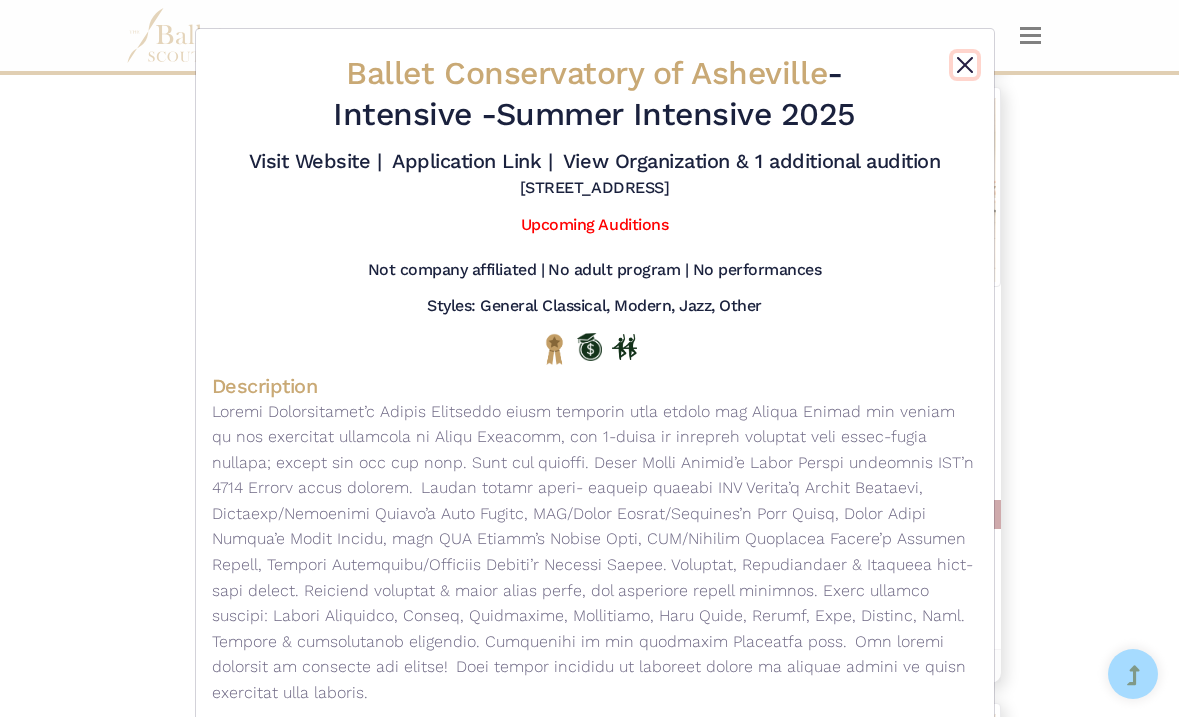 click at bounding box center (965, 65) 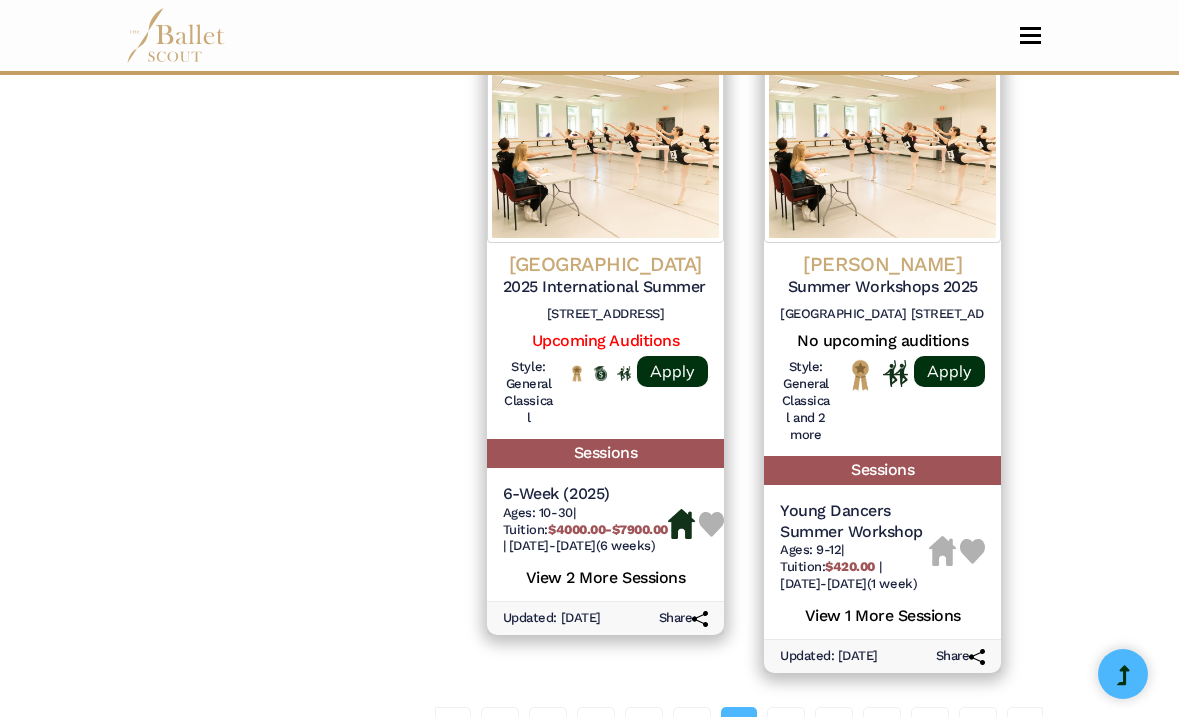 scroll, scrollTop: 3025, scrollLeft: 0, axis: vertical 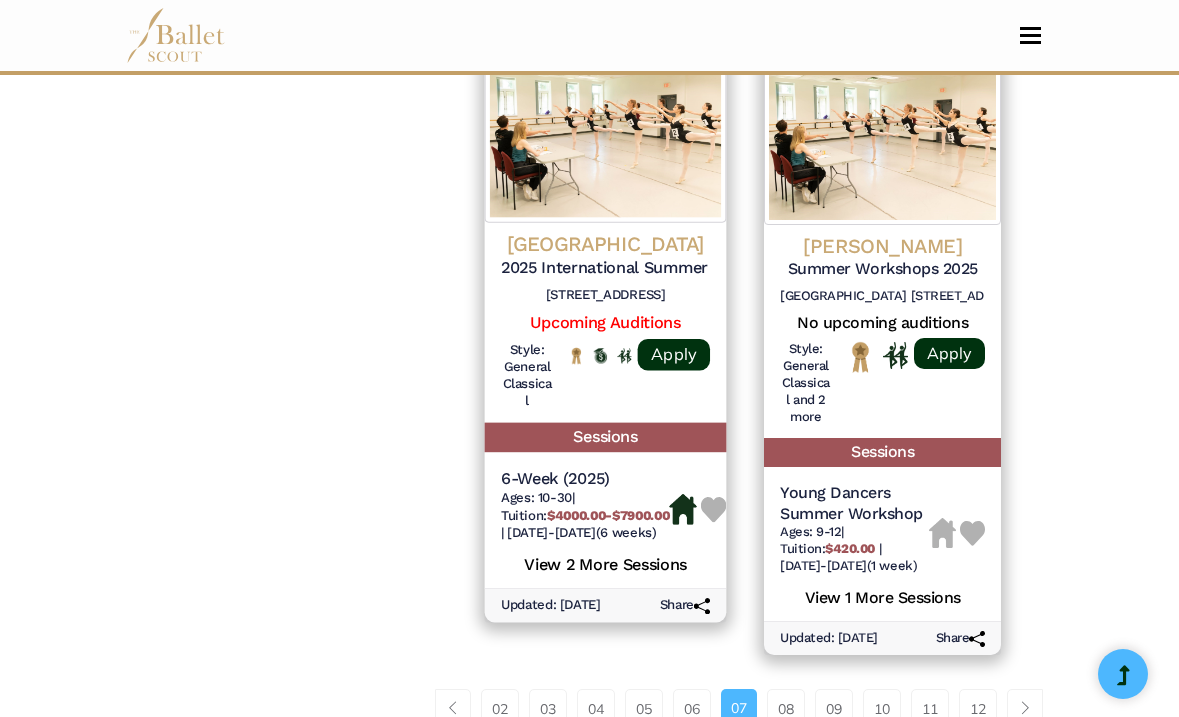 click at bounding box center (605, 121) 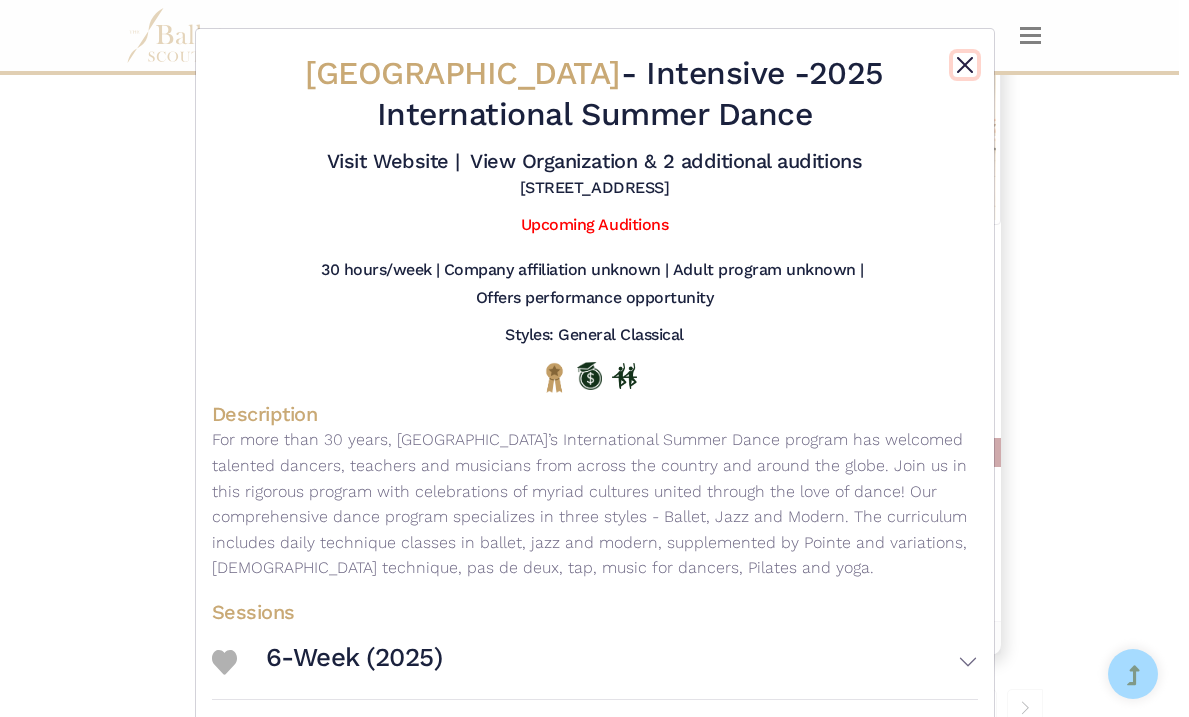 click at bounding box center [965, 65] 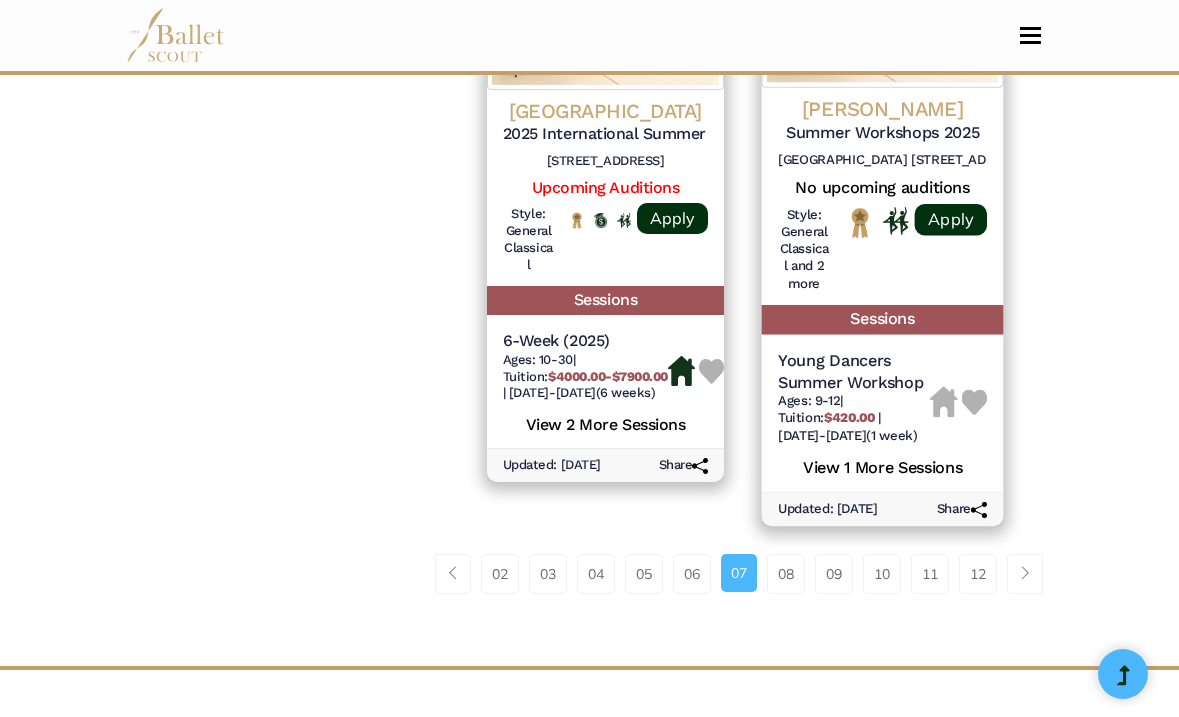 scroll, scrollTop: 3271, scrollLeft: 0, axis: vertical 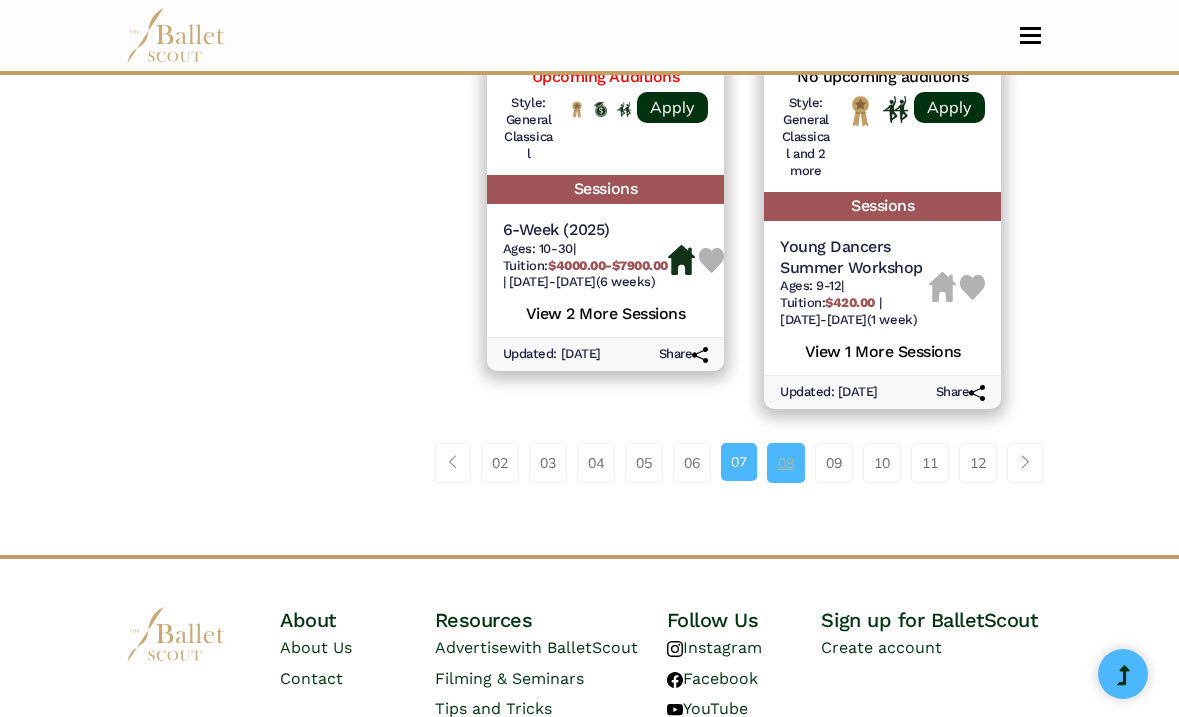 click on "08" at bounding box center (786, 463) 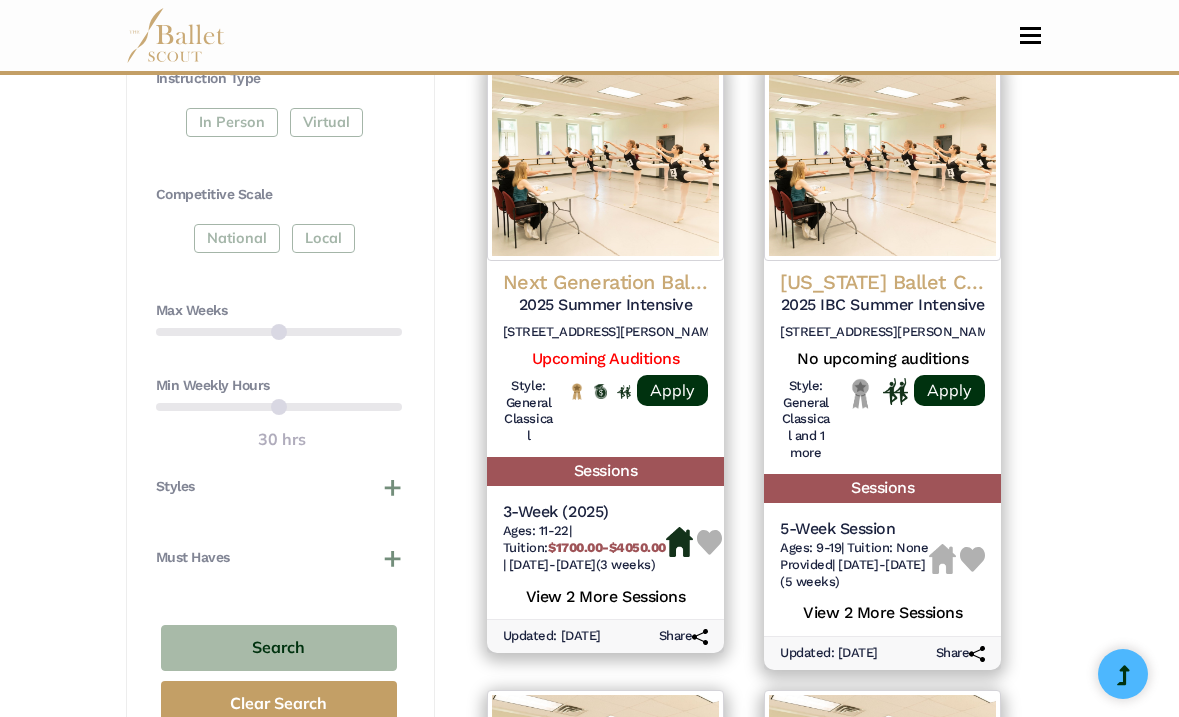 scroll, scrollTop: 1094, scrollLeft: 0, axis: vertical 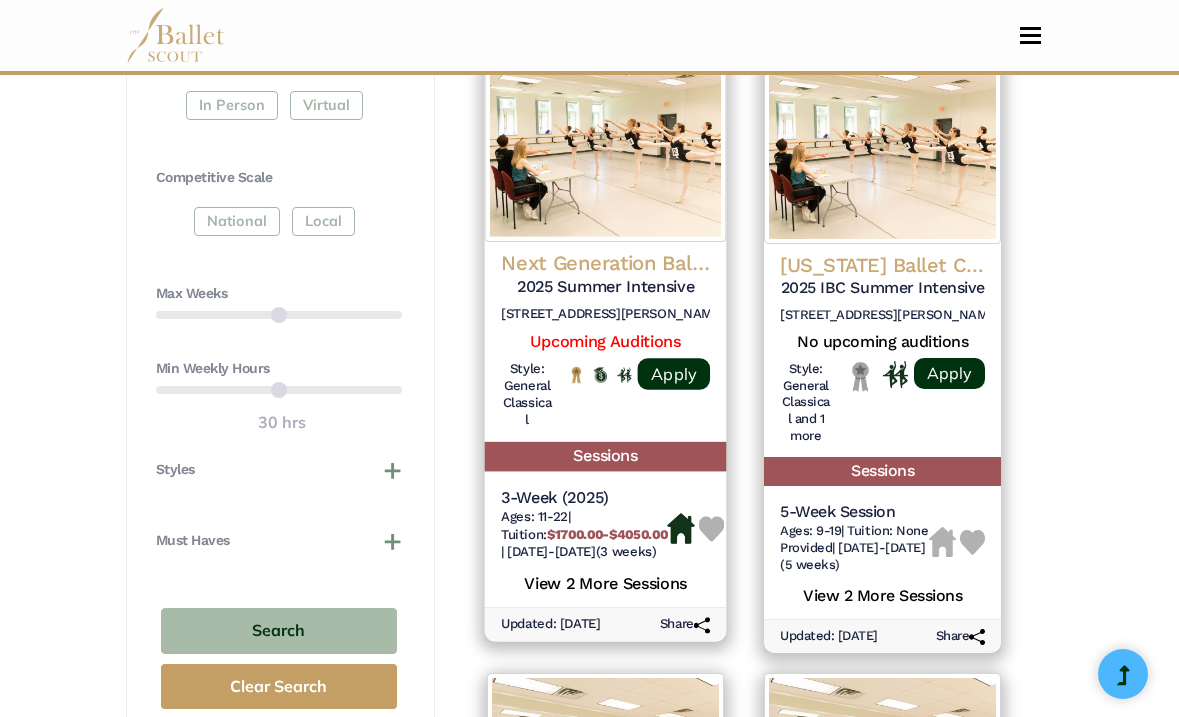 click on "Next Generation Ballet (NGB)" at bounding box center (882, -334) 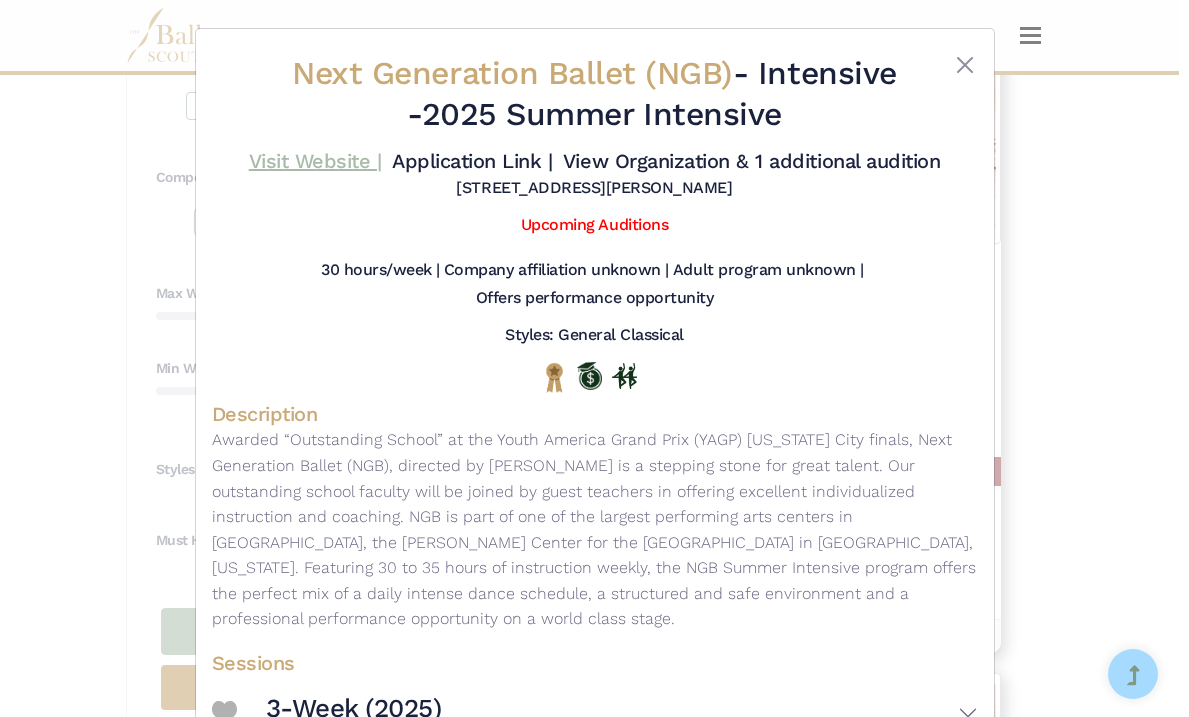 click on "Visit Website |" at bounding box center [315, 161] 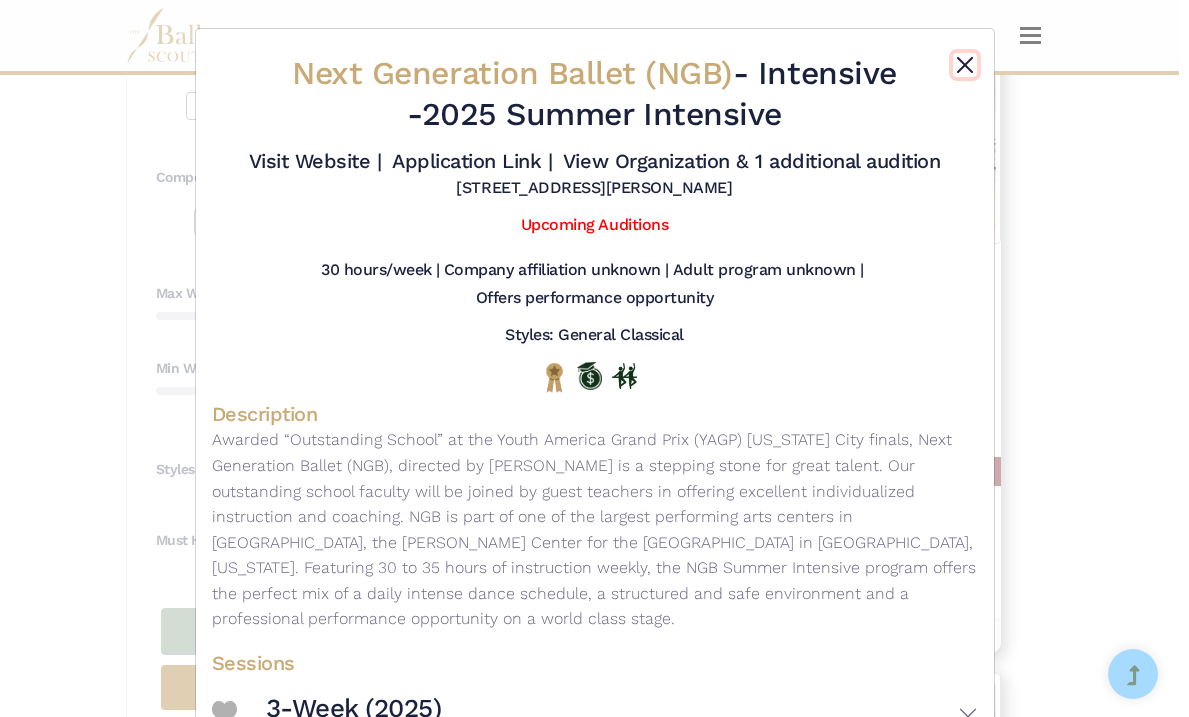 click at bounding box center (965, 65) 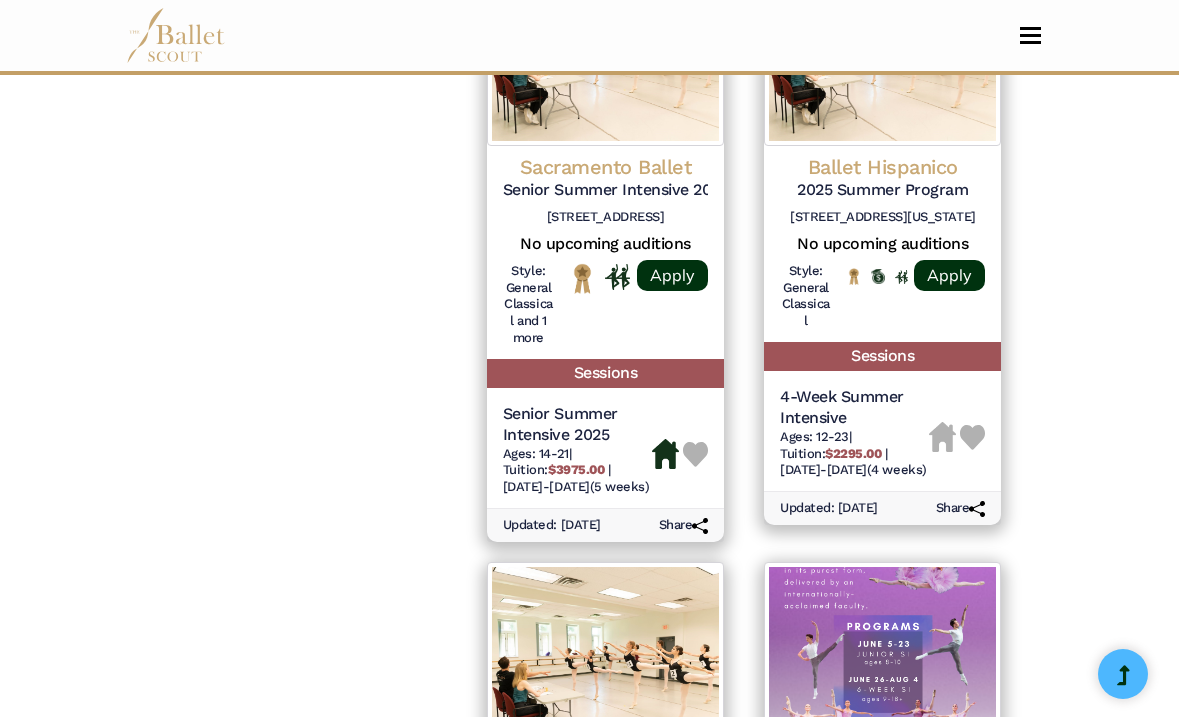 scroll, scrollTop: 1826, scrollLeft: 0, axis: vertical 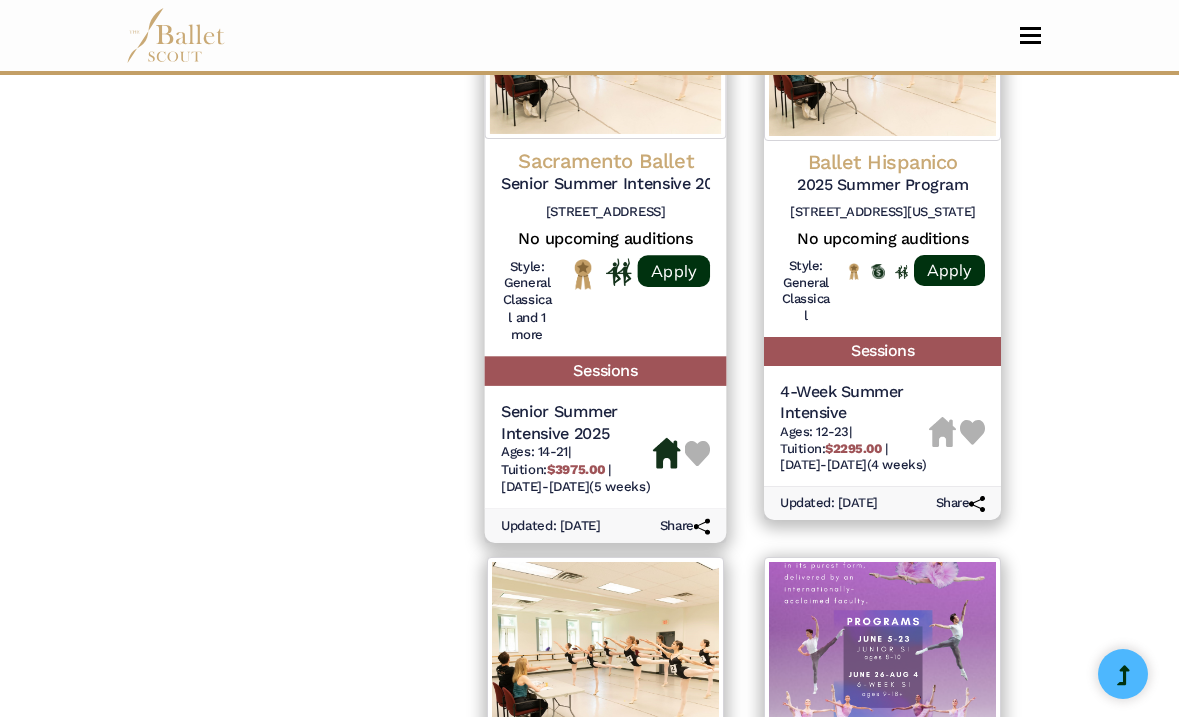 click on "Sacramento Ballet" at bounding box center (882, -1066) 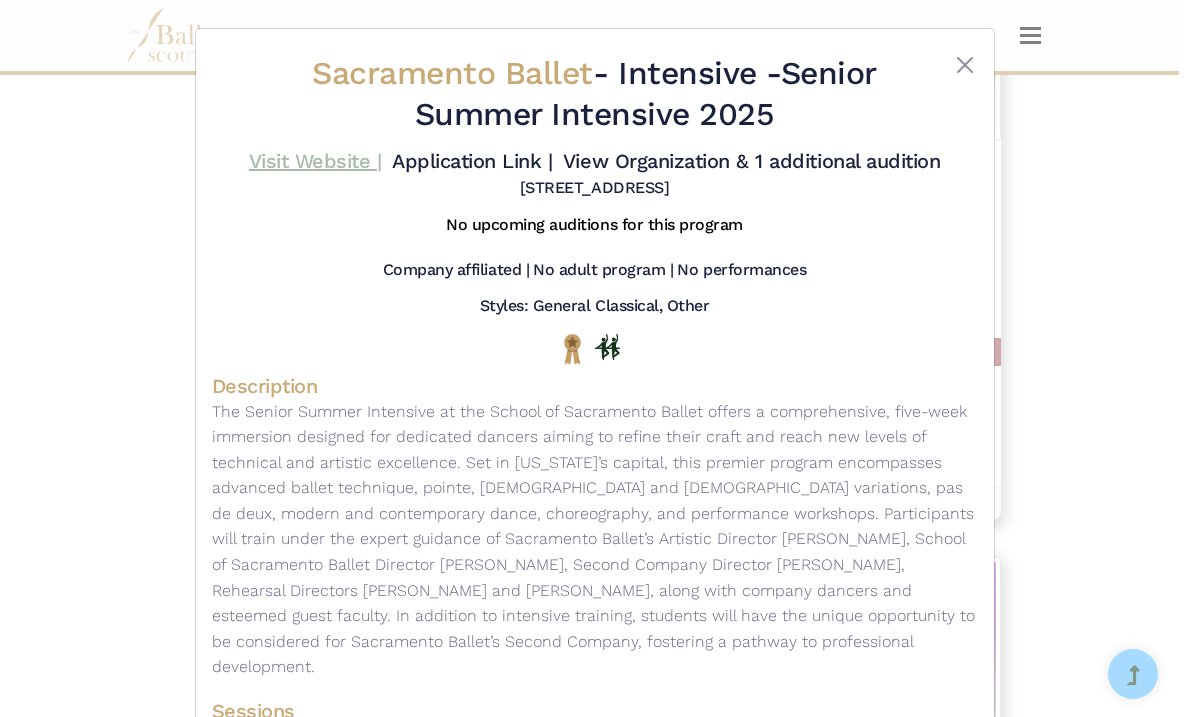 click on "Visit Website |" at bounding box center (315, 161) 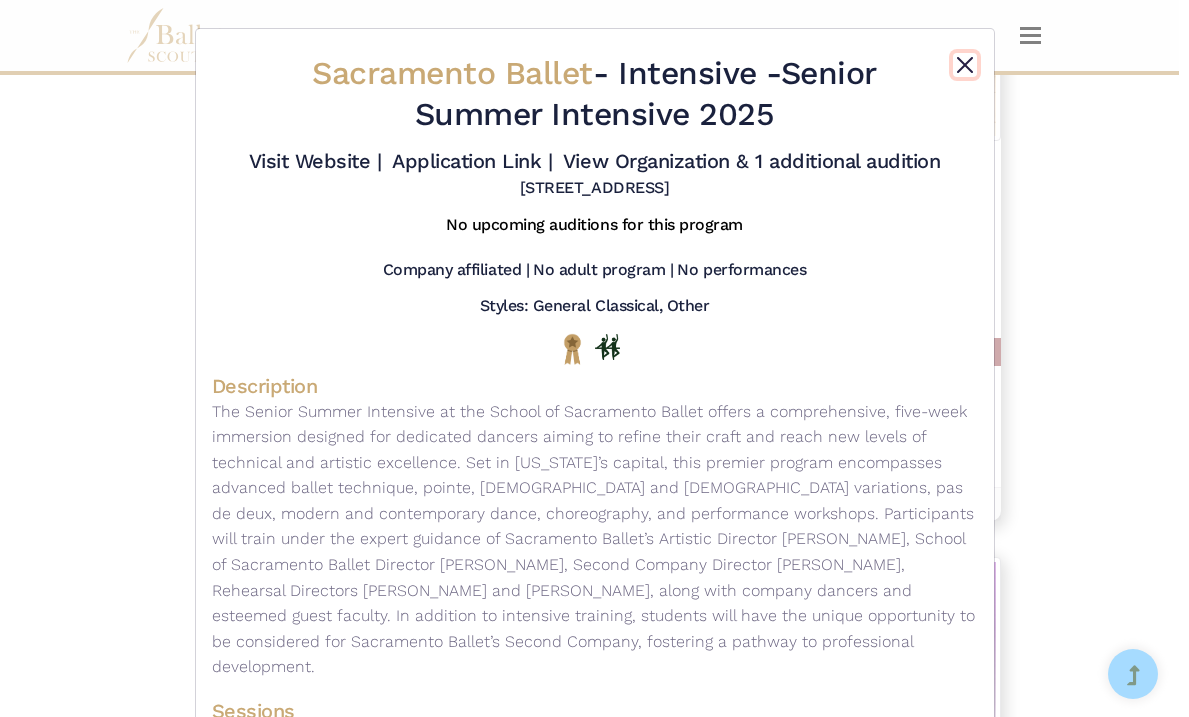 click at bounding box center [965, 65] 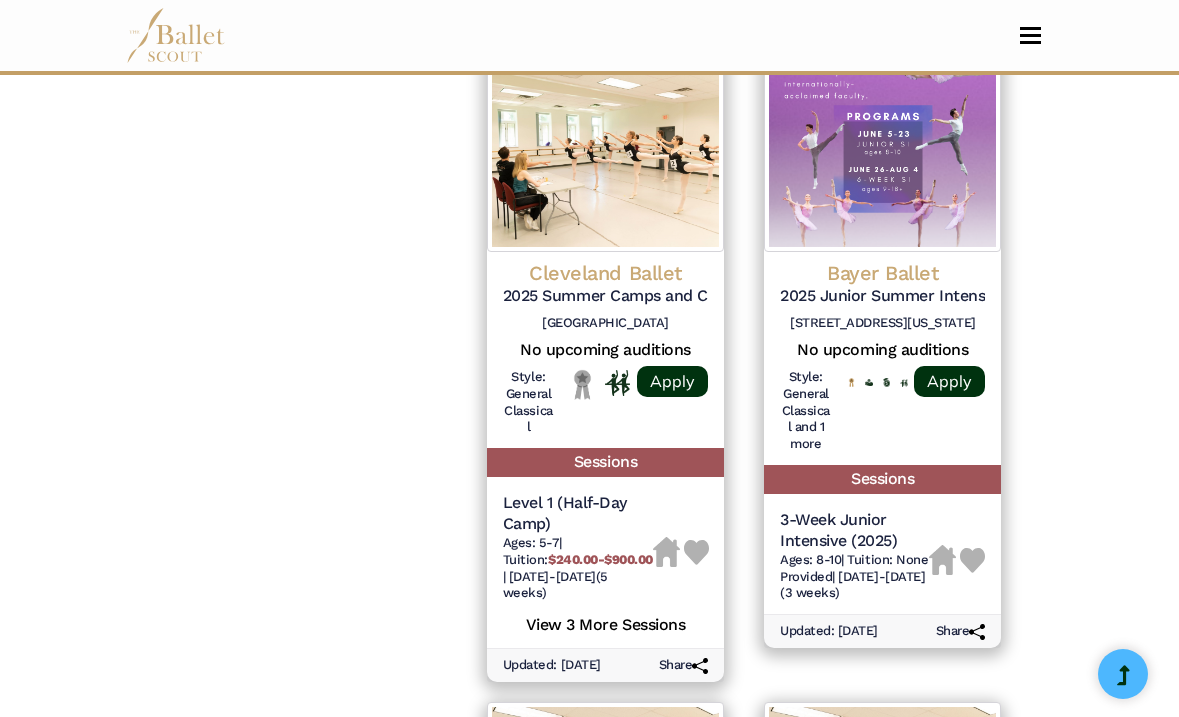 scroll, scrollTop: 2344, scrollLeft: 0, axis: vertical 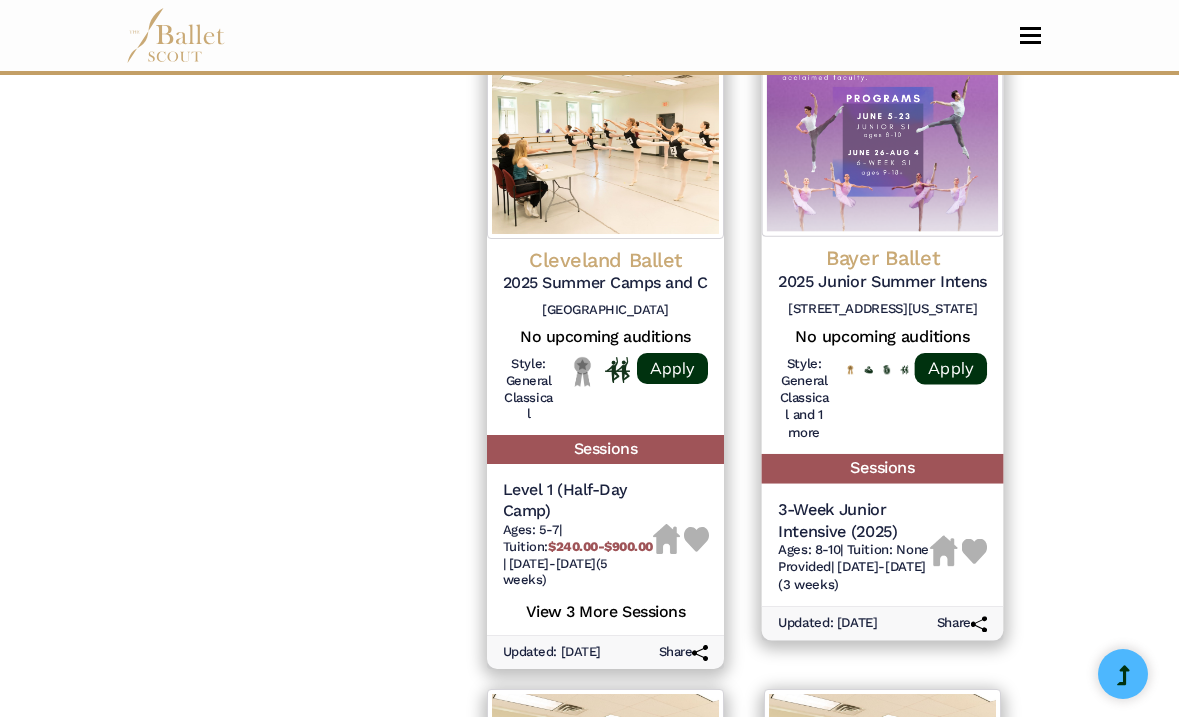 click at bounding box center [883, 135] 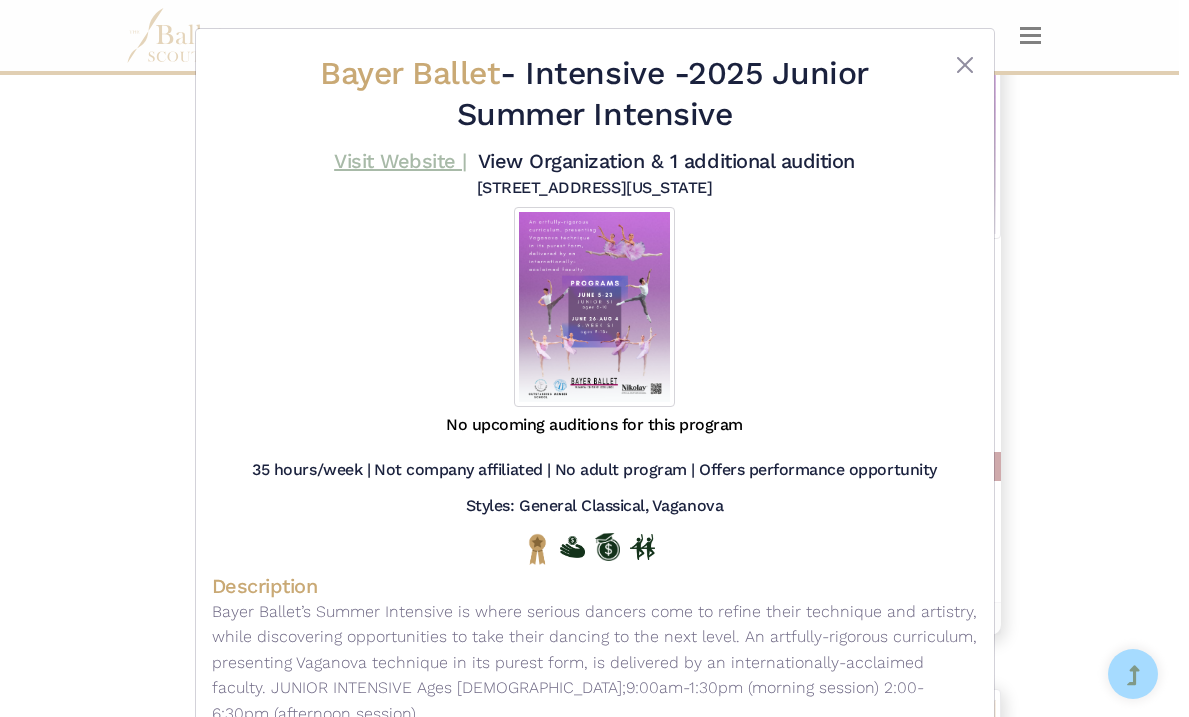 click on "Visit Website |" at bounding box center (400, 161) 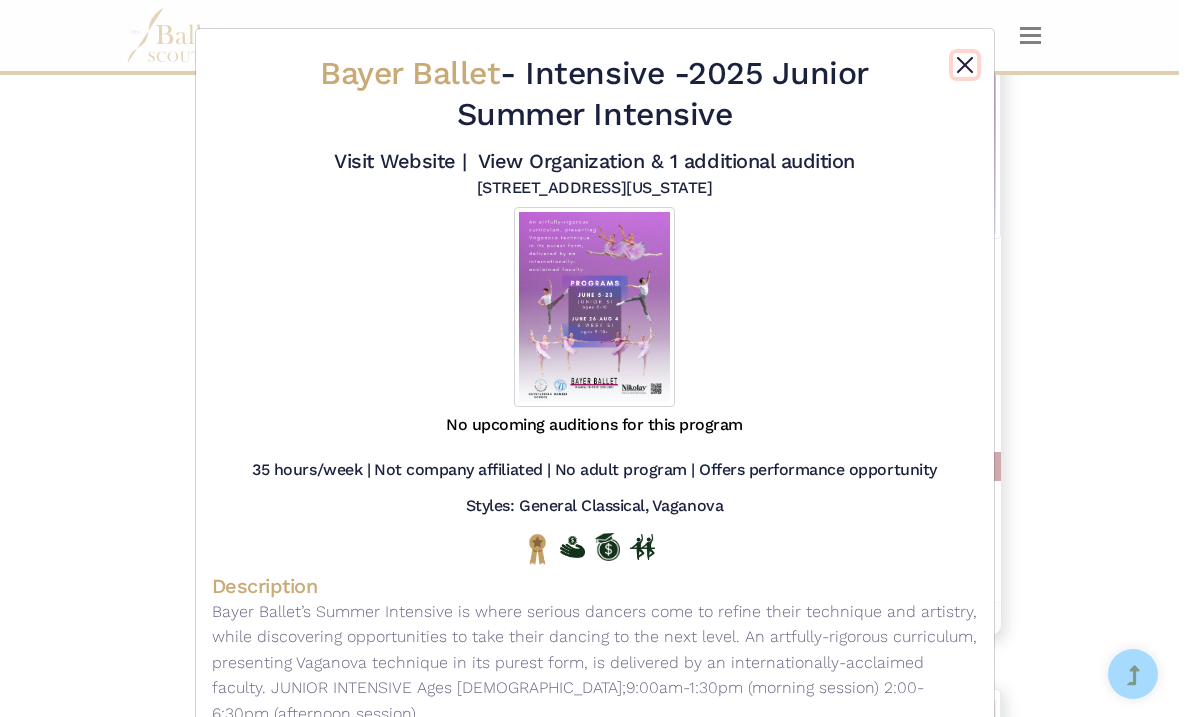 click at bounding box center [965, 65] 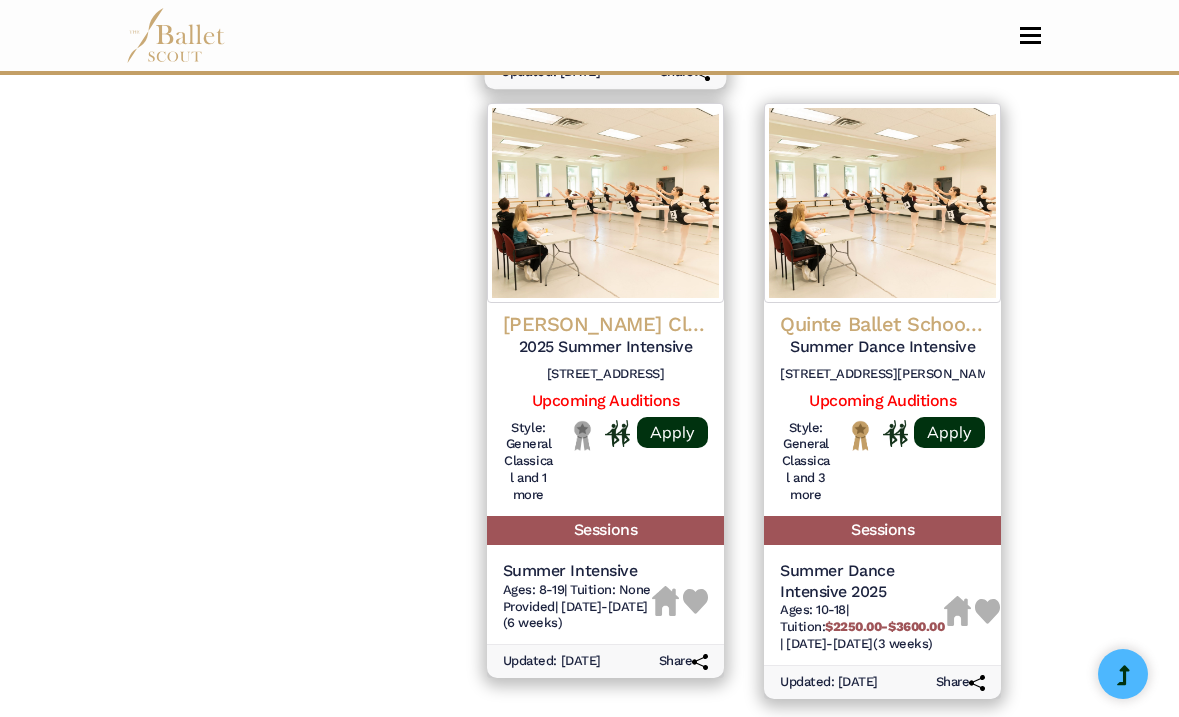 scroll, scrollTop: 2936, scrollLeft: 0, axis: vertical 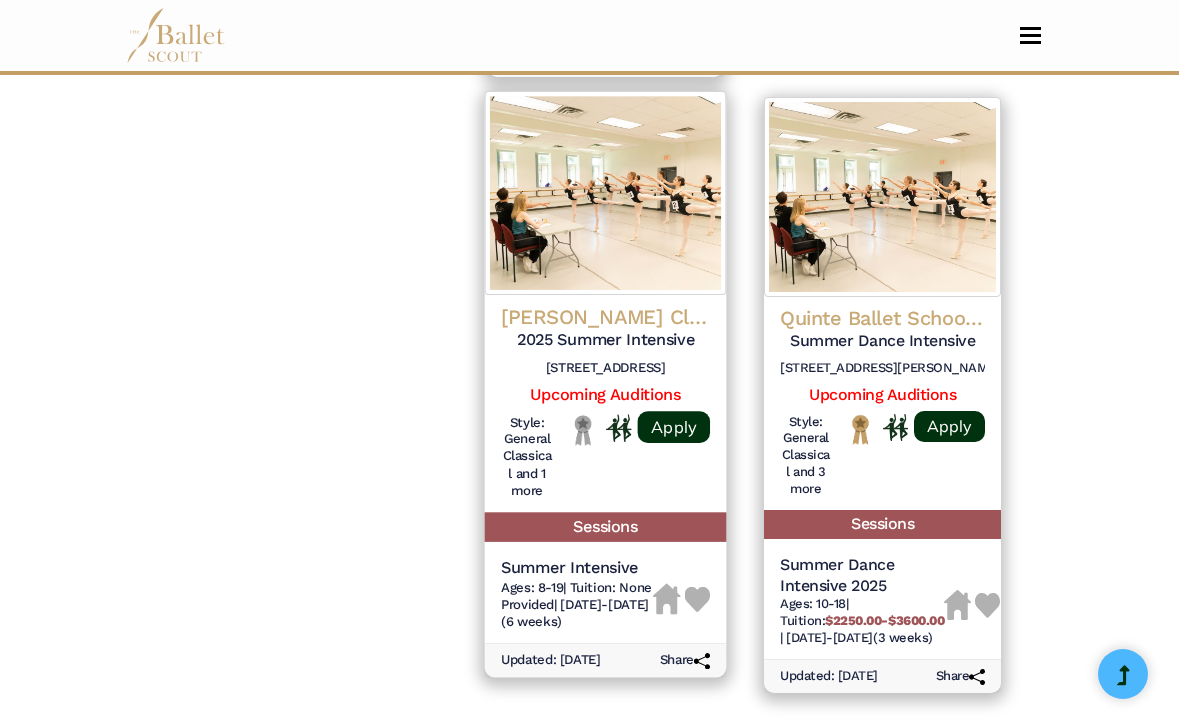 click at bounding box center [605, 193] 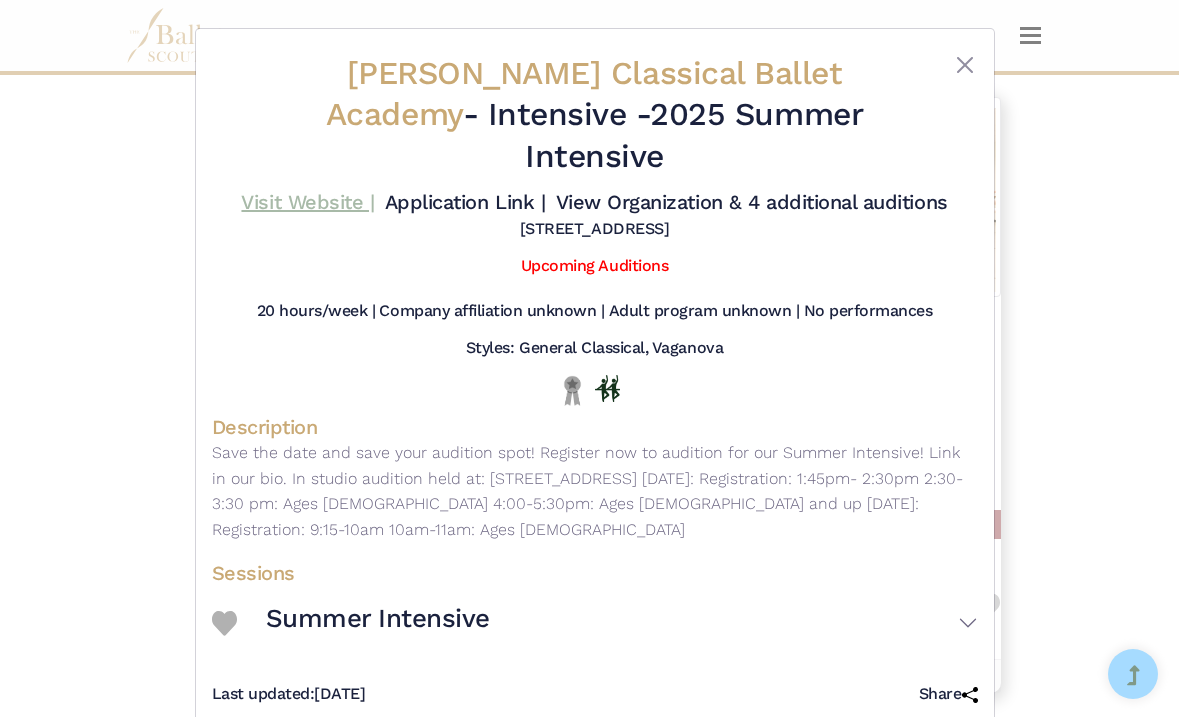 click on "Visit Website |" at bounding box center [307, 202] 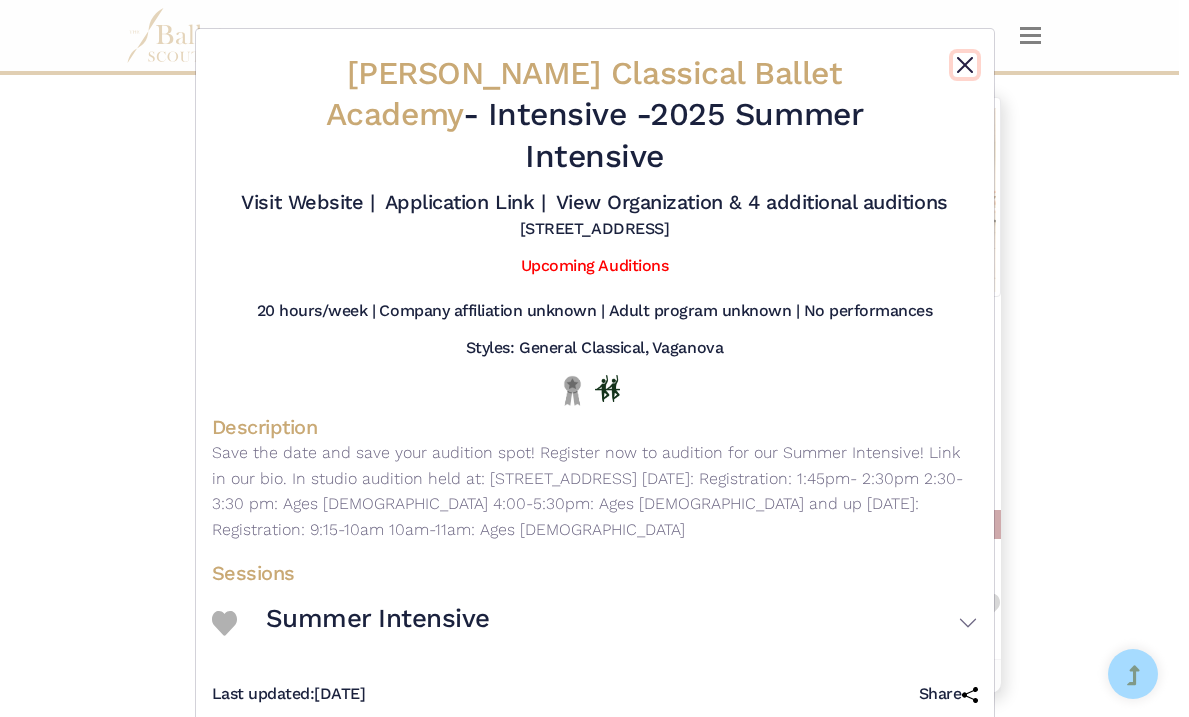 click at bounding box center [965, 65] 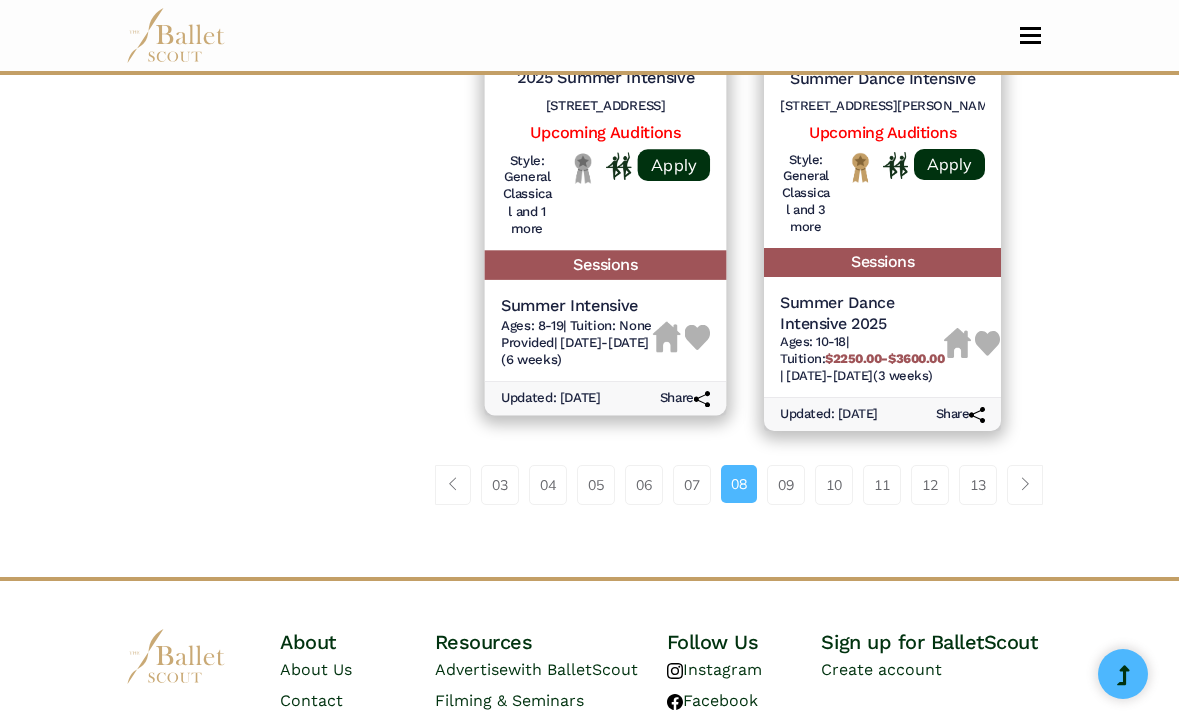 scroll, scrollTop: 3333, scrollLeft: 0, axis: vertical 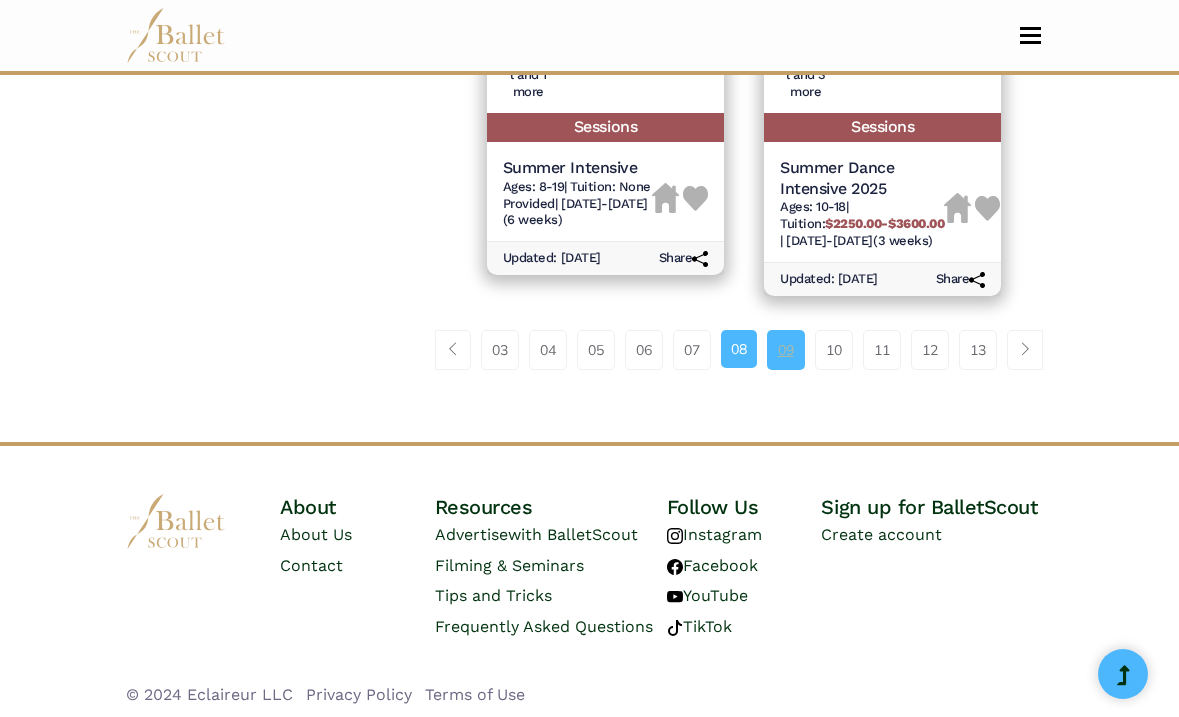 click on "09" at bounding box center (786, 350) 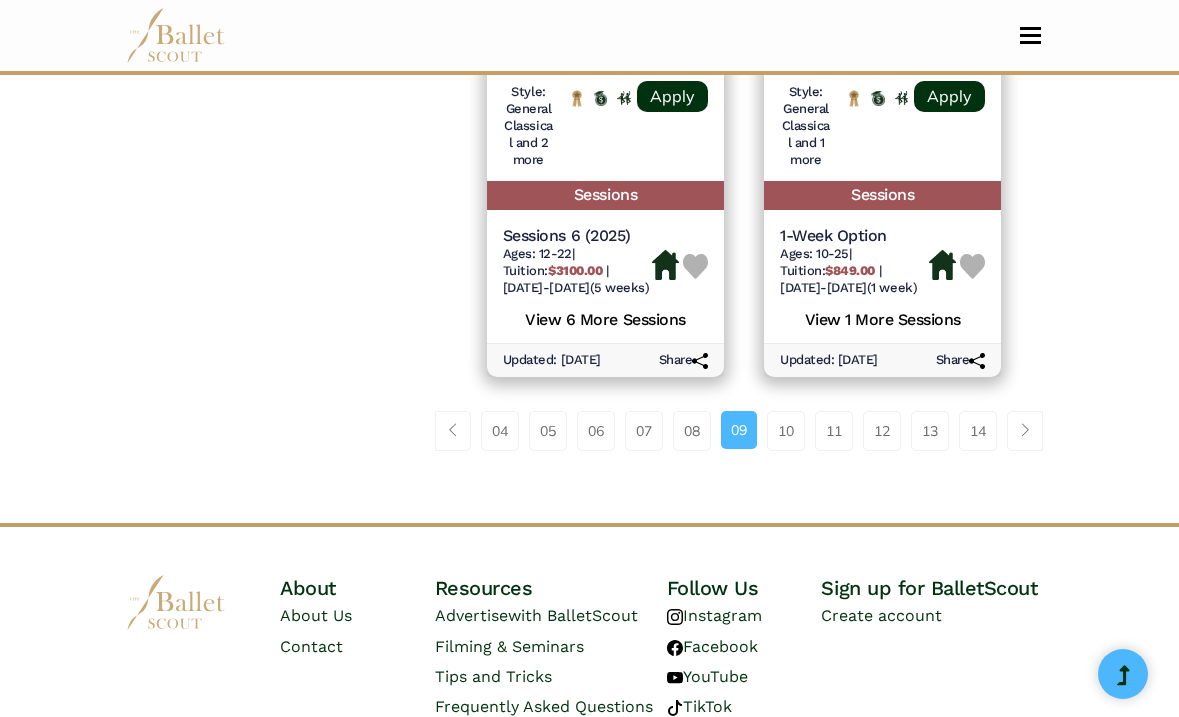 scroll, scrollTop: 3296, scrollLeft: 0, axis: vertical 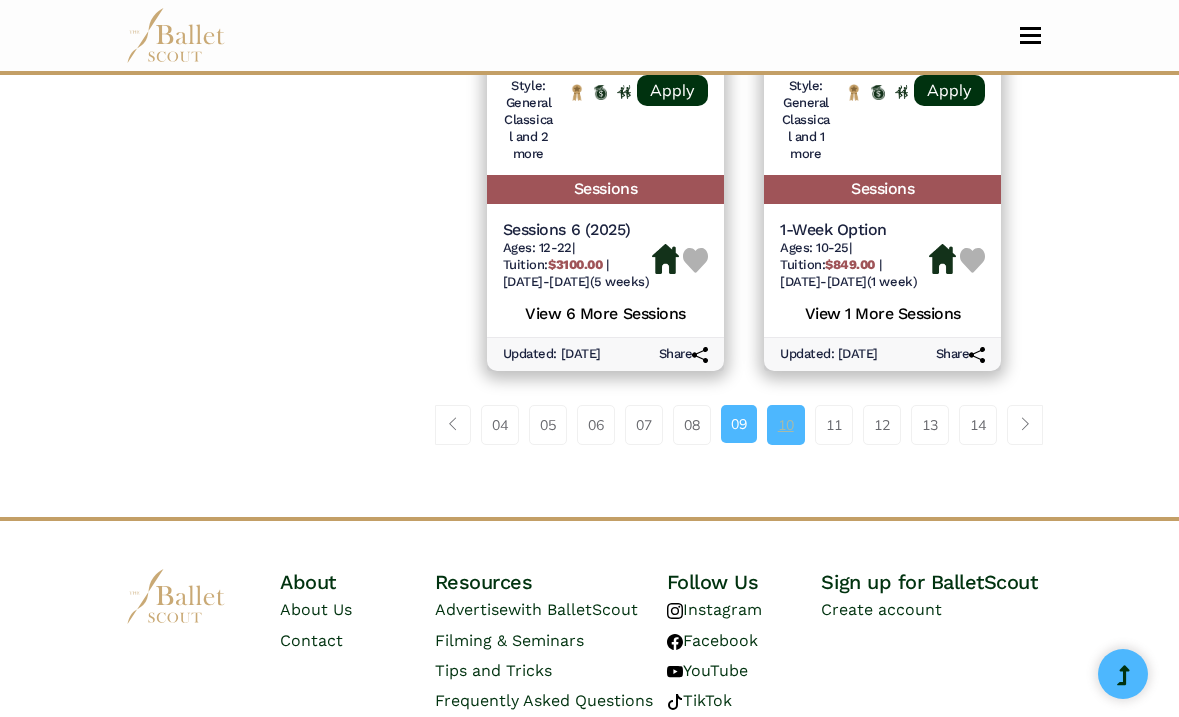 click on "10" at bounding box center (786, 425) 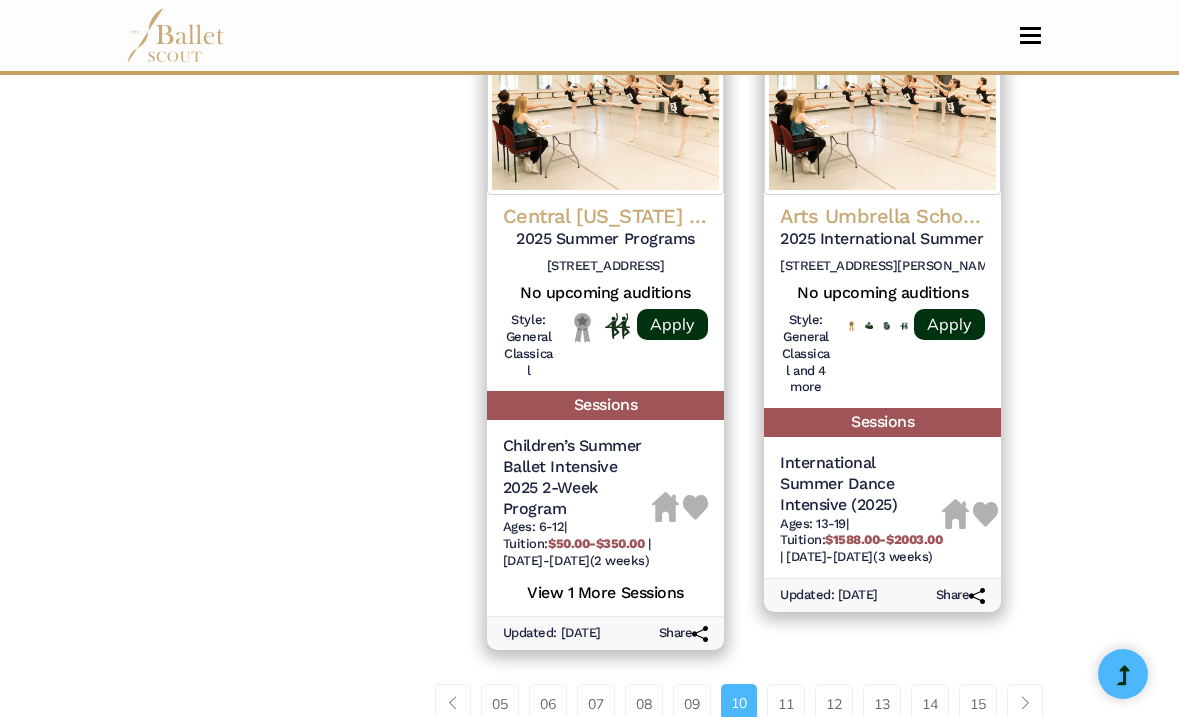 scroll, scrollTop: 3120, scrollLeft: 0, axis: vertical 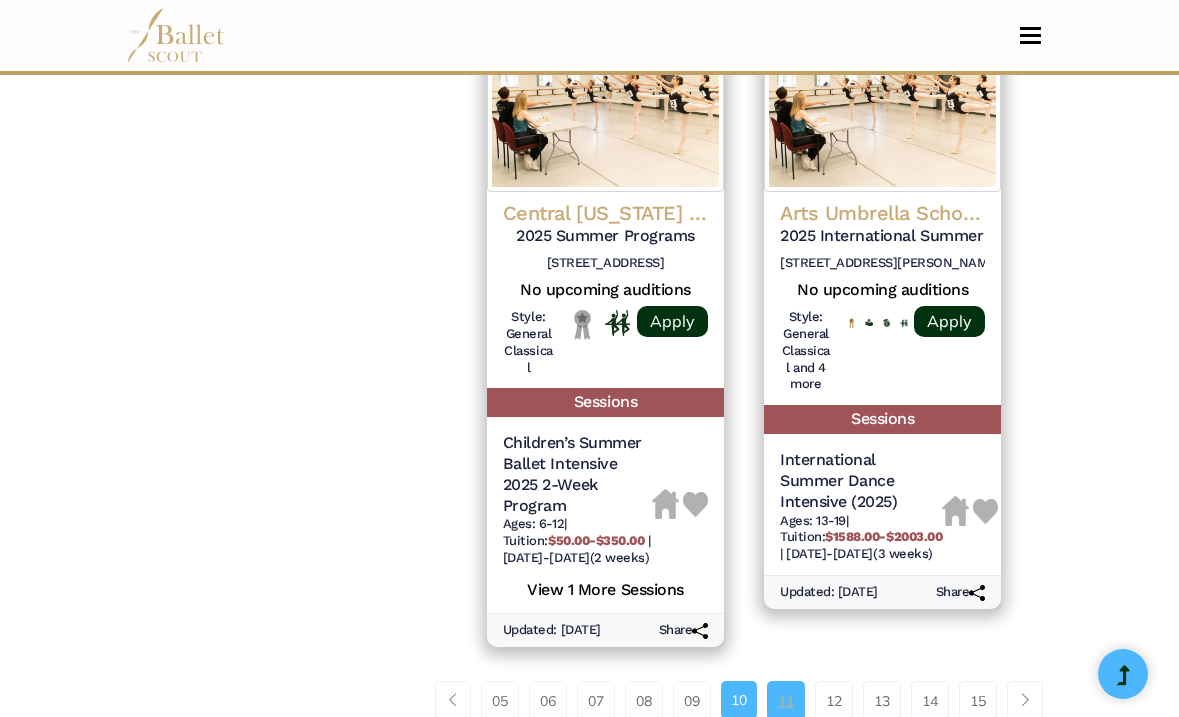 click on "11" at bounding box center [786, 701] 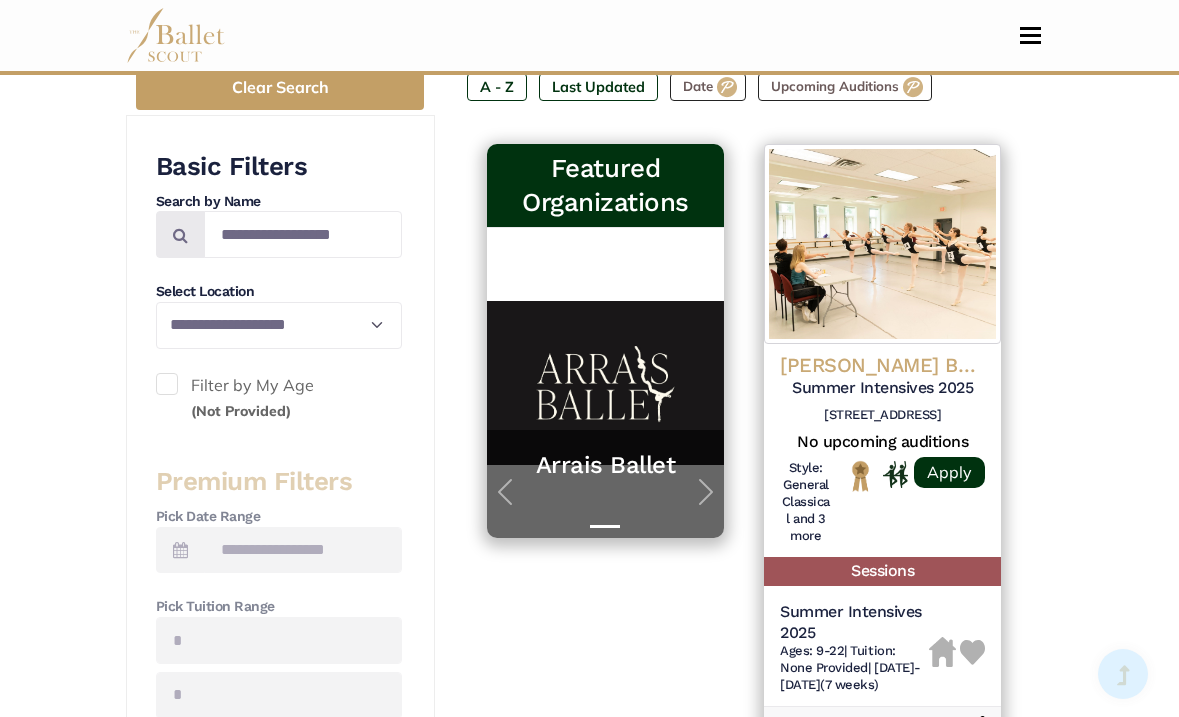 scroll, scrollTop: 419, scrollLeft: 0, axis: vertical 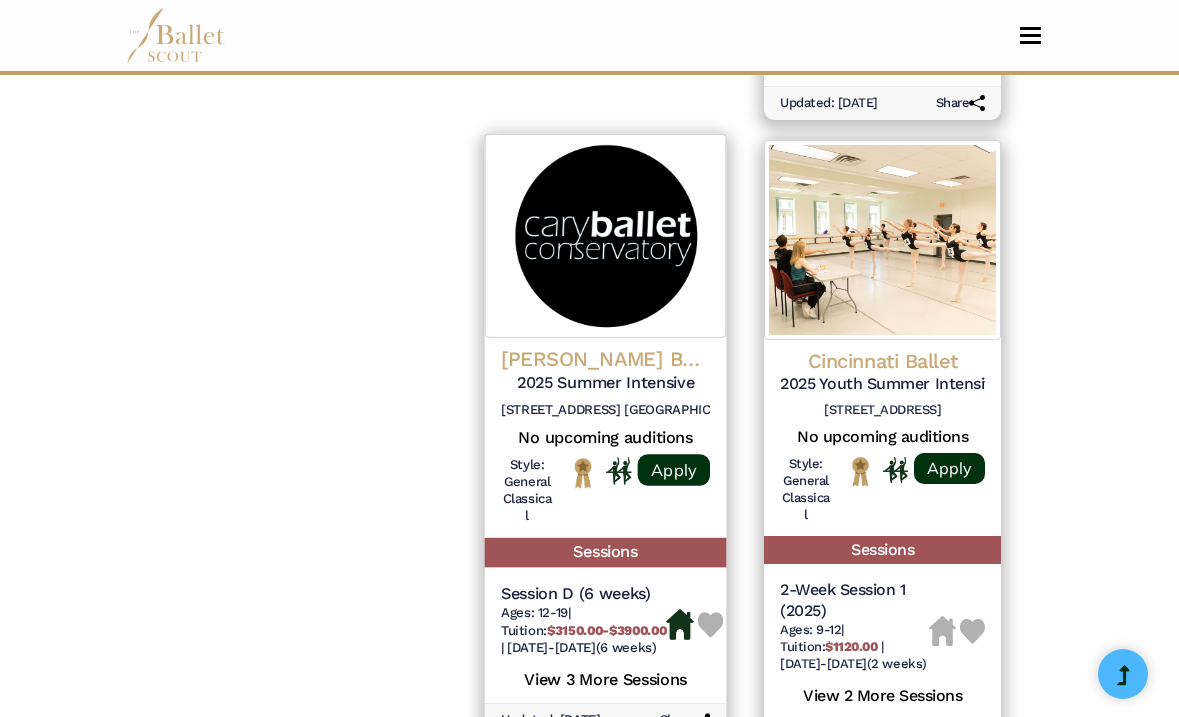 click at bounding box center (605, 235) 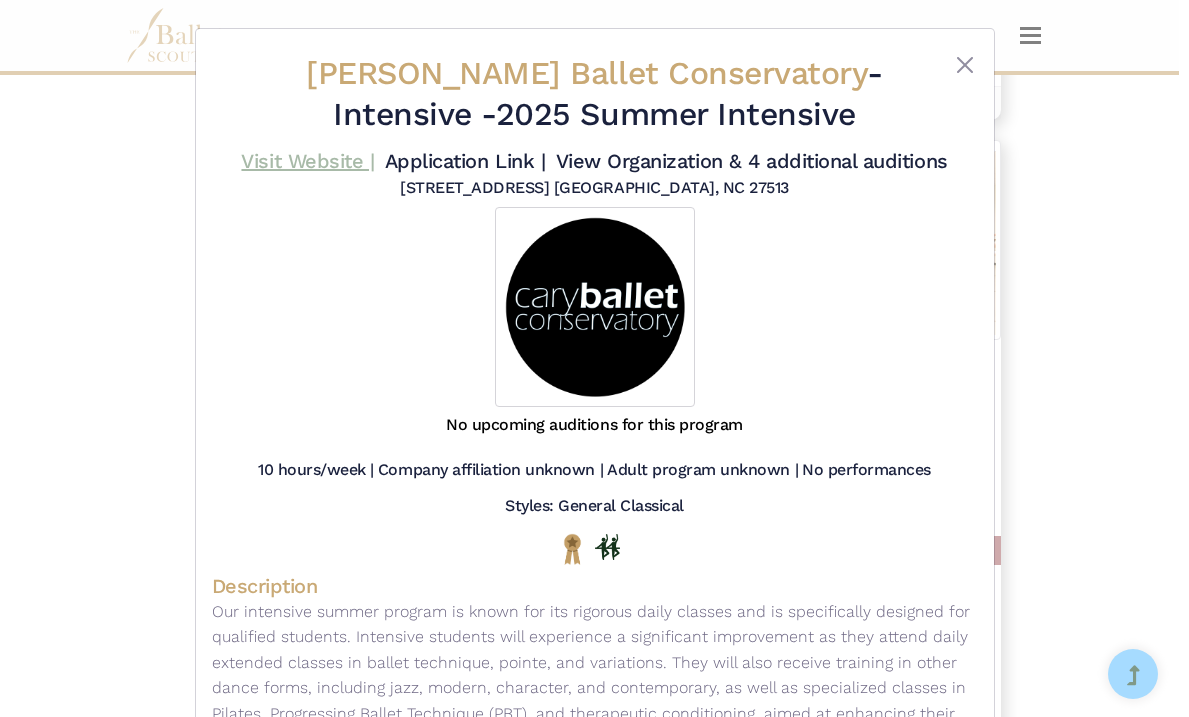 click on "Visit Website |" at bounding box center [307, 161] 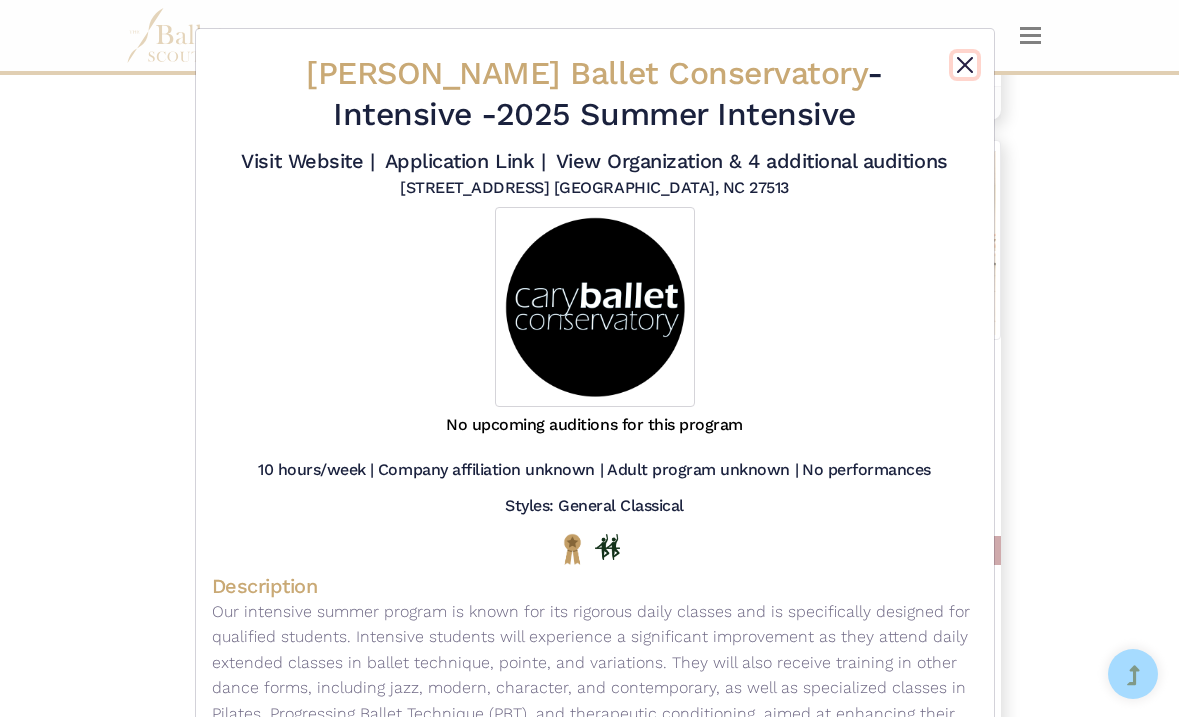 click at bounding box center (965, 65) 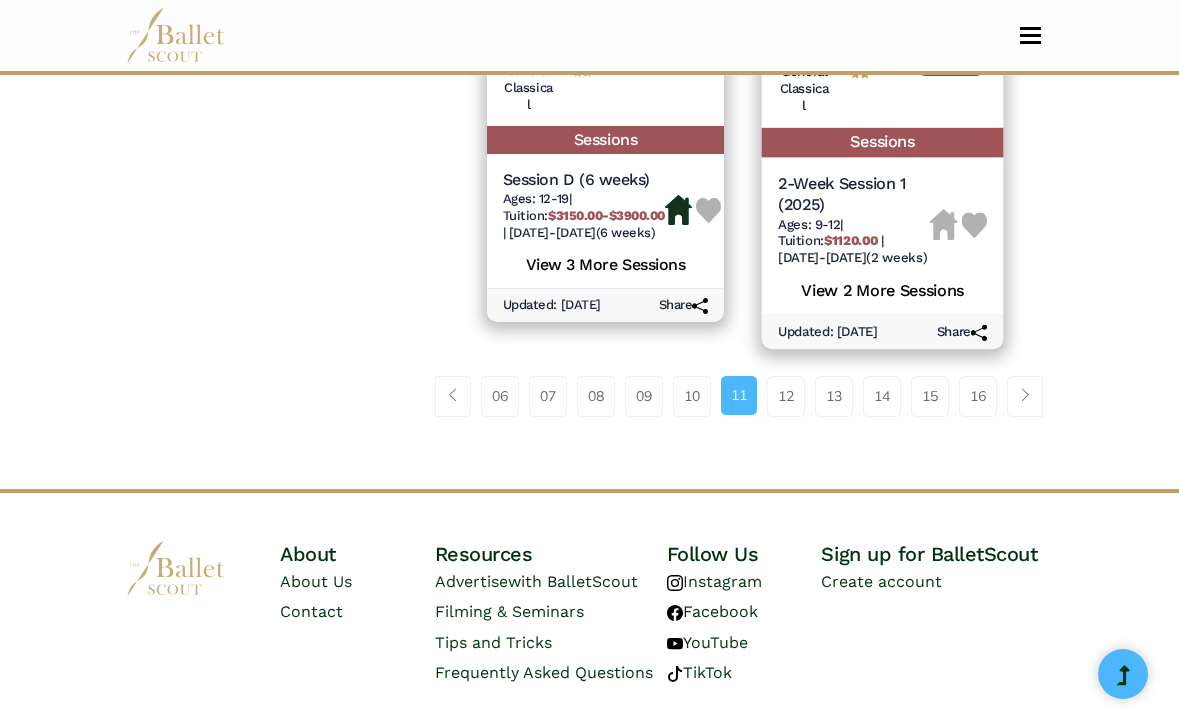 scroll, scrollTop: 3391, scrollLeft: 0, axis: vertical 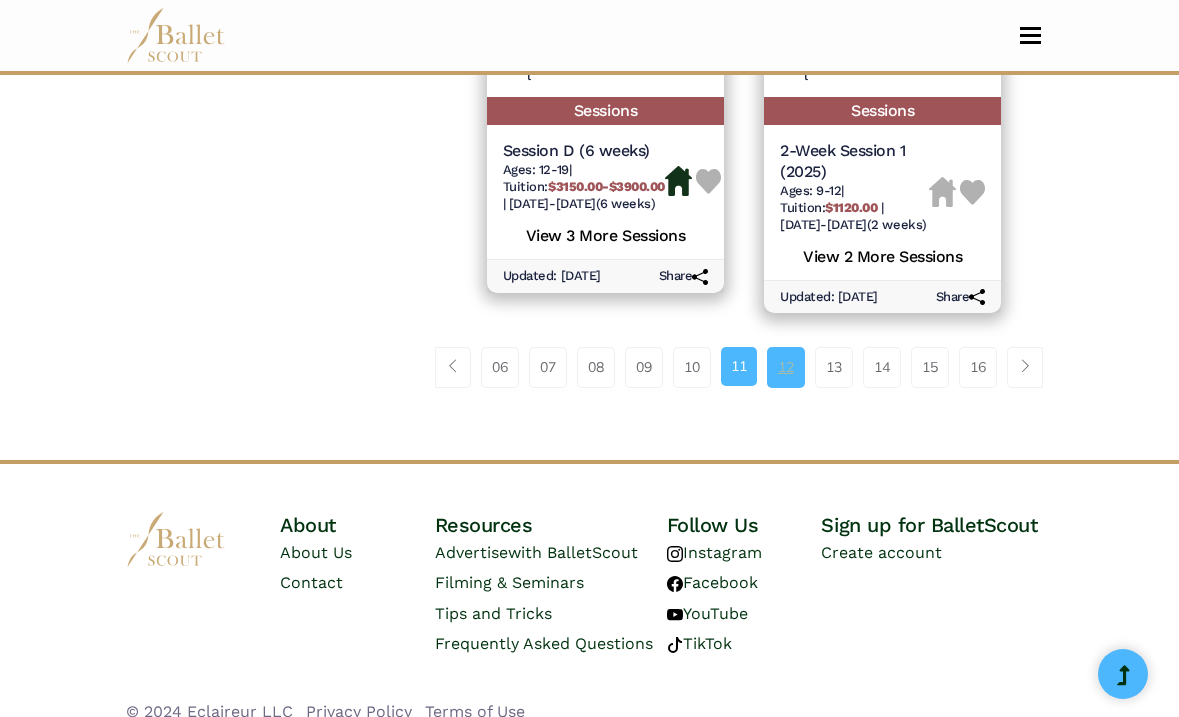 click on "12" at bounding box center (786, 367) 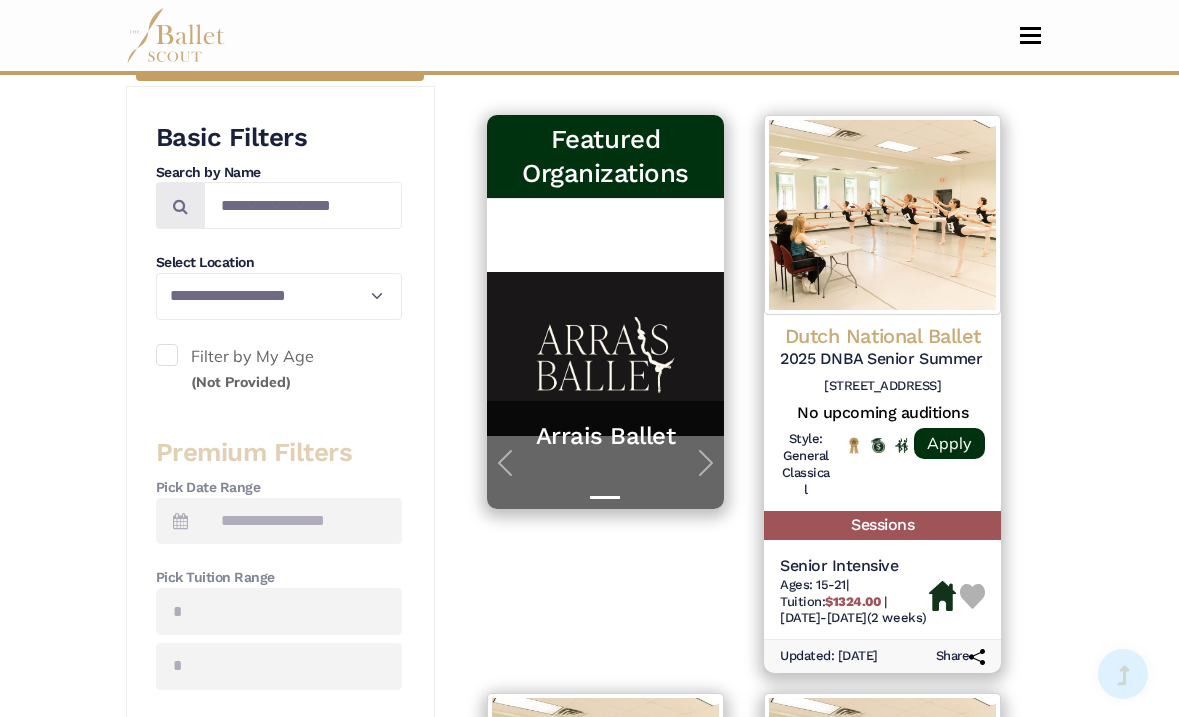 scroll, scrollTop: 425, scrollLeft: 0, axis: vertical 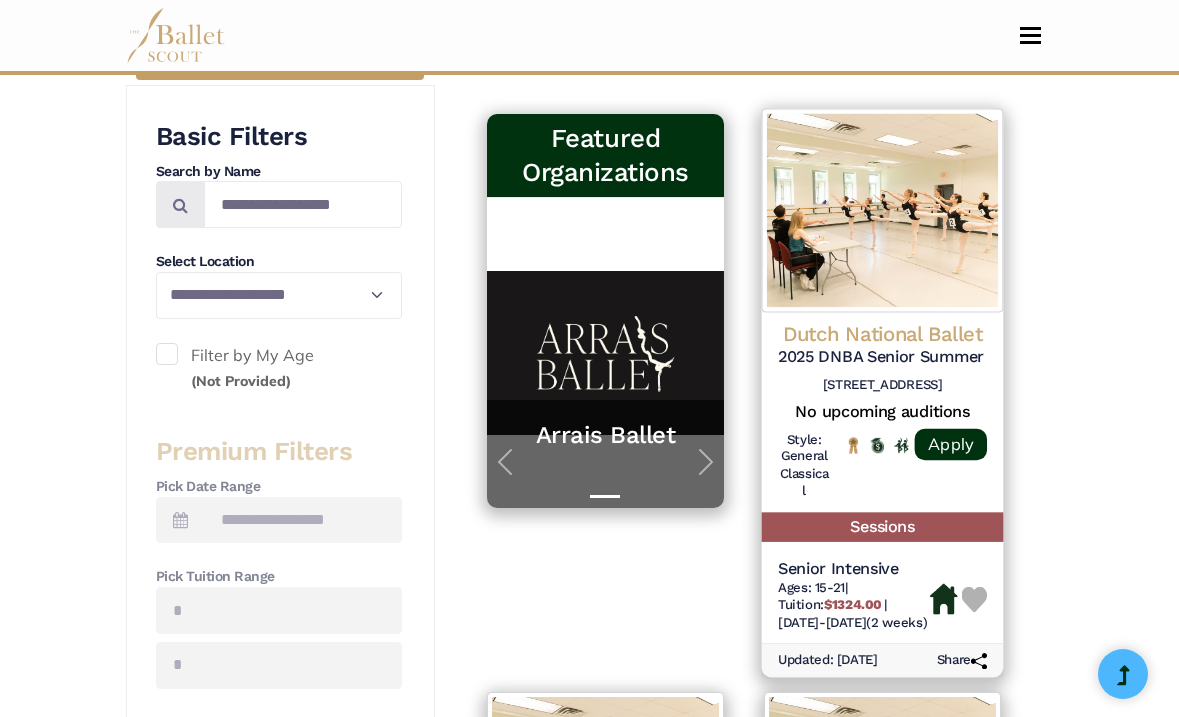 click at bounding box center (883, 210) 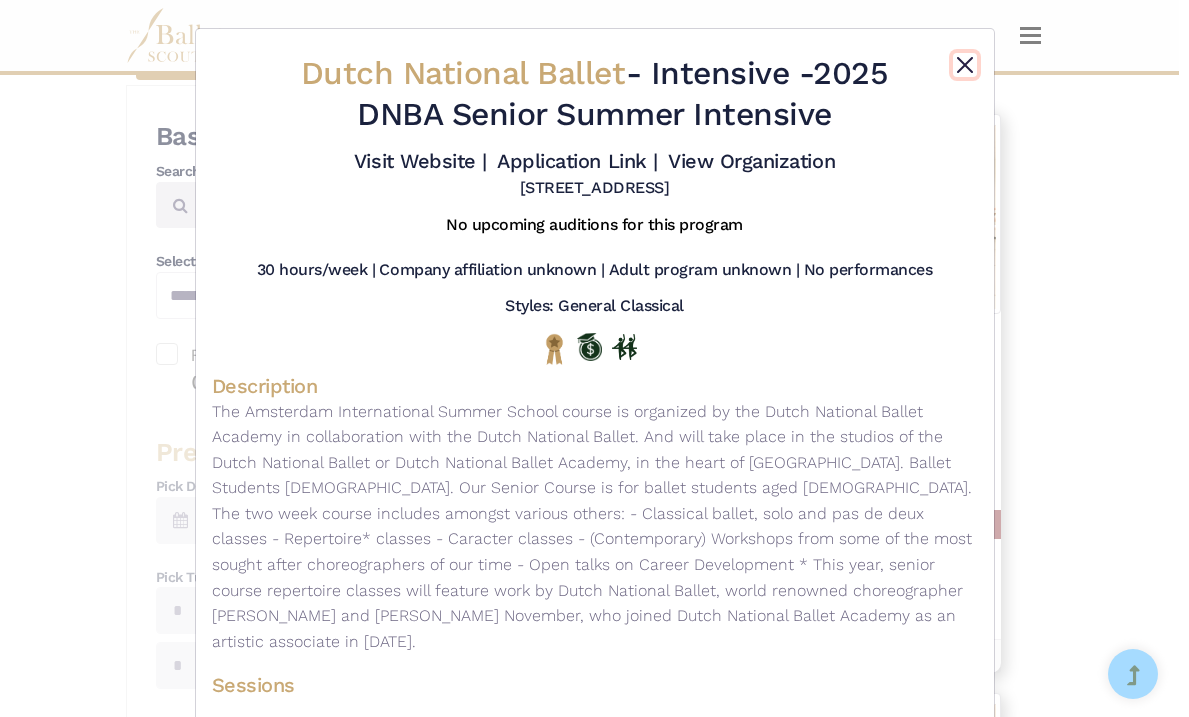 click at bounding box center (965, 65) 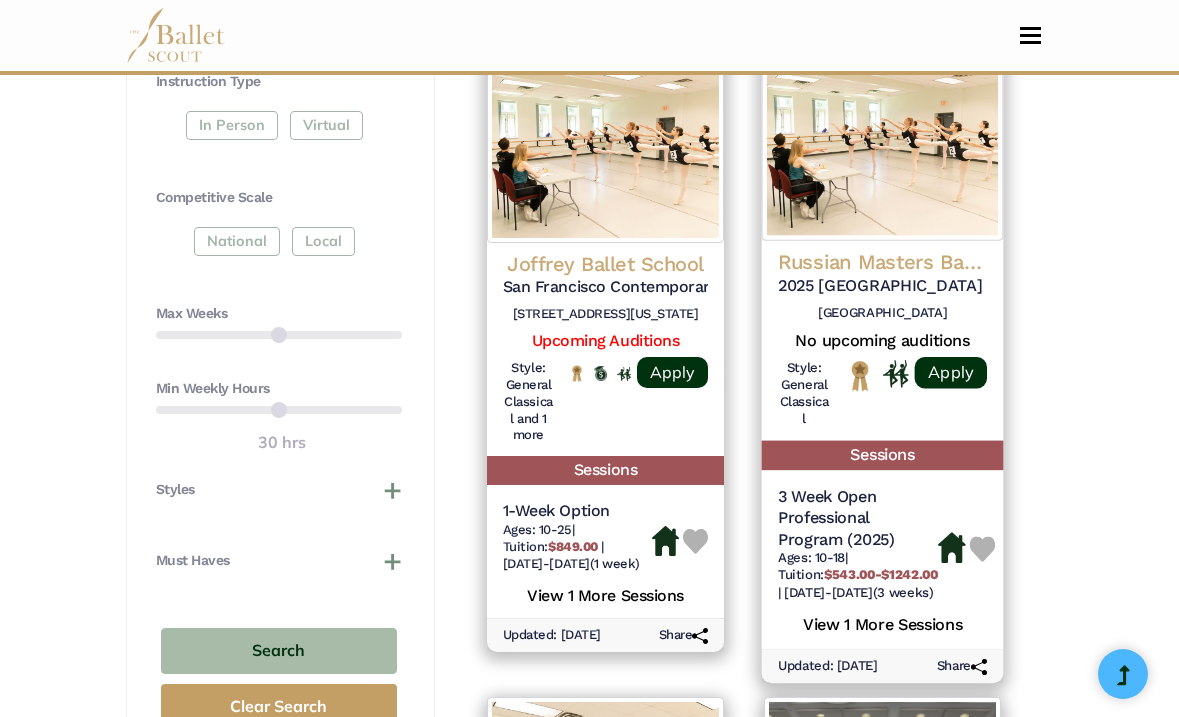 scroll, scrollTop: 1077, scrollLeft: 0, axis: vertical 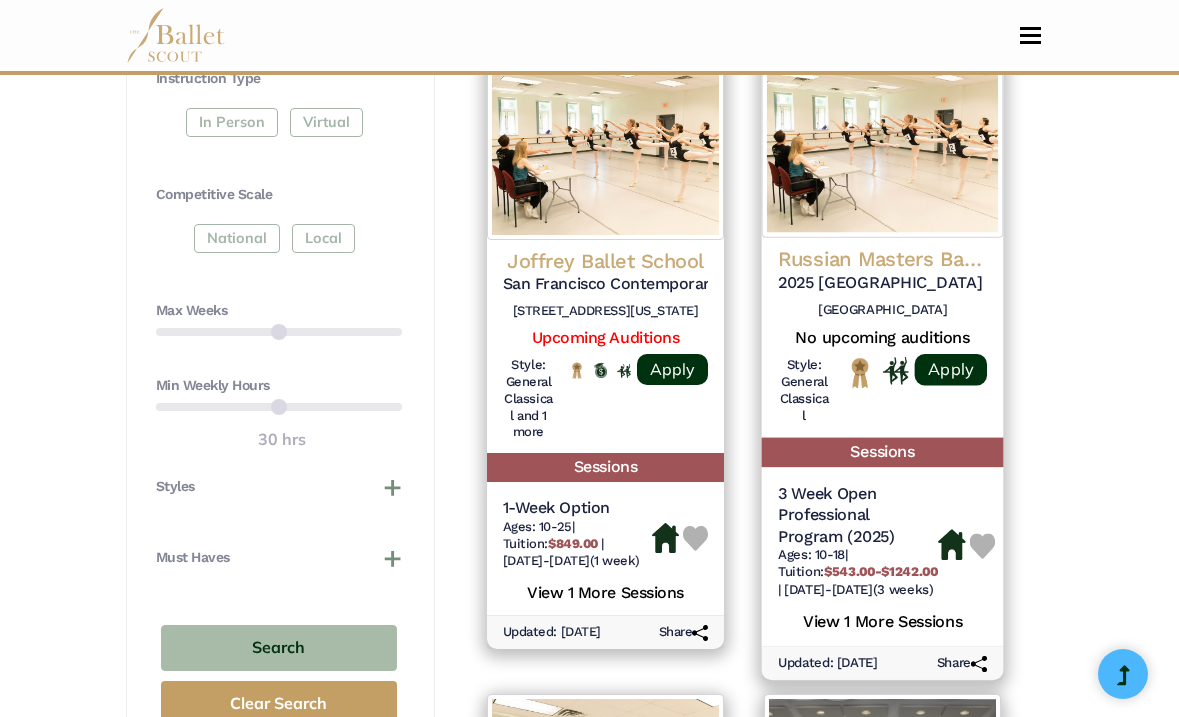 click on "Russian Masters Ballet
2025 [GEOGRAPHIC_DATA] Summer Intensive
[GEOGRAPHIC_DATA]
No upcoming auditions
Style:
General Classical
Apply" at bounding box center [883, 338] 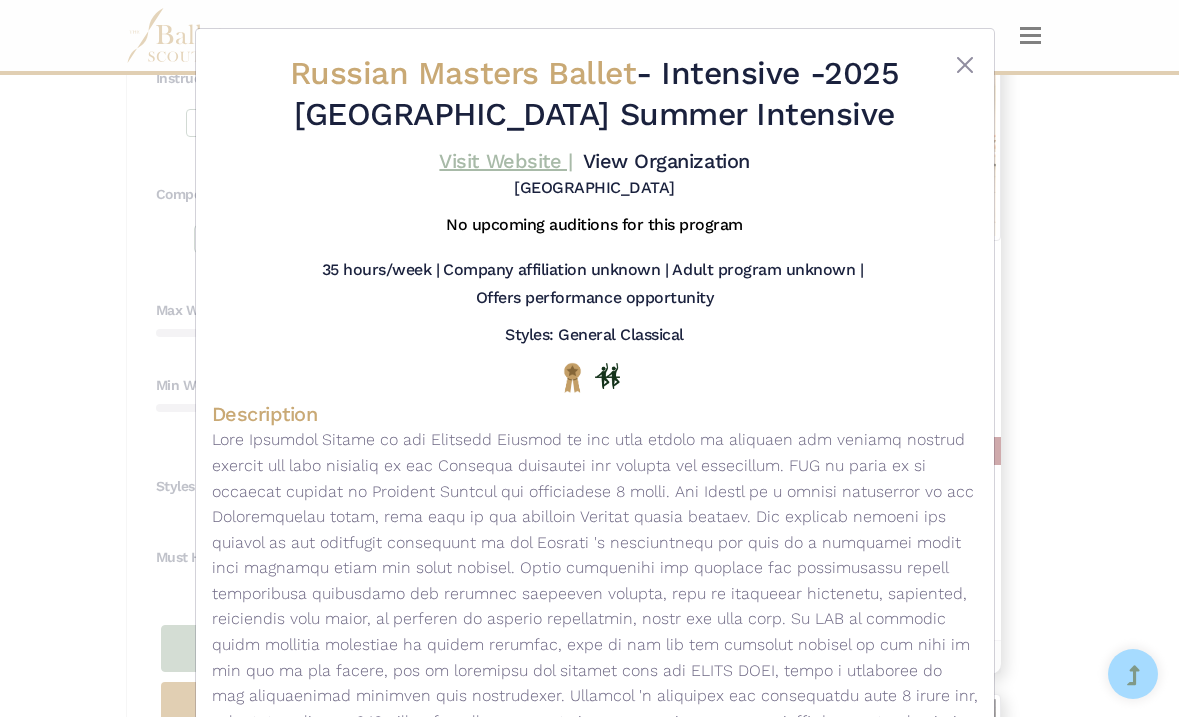 click on "Visit Website |" at bounding box center [505, 161] 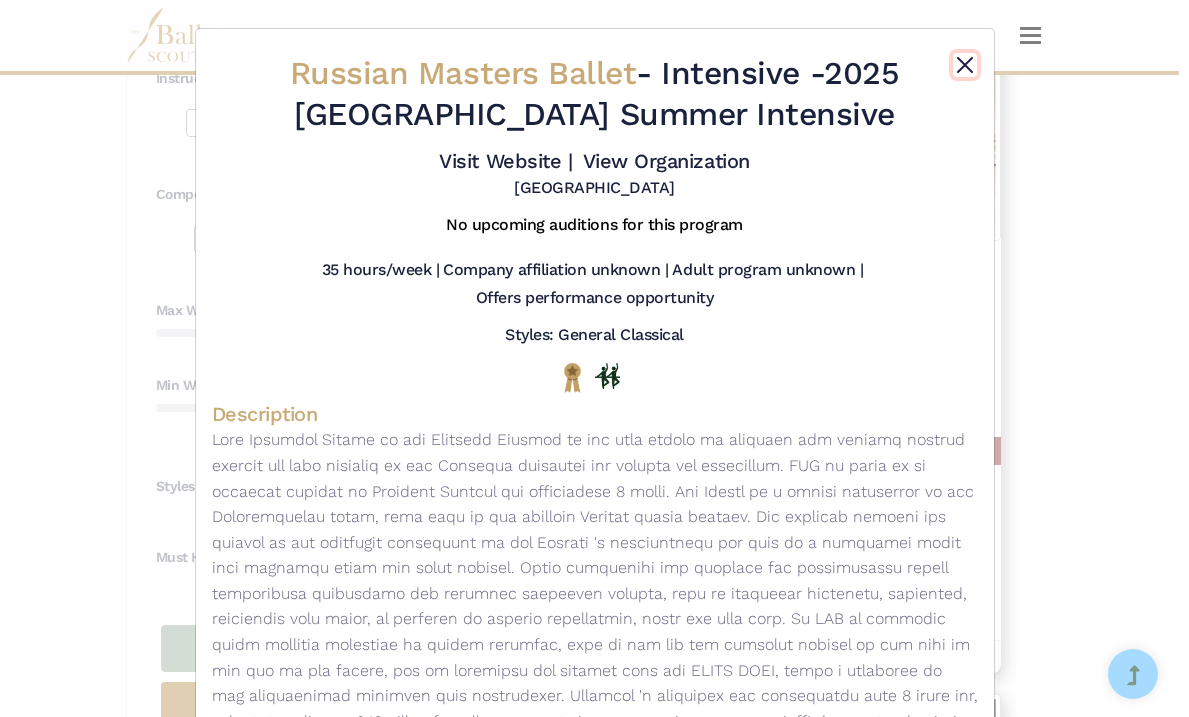 click at bounding box center [965, 65] 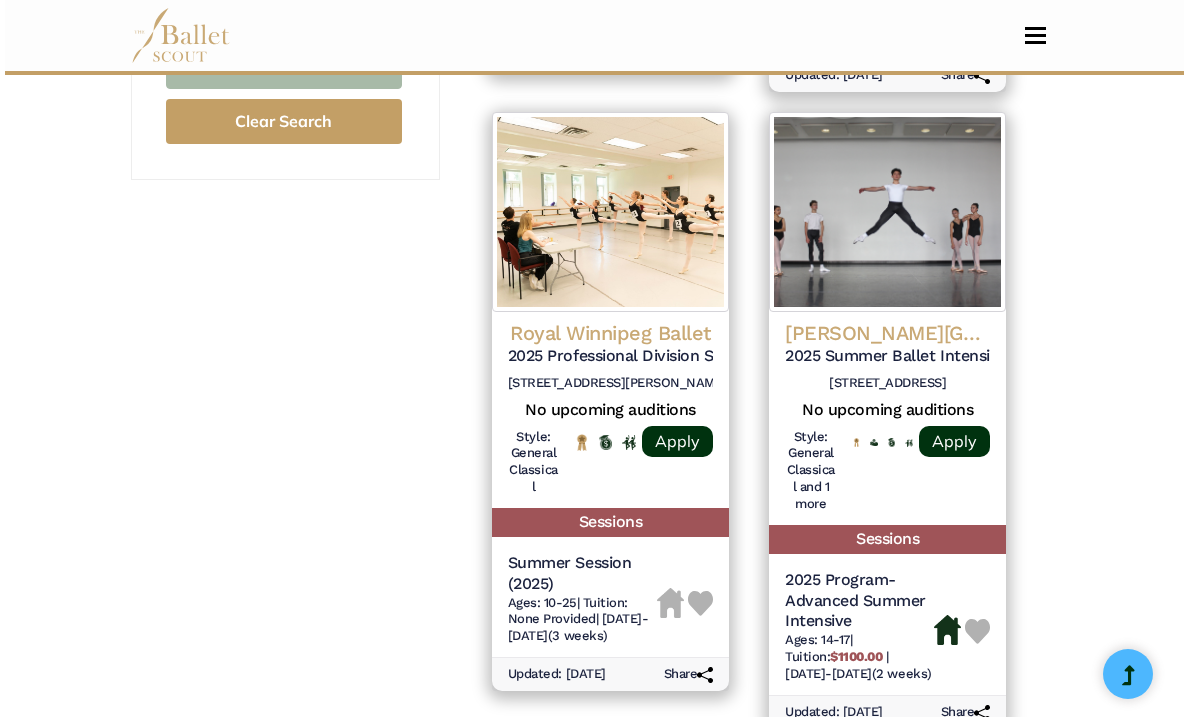 scroll, scrollTop: 1665, scrollLeft: 0, axis: vertical 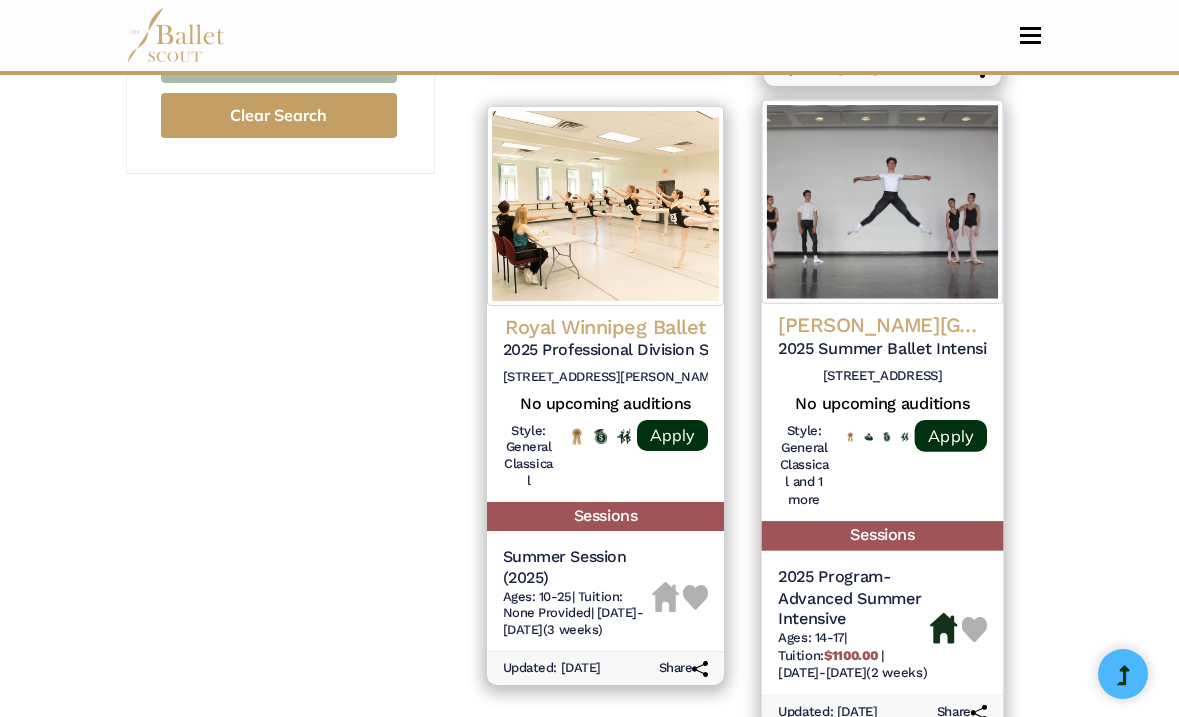 click at bounding box center (883, 202) 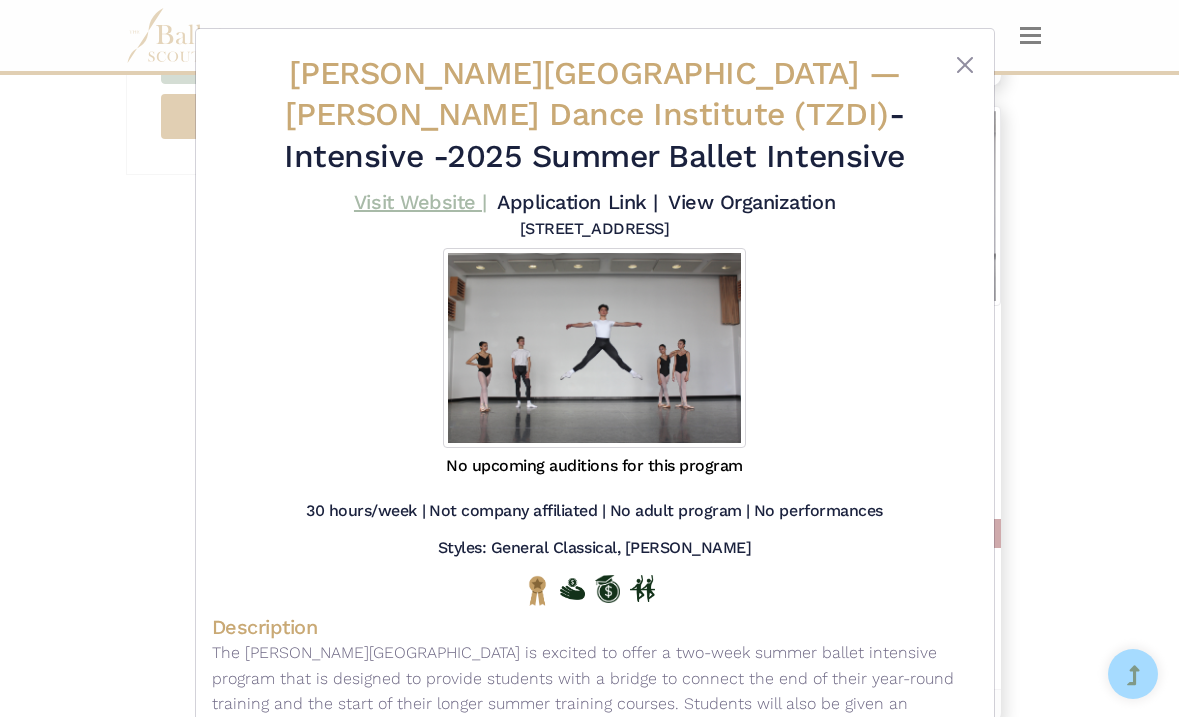 click on "Visit Website |" at bounding box center (420, 202) 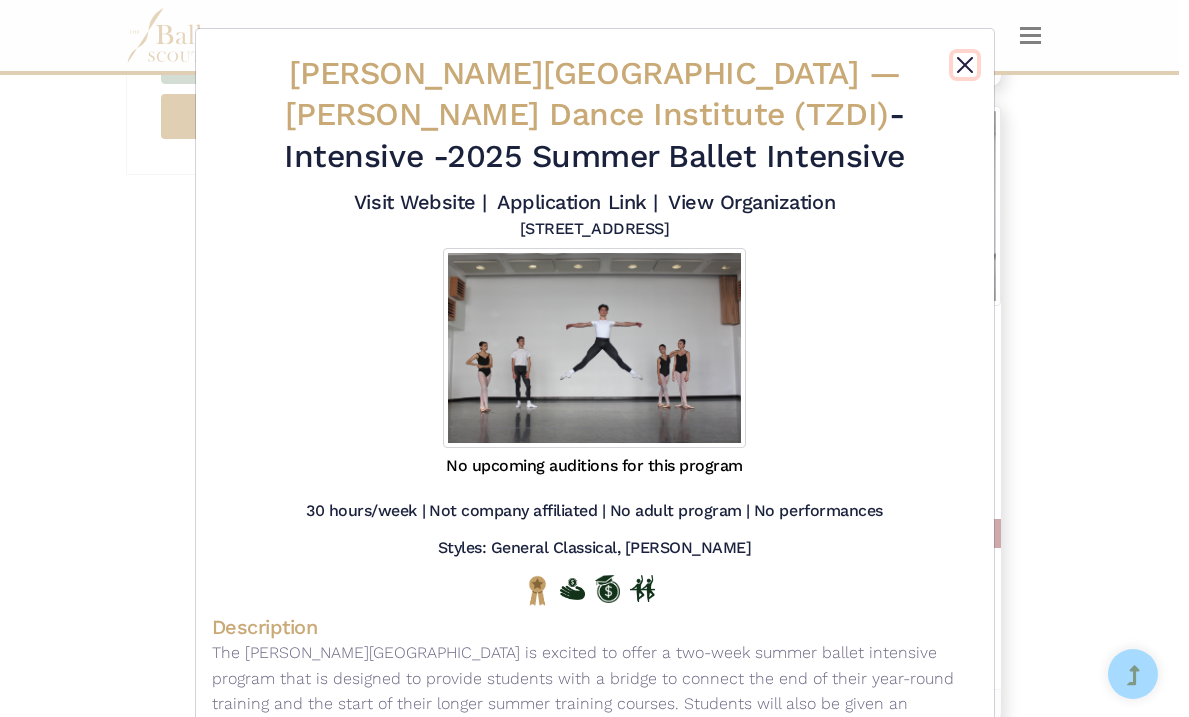 click at bounding box center [965, 65] 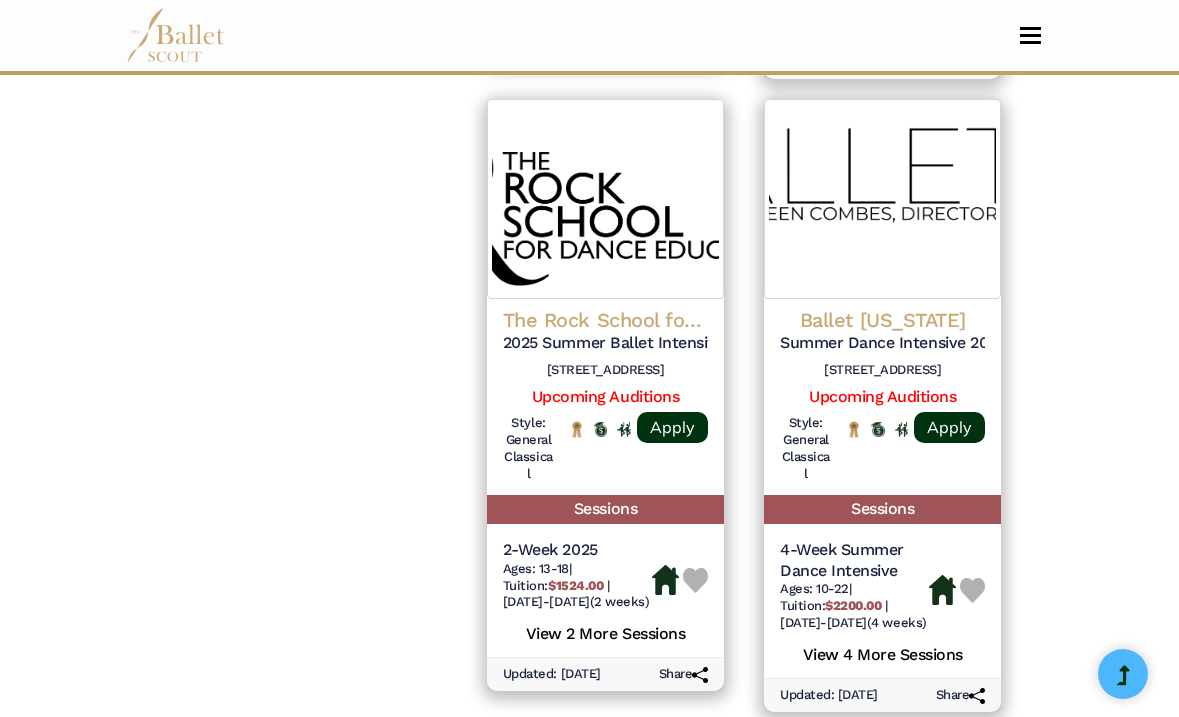 scroll, scrollTop: 2929, scrollLeft: 0, axis: vertical 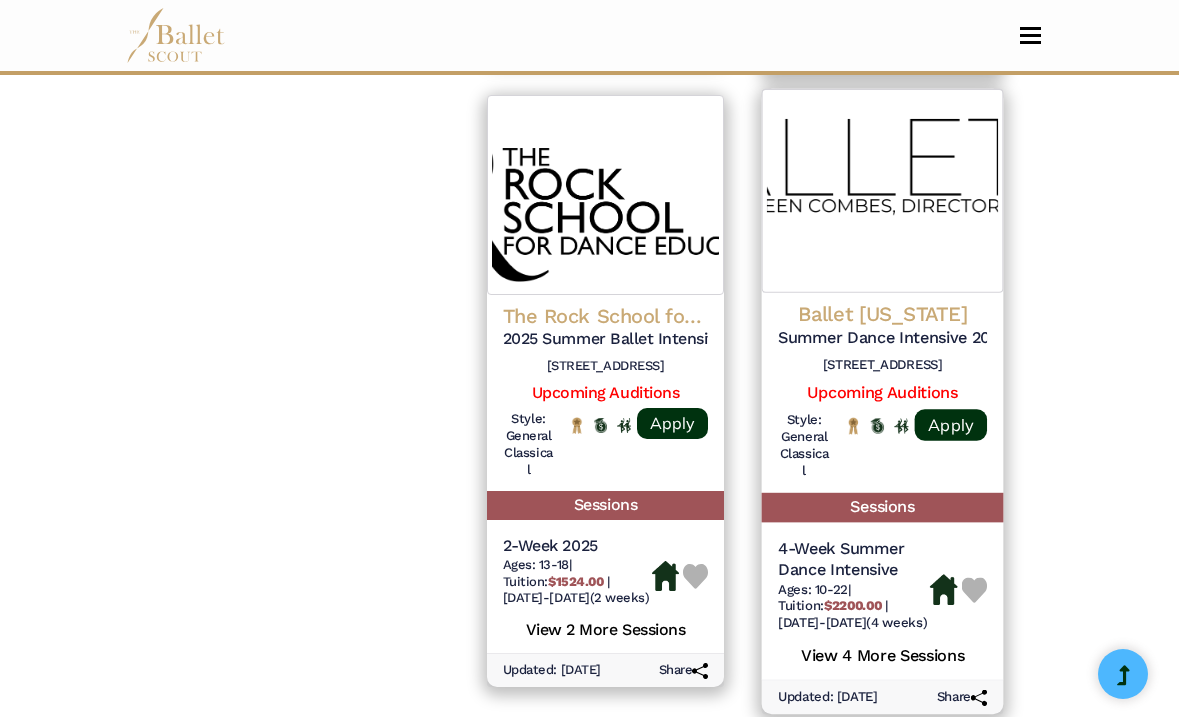 click on "Ballet Rhode Island
Summer Dance Intensive 2025
825 Hope St, Providence, RI 02906
Upcoming Auditions
Style:
General Classical" at bounding box center [883, 393] 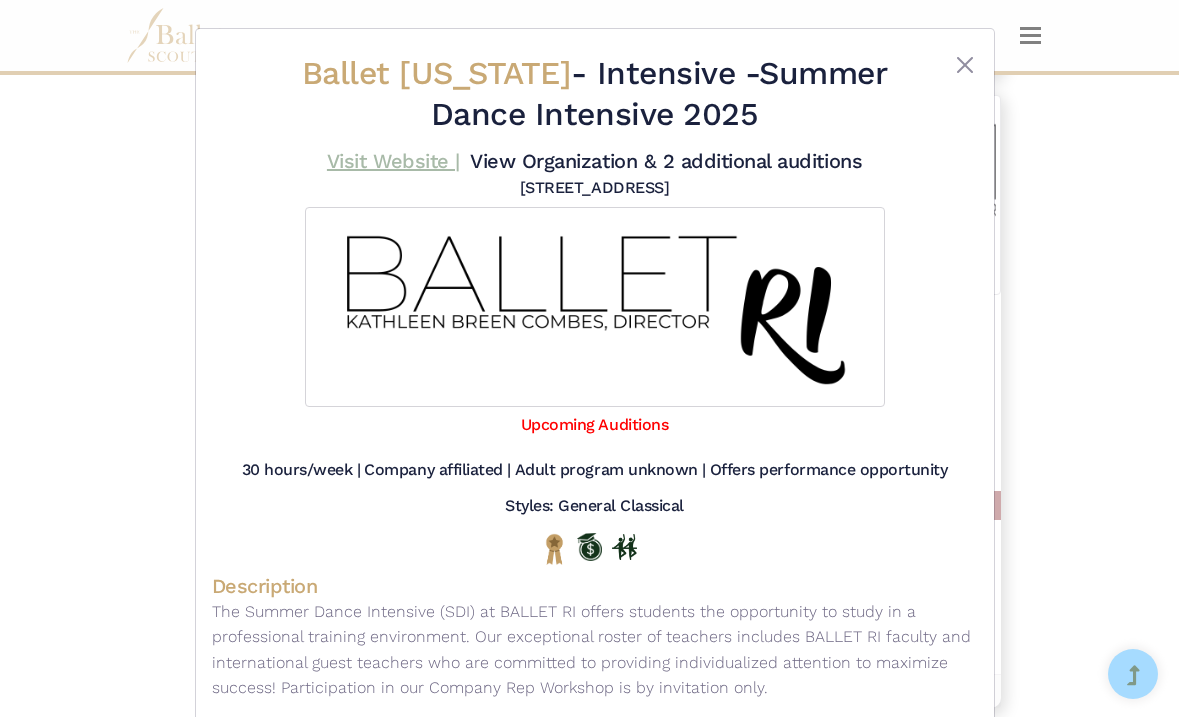 click on "Visit Website |" at bounding box center (393, 161) 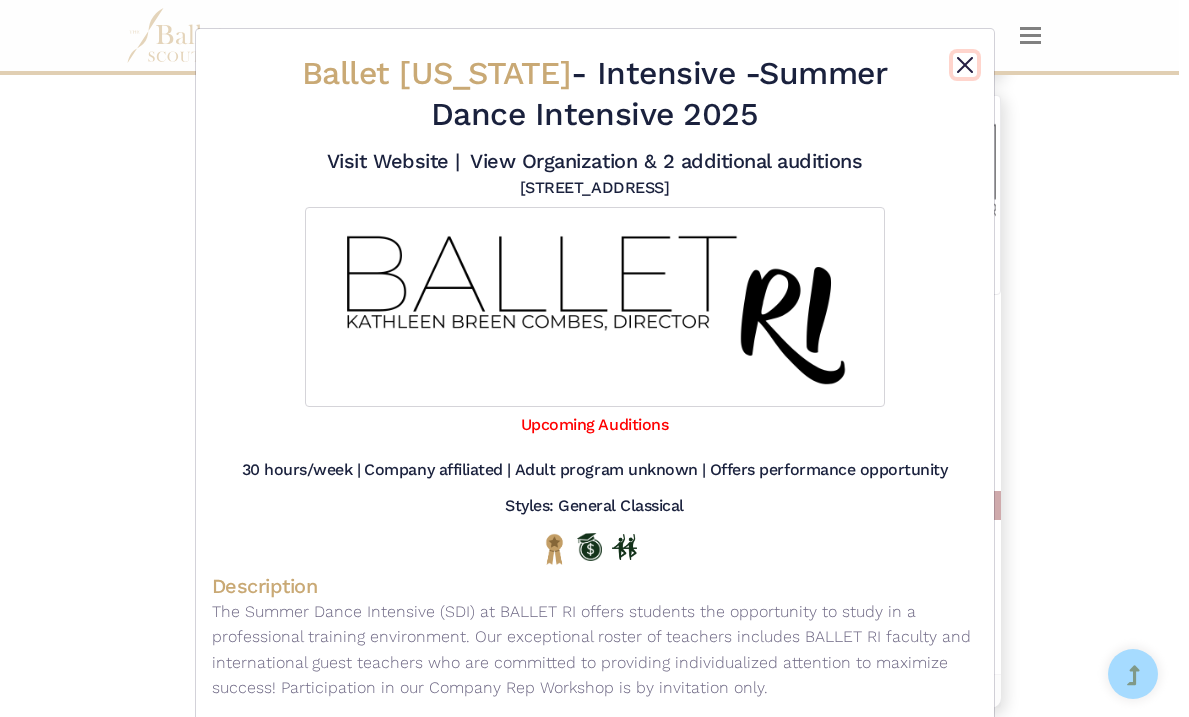 click at bounding box center (965, 65) 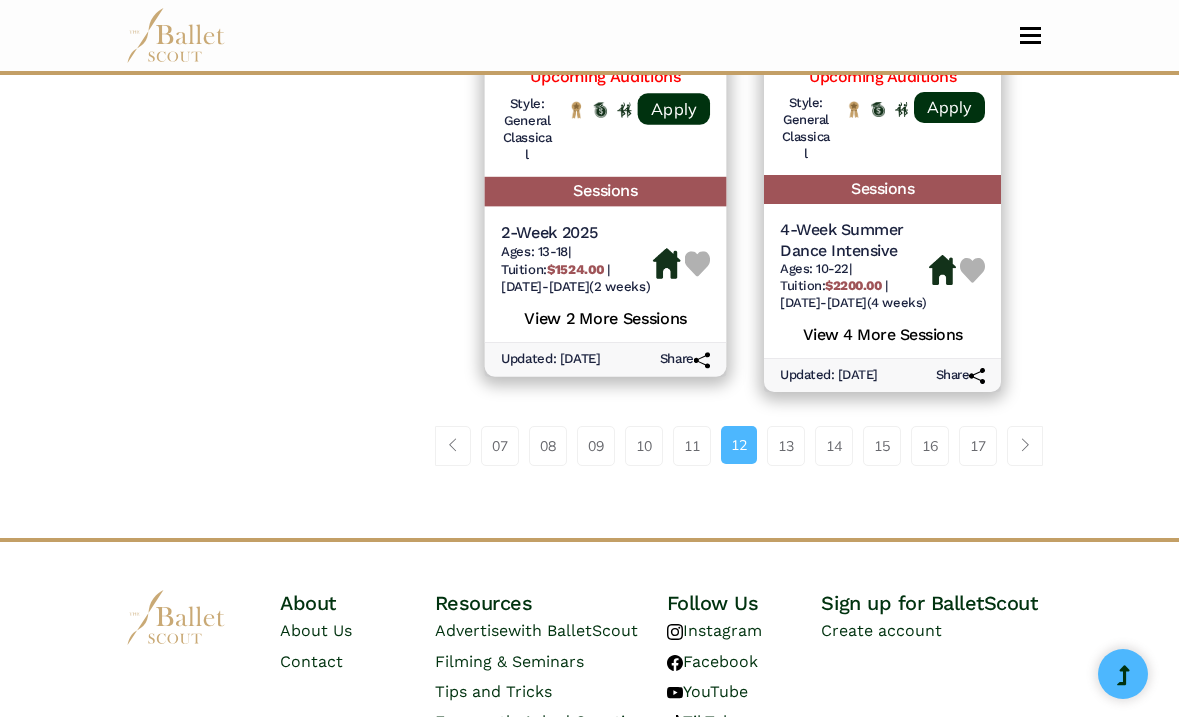 scroll, scrollTop: 3324, scrollLeft: 0, axis: vertical 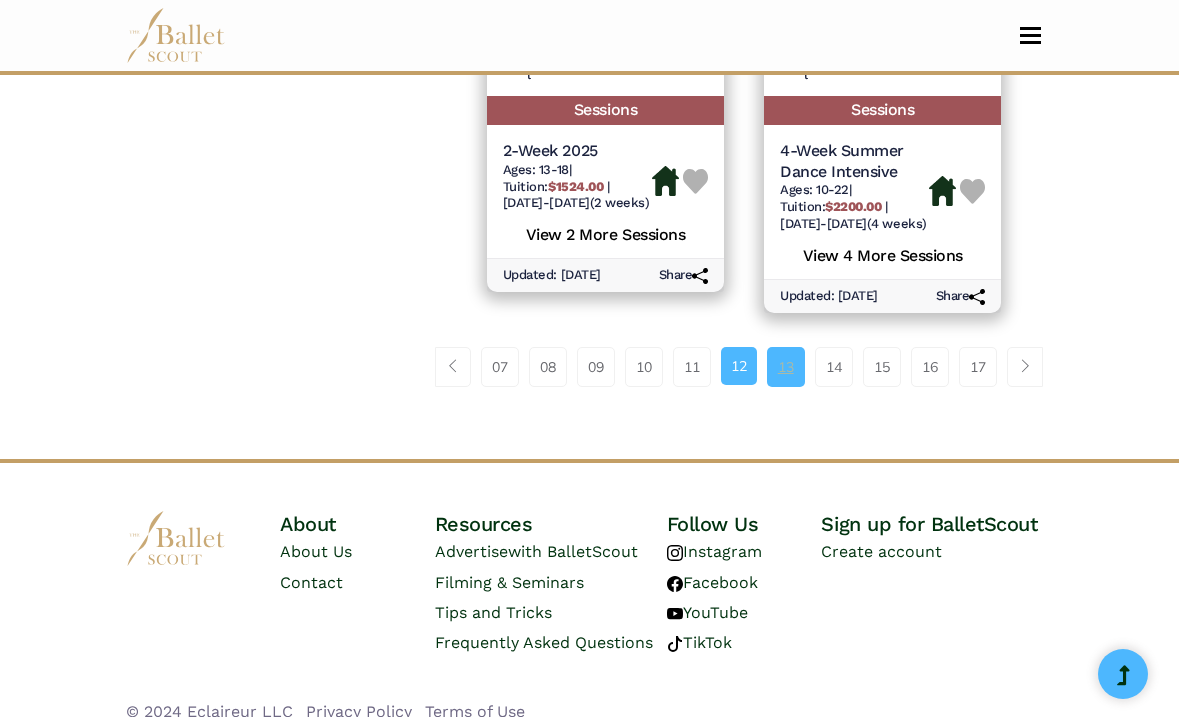 click on "13" at bounding box center (786, 367) 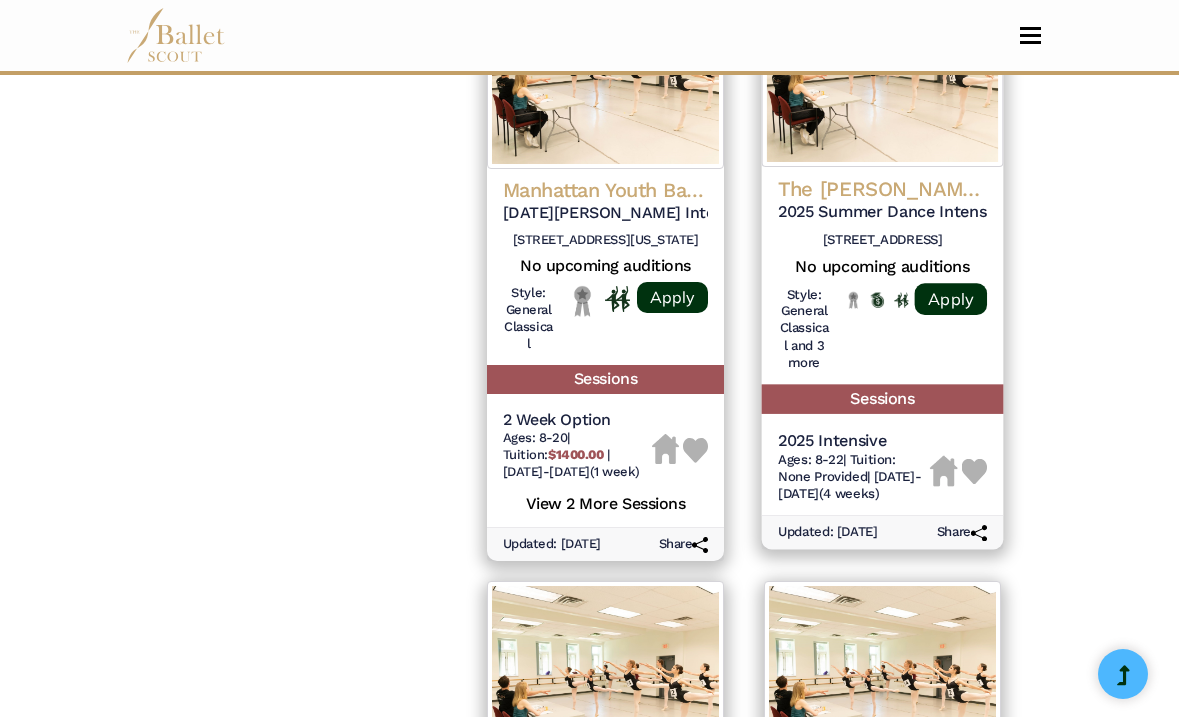 scroll, scrollTop: 2369, scrollLeft: 0, axis: vertical 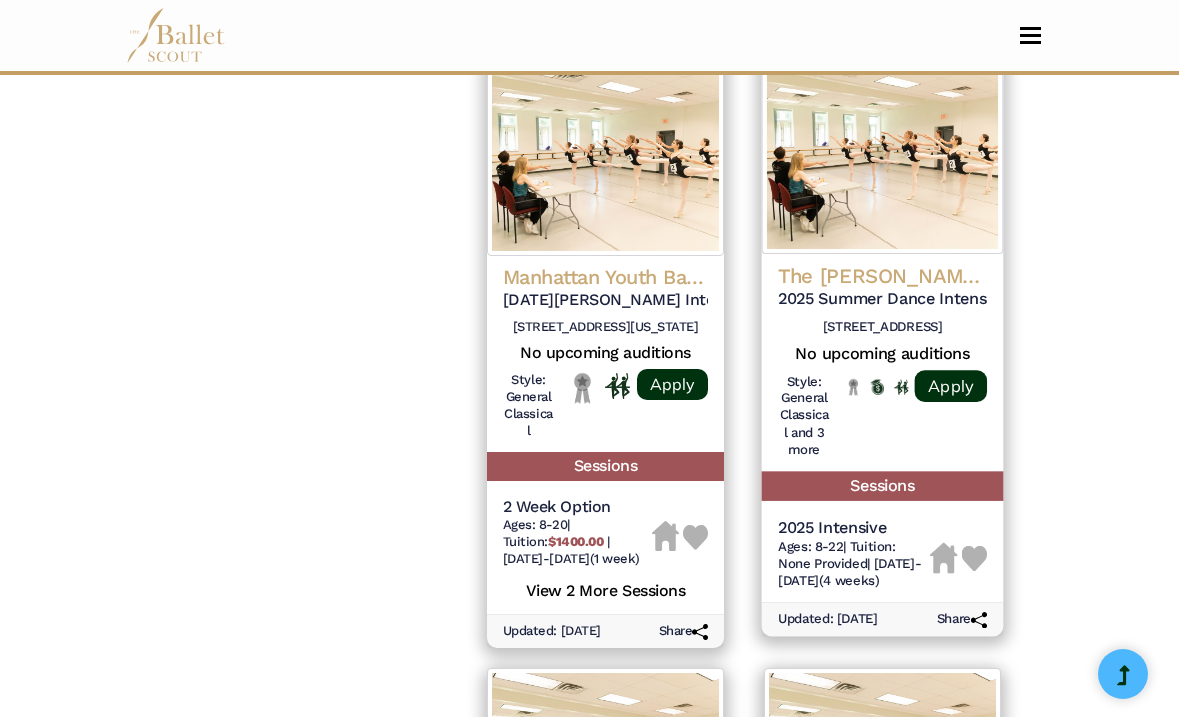 click at bounding box center [883, 152] 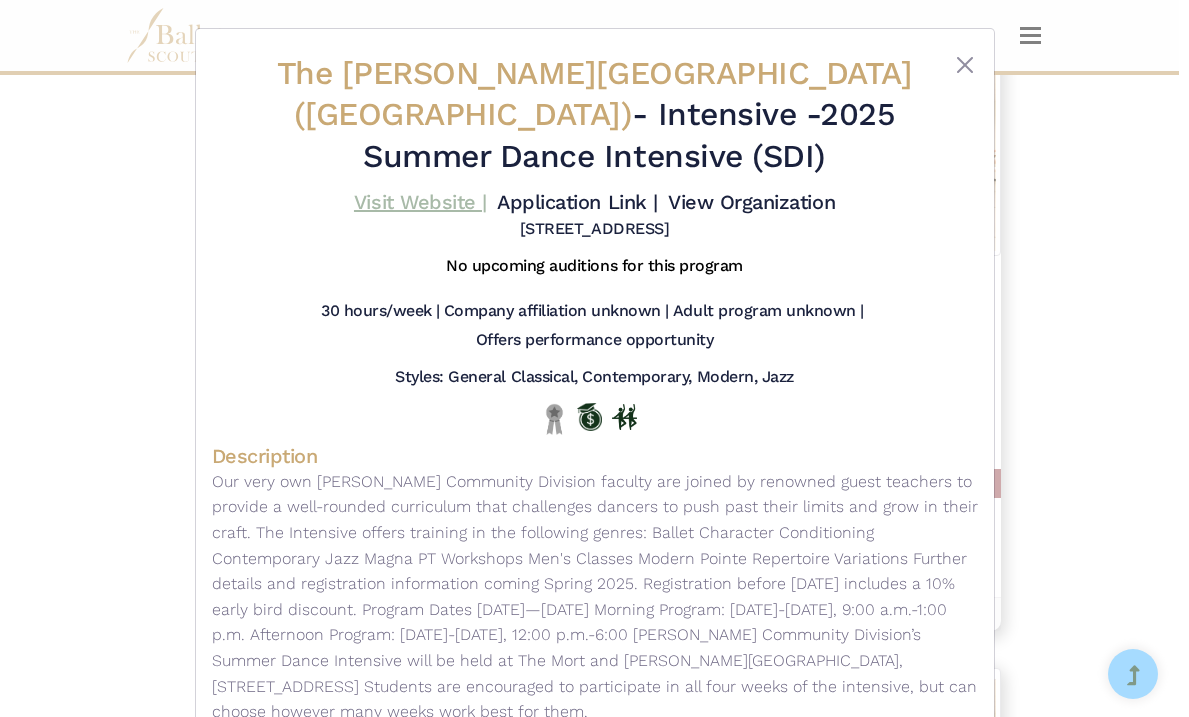 click on "Visit Website |" at bounding box center [420, 202] 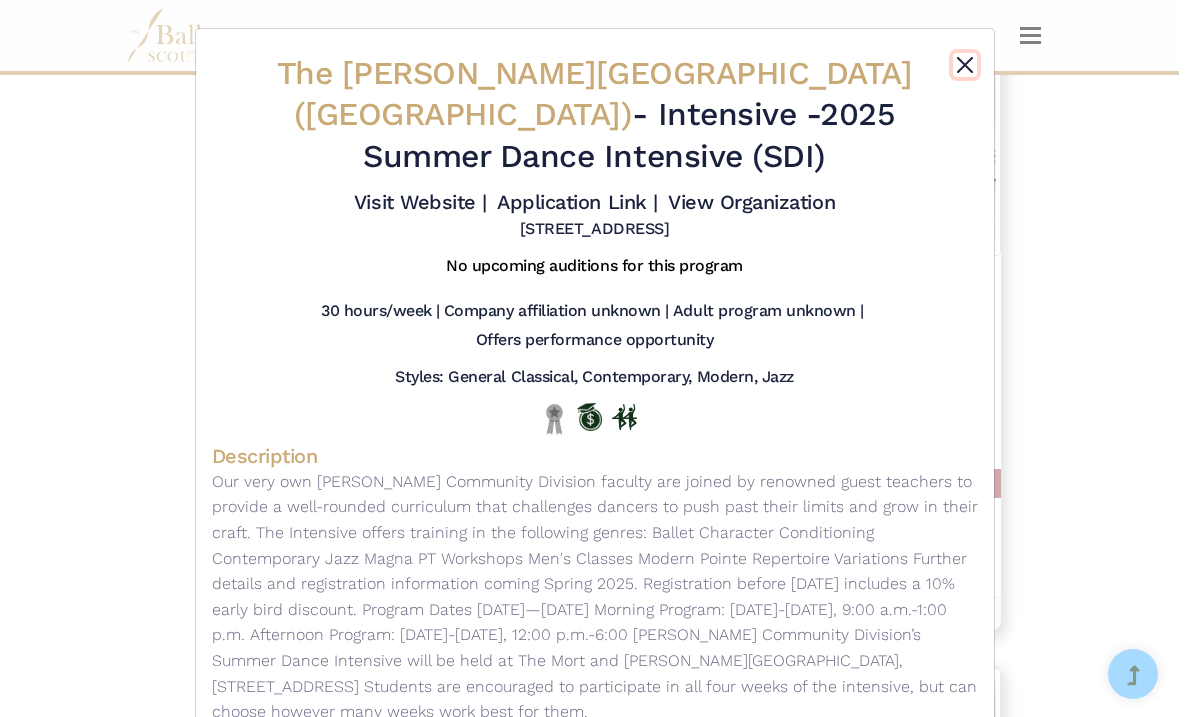 click at bounding box center [965, 65] 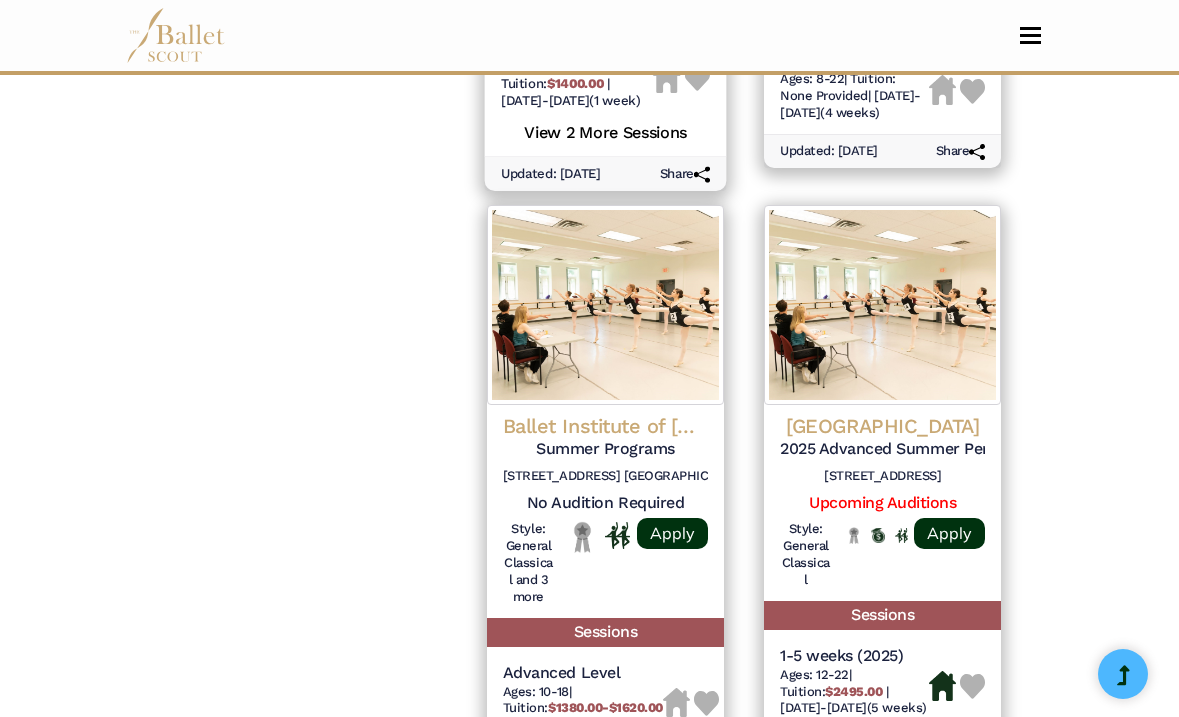 scroll, scrollTop: 2845, scrollLeft: 0, axis: vertical 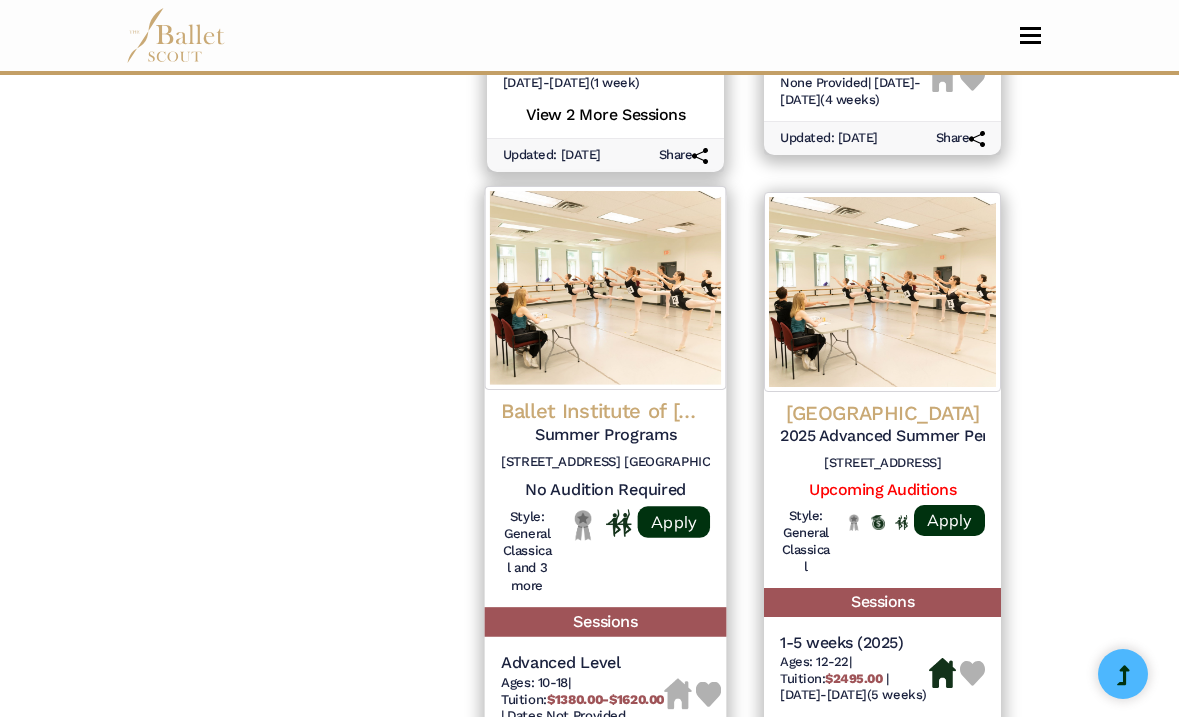 click at bounding box center (605, 288) 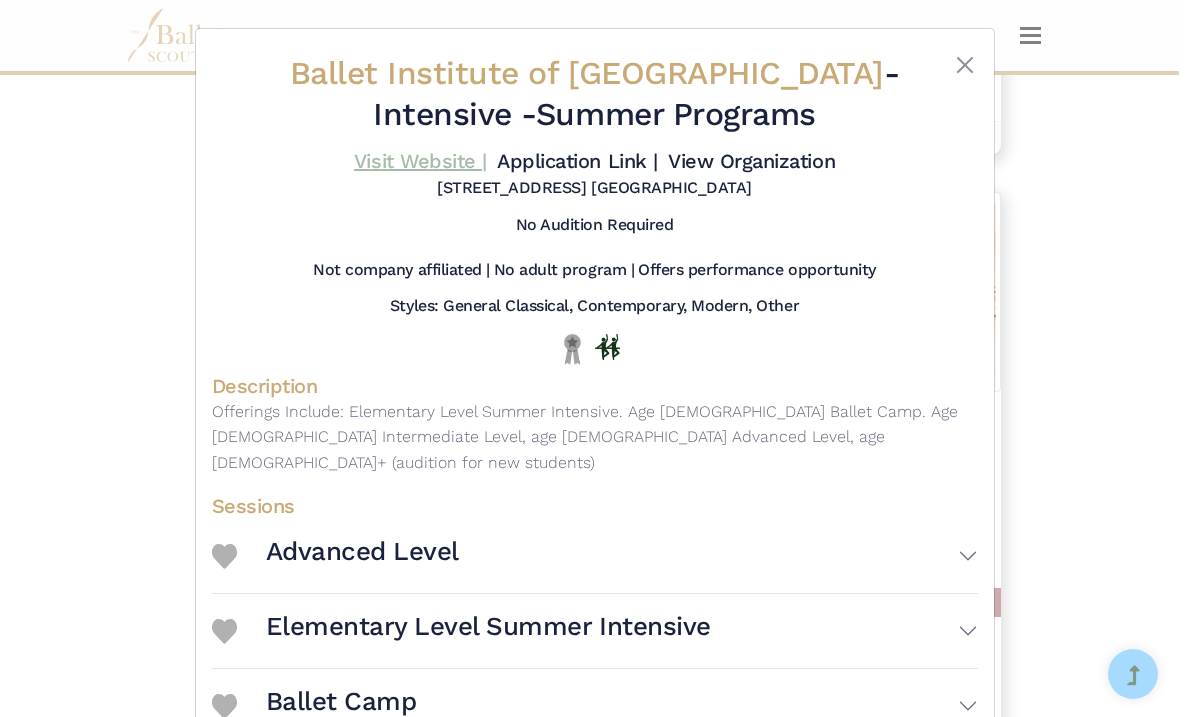 click on "Visit Website |" at bounding box center (420, 161) 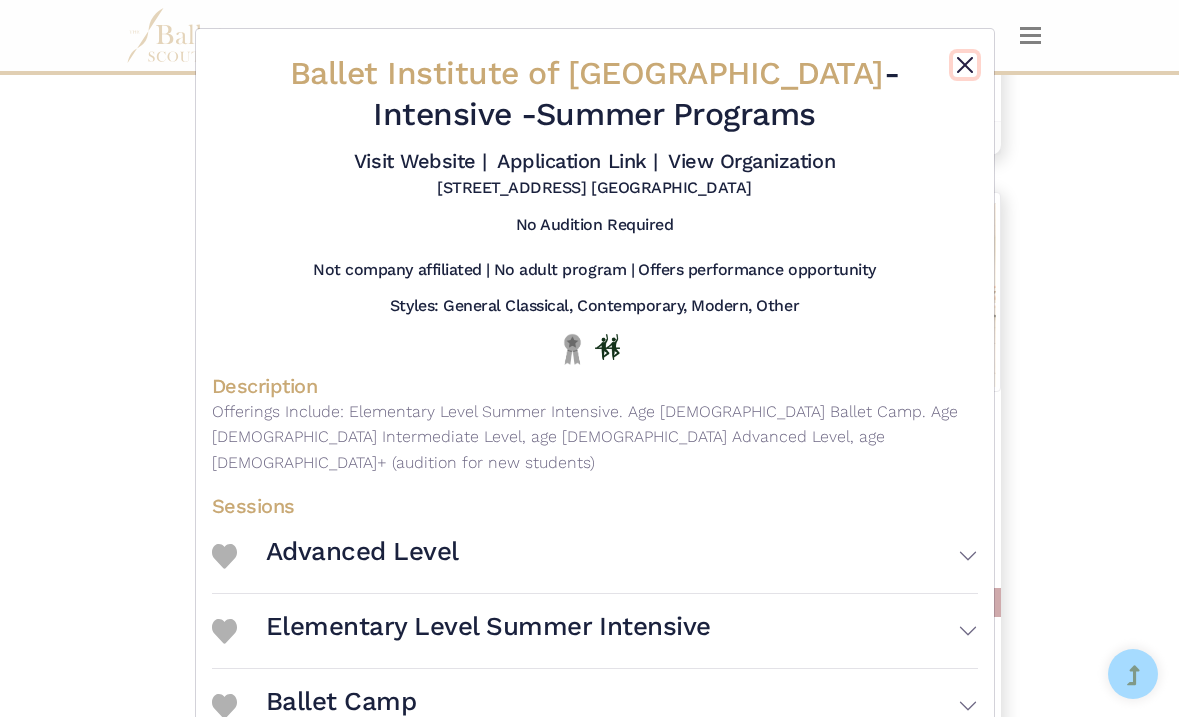 click at bounding box center [965, 65] 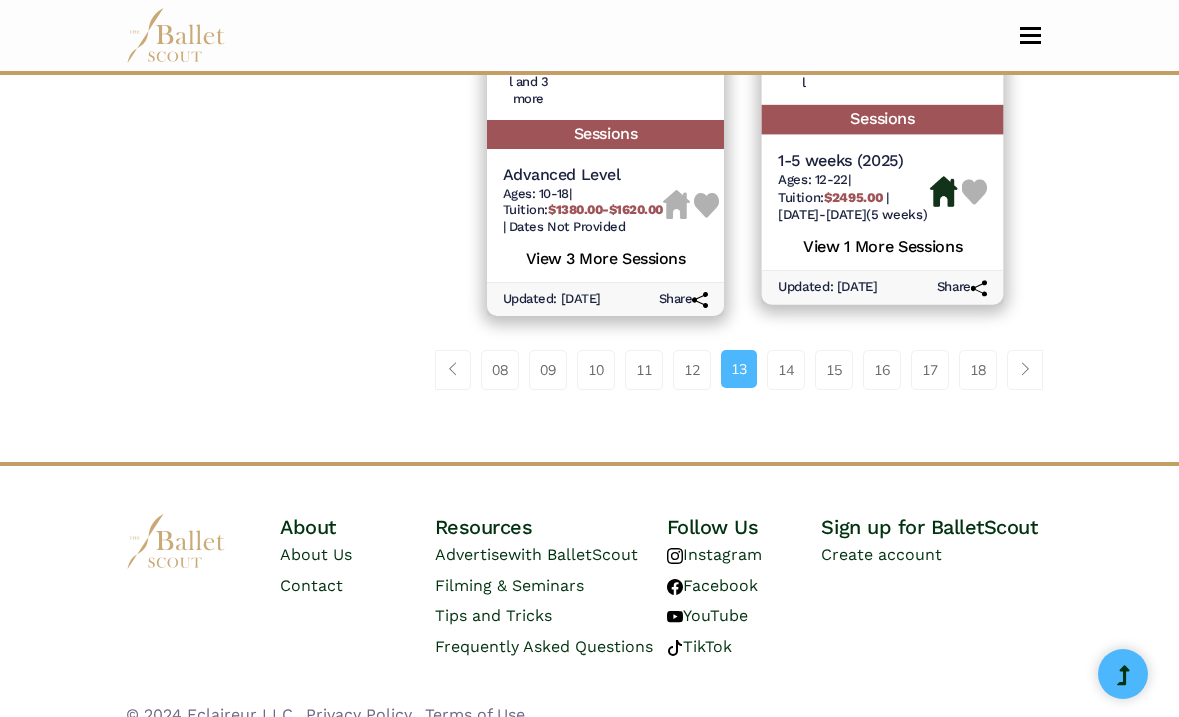 scroll, scrollTop: 3333, scrollLeft: 0, axis: vertical 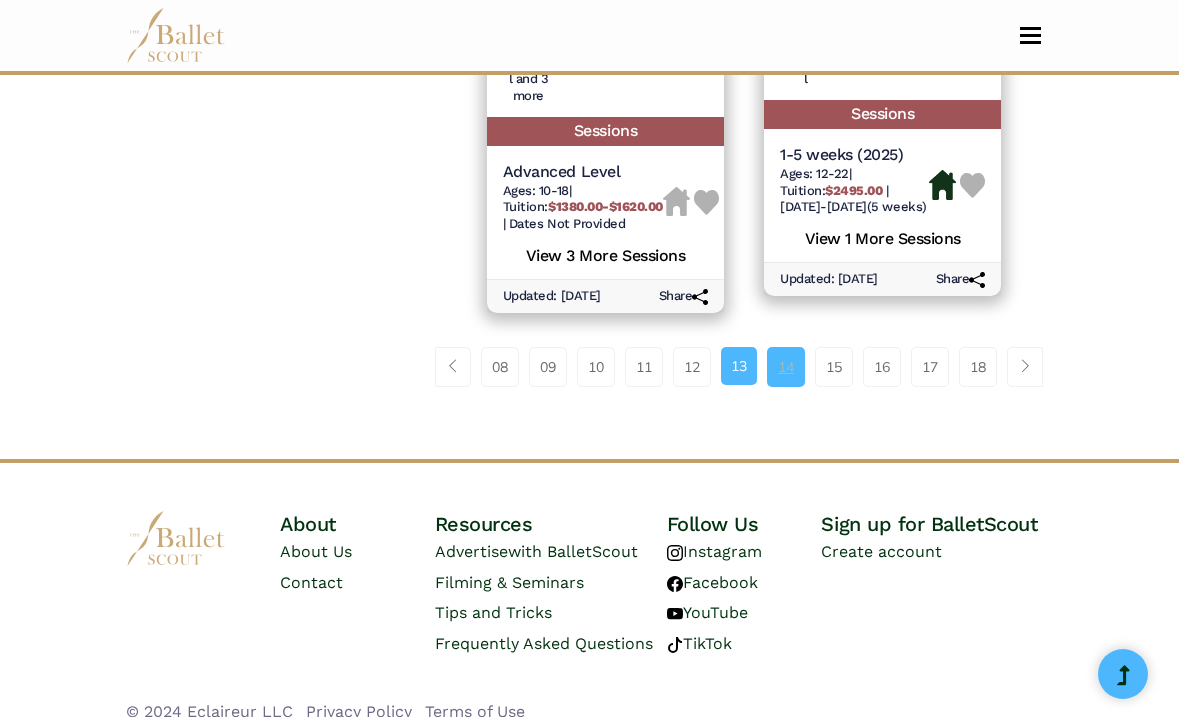 click on "14" at bounding box center [786, 367] 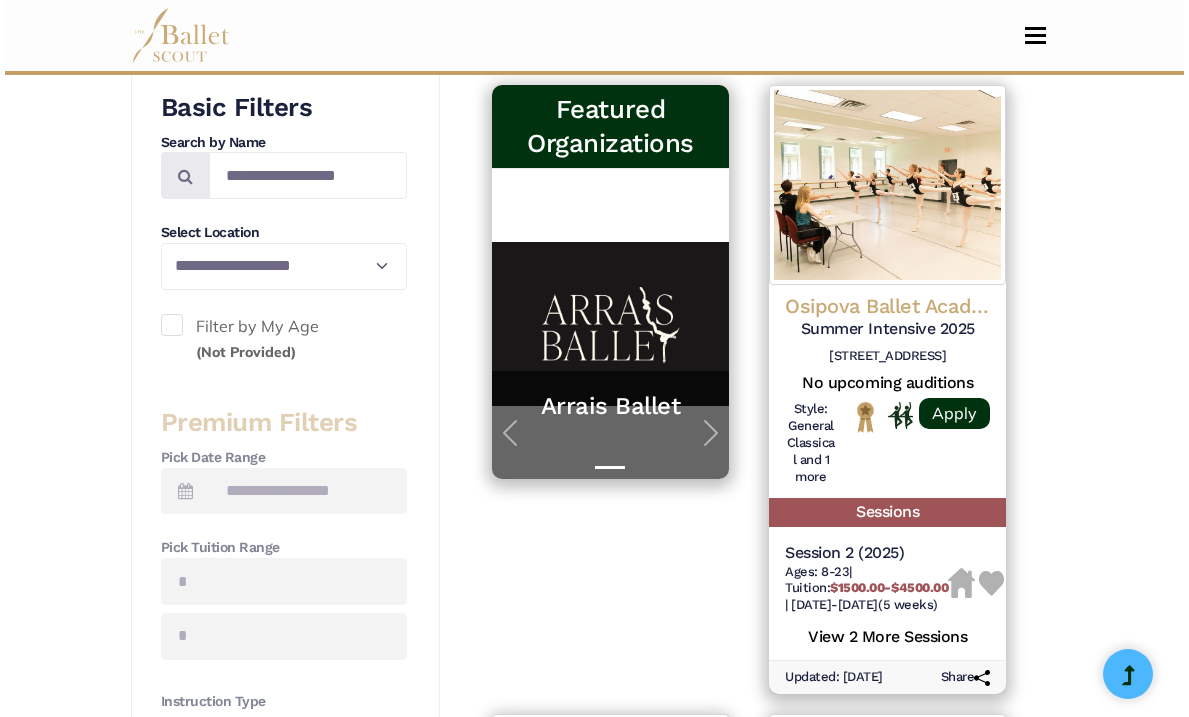 scroll, scrollTop: 449, scrollLeft: 0, axis: vertical 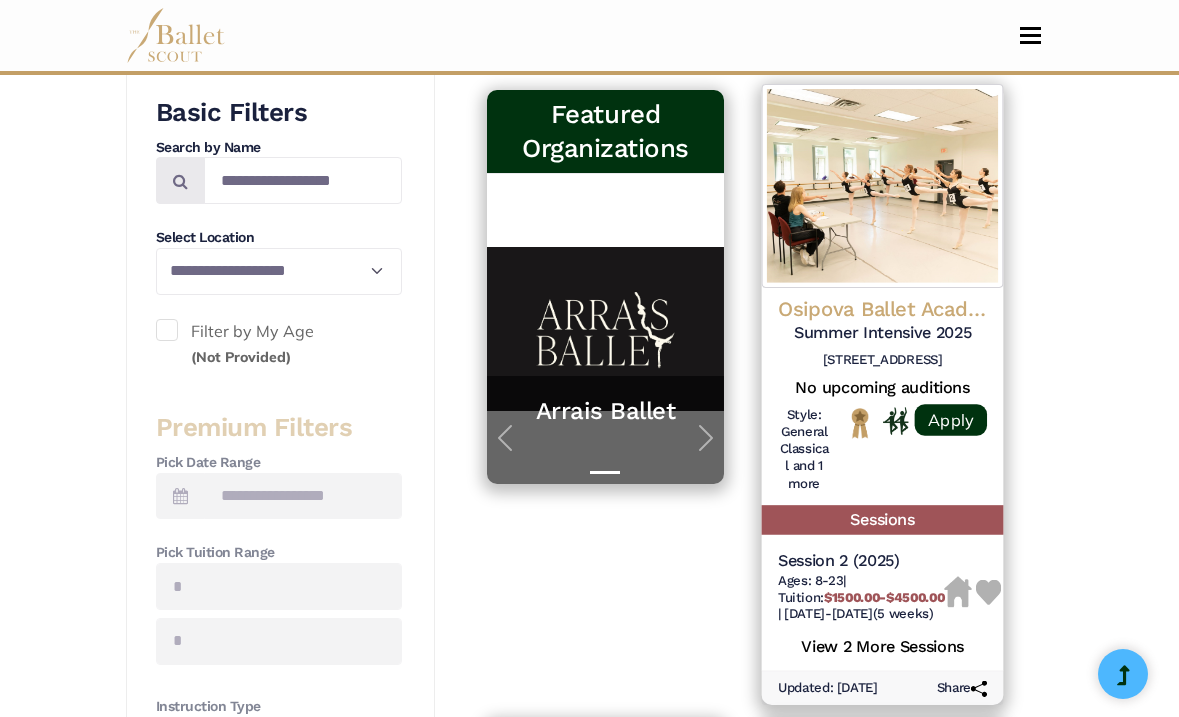 click at bounding box center [883, 186] 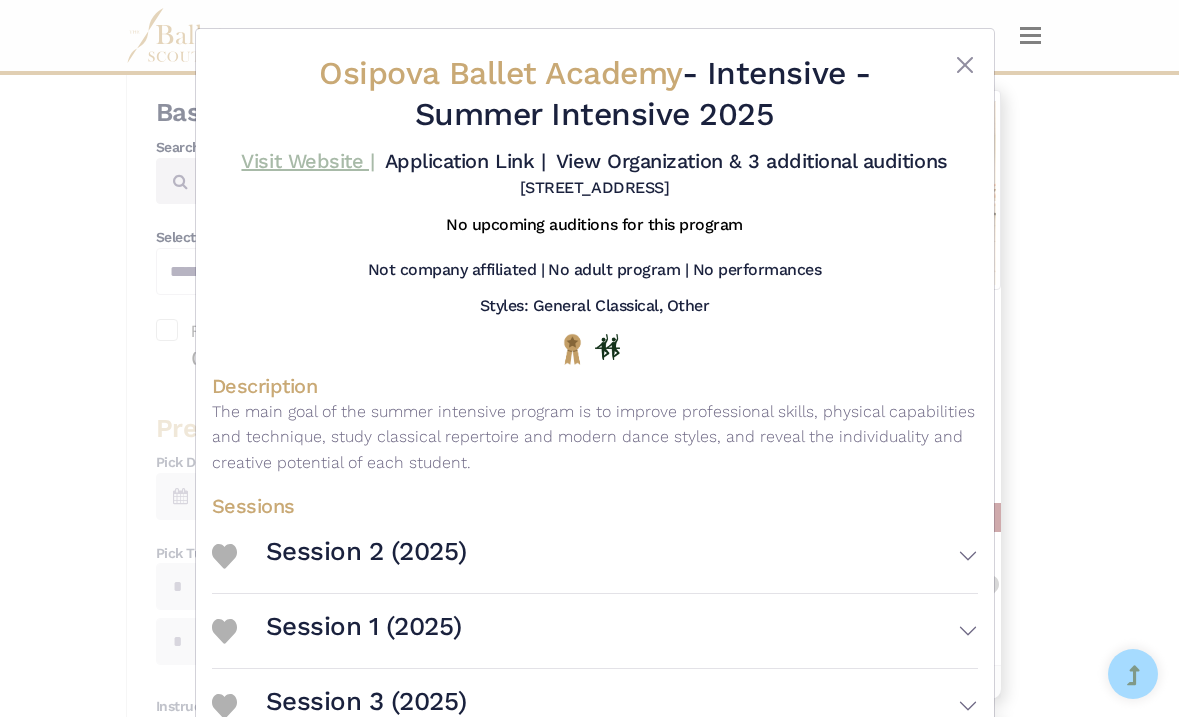 click on "Visit Website |" at bounding box center (307, 161) 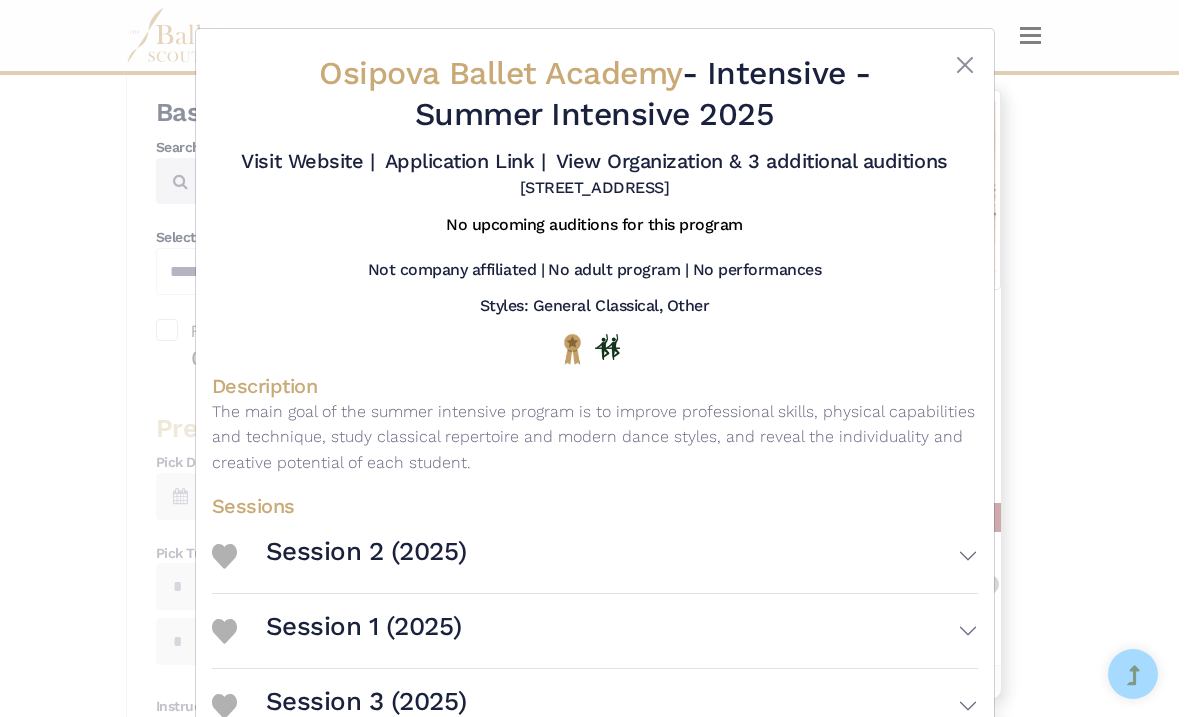 click on "Osipova Ballet Academy
-
Intensive
-
Summer Intensive 2025
Visit Website |
Application Link |
View Organization
& 3 additional auditions" at bounding box center (595, 420) 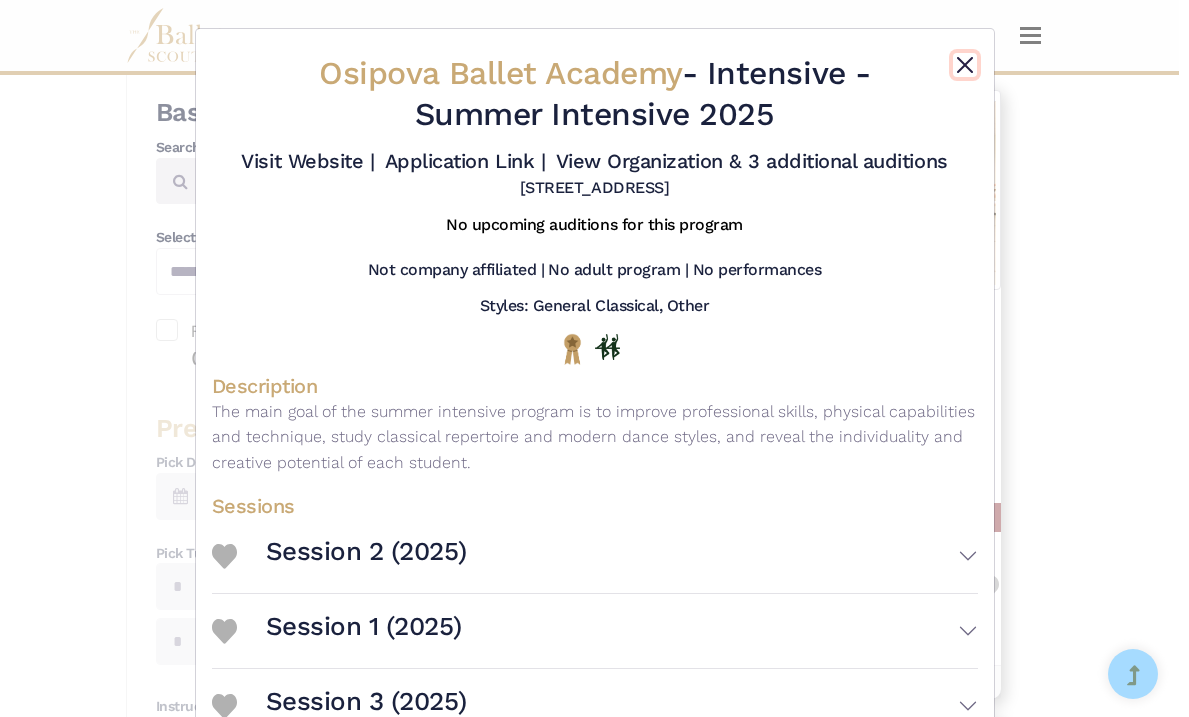 click at bounding box center (965, 65) 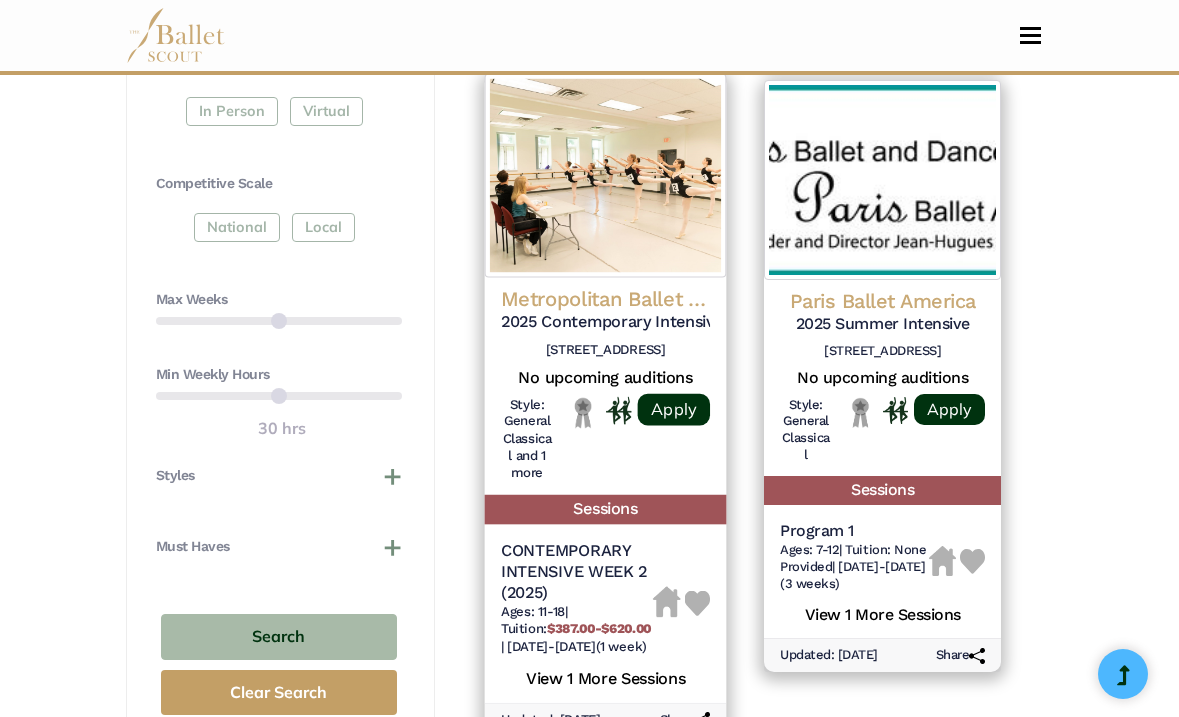 scroll, scrollTop: 1090, scrollLeft: 0, axis: vertical 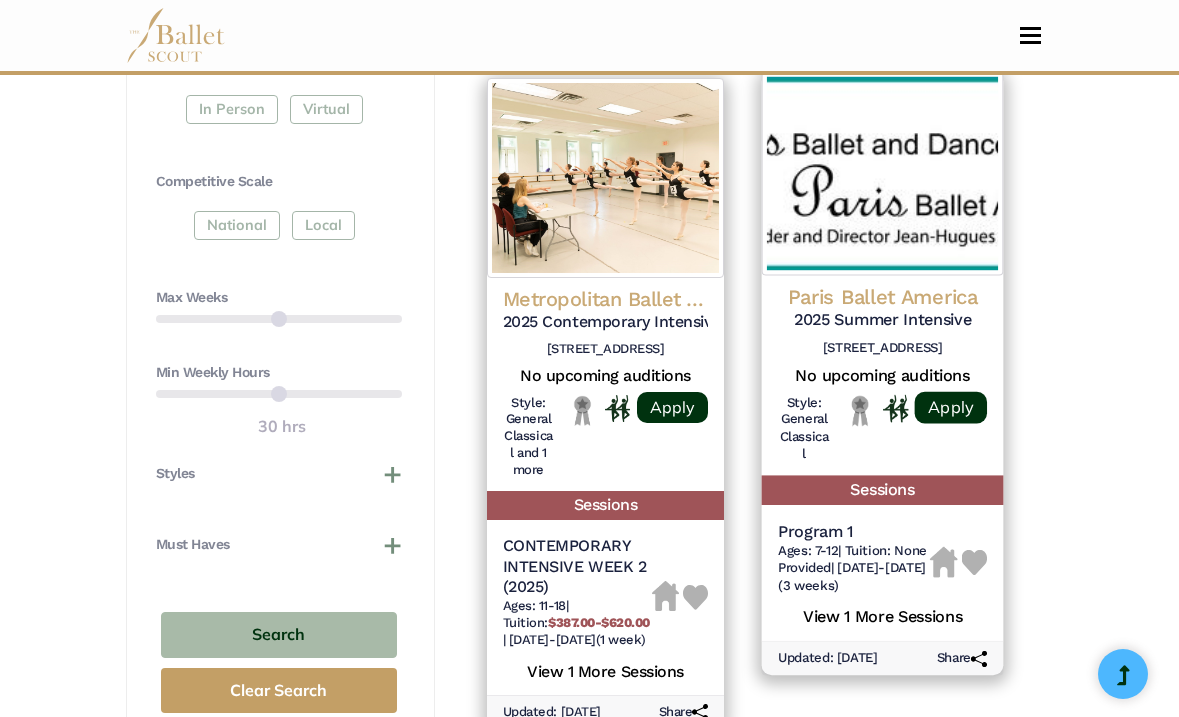 click on "Paris Ballet America" at bounding box center (882, -330) 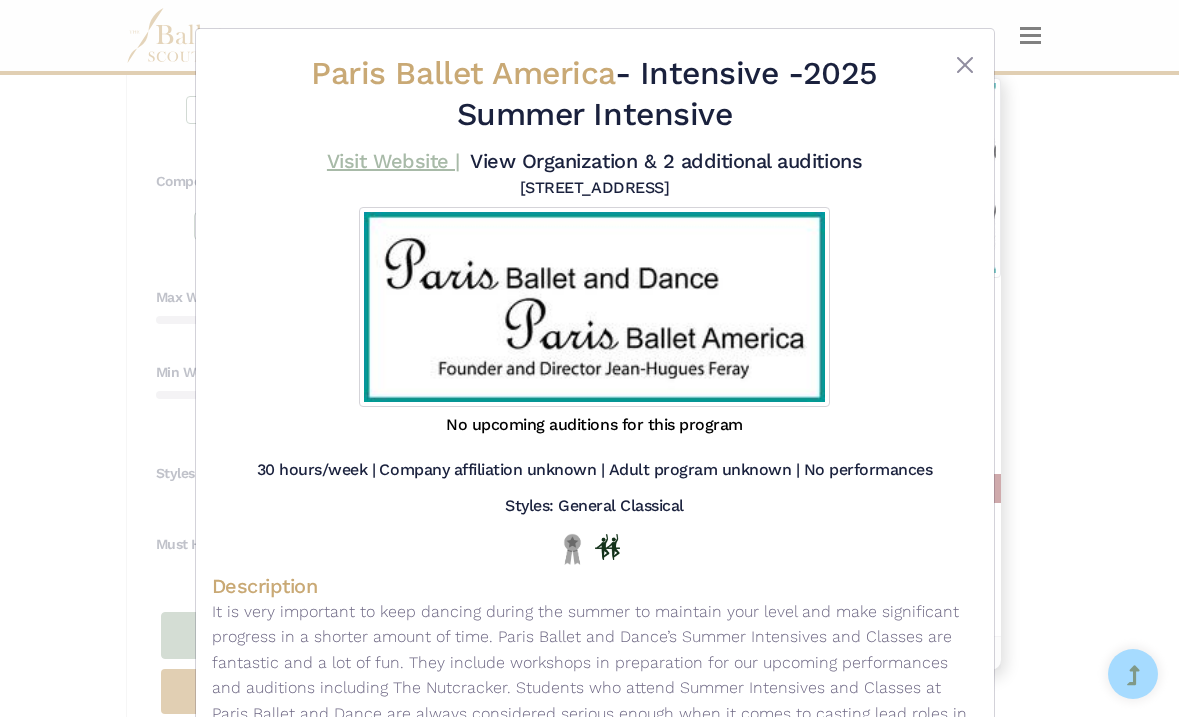 click on "Visit Website |" at bounding box center (393, 161) 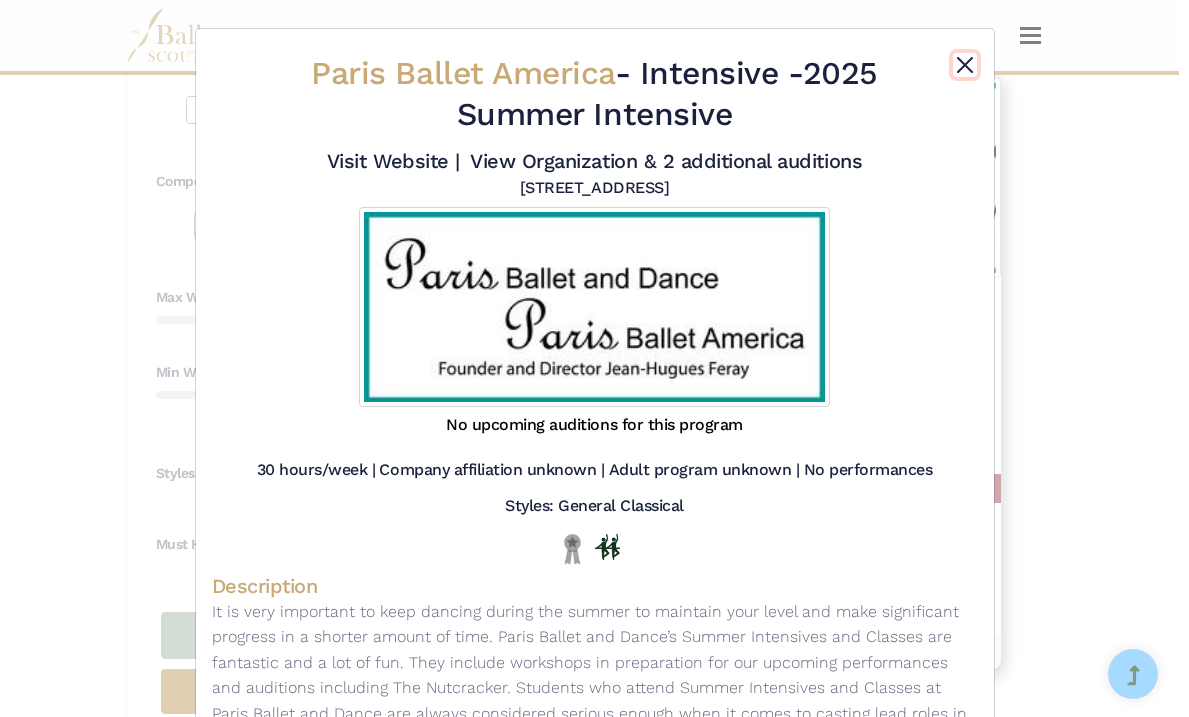 click at bounding box center (965, 65) 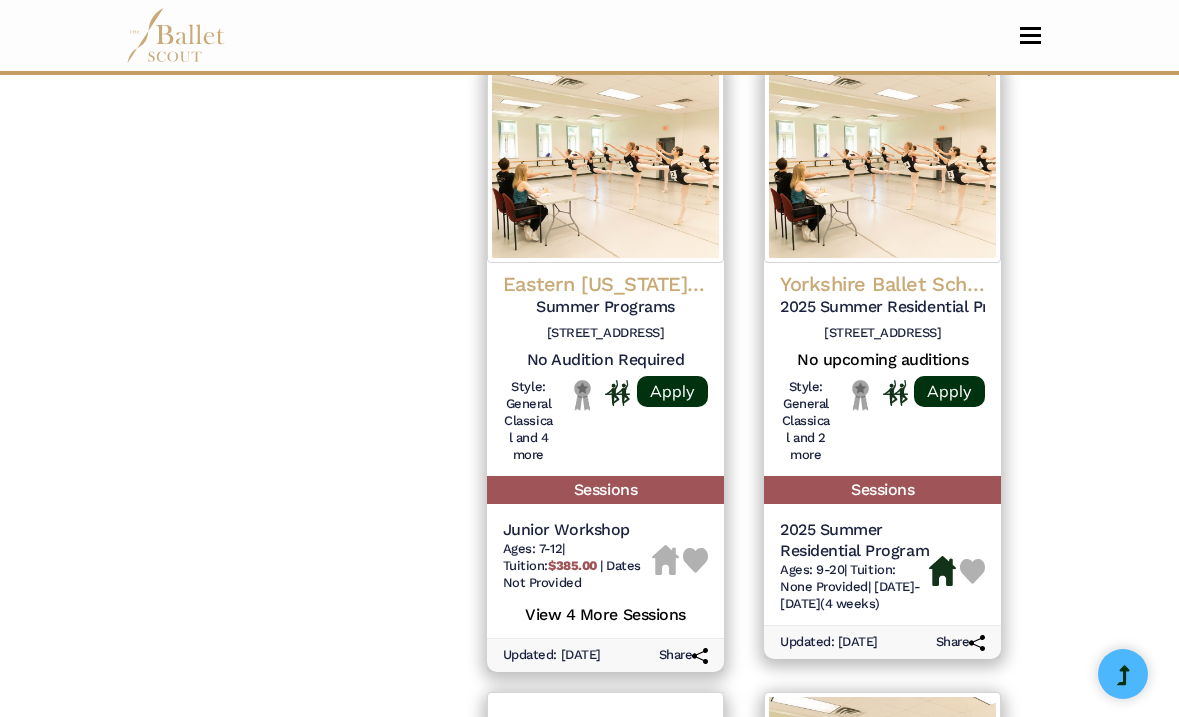 scroll, scrollTop: 1779, scrollLeft: 0, axis: vertical 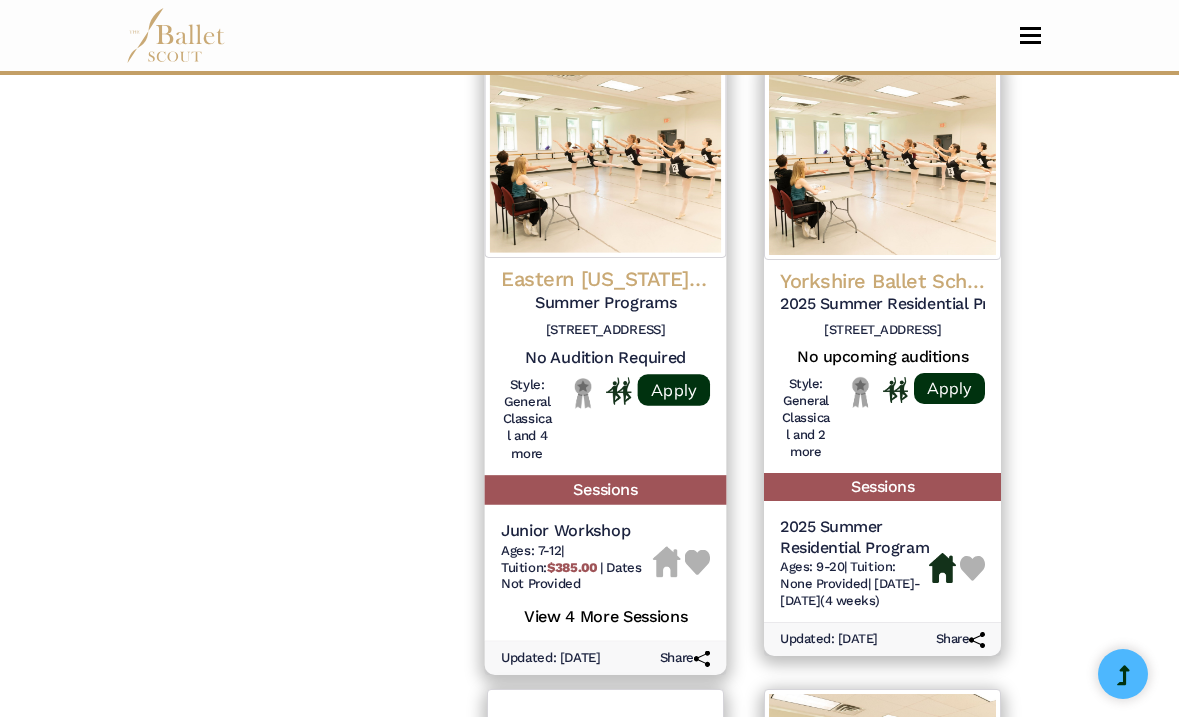 click on "Eastern Connecticut Ballet" at bounding box center [882, -1019] 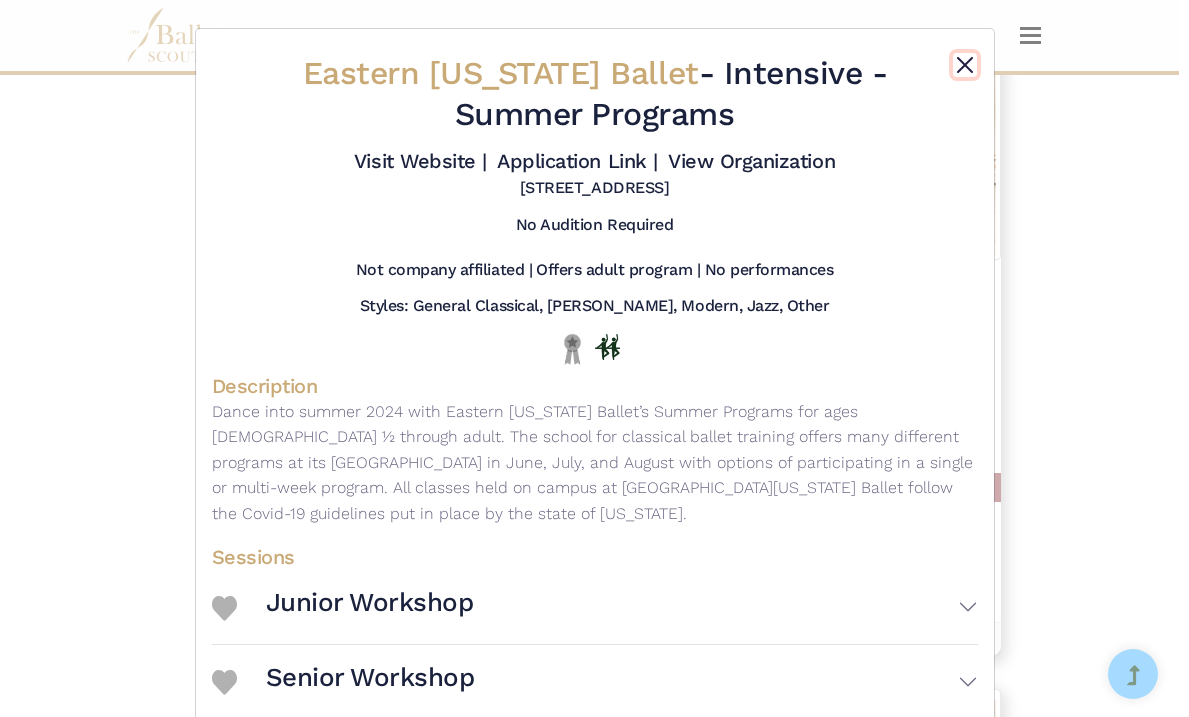 click at bounding box center (965, 65) 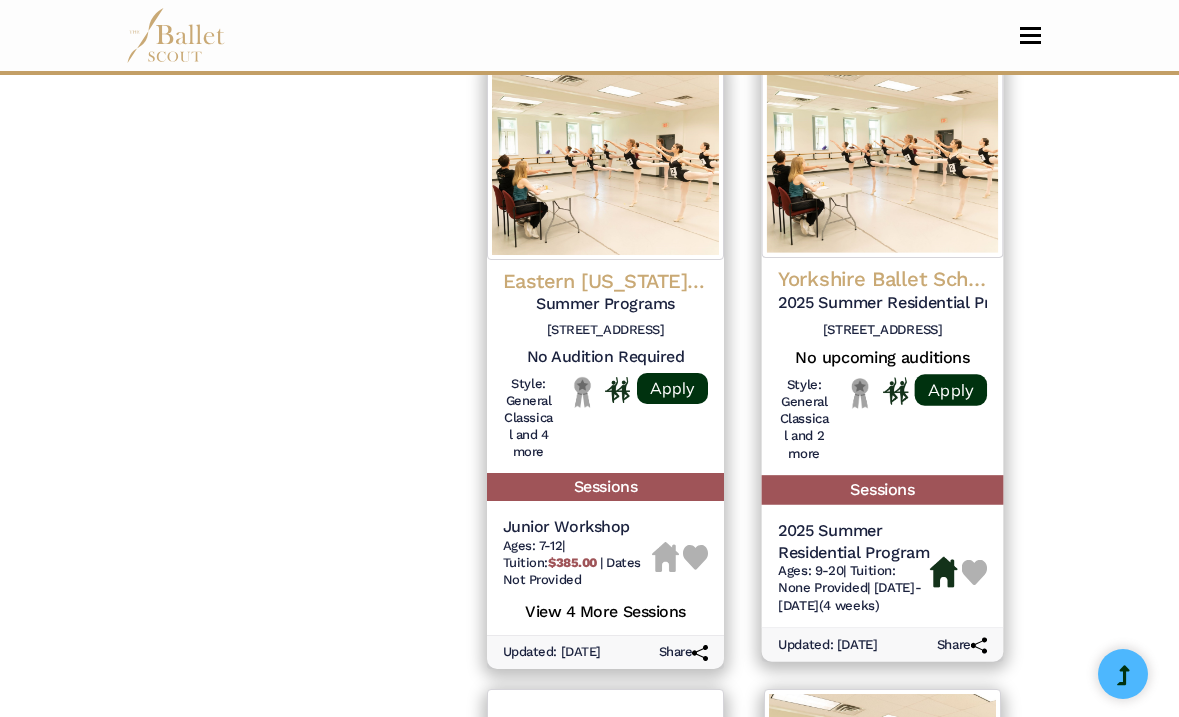 scroll, scrollTop: 1789, scrollLeft: 0, axis: vertical 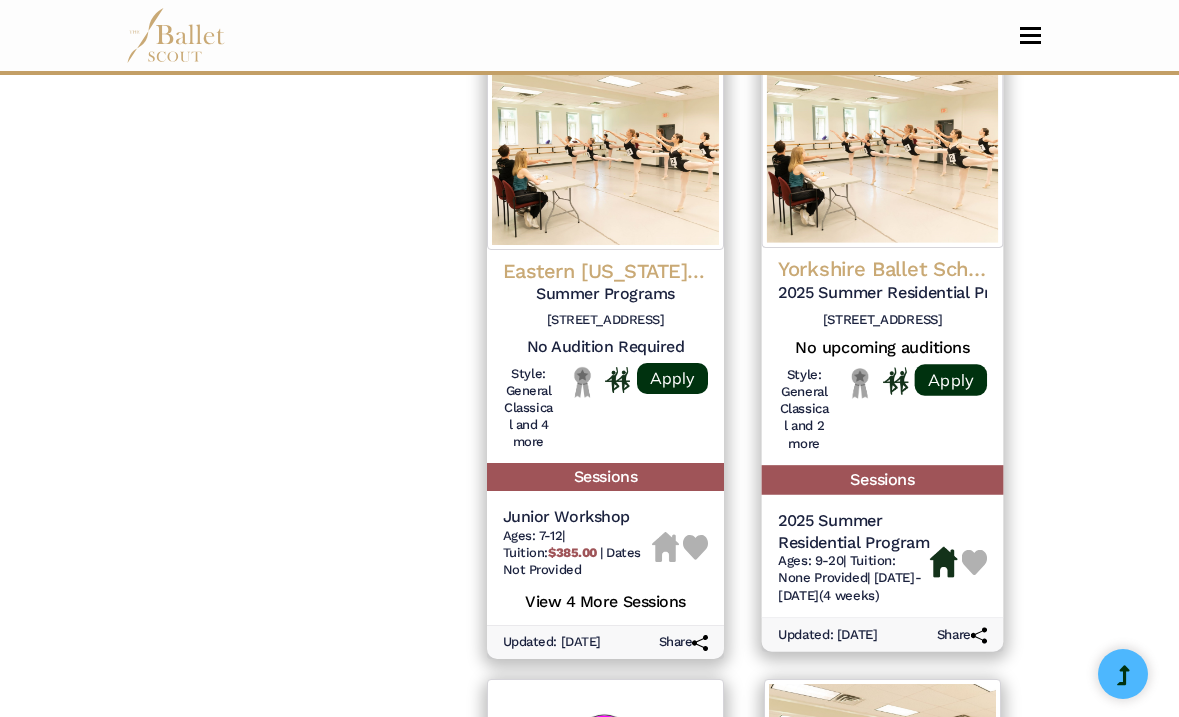 click at bounding box center (883, 146) 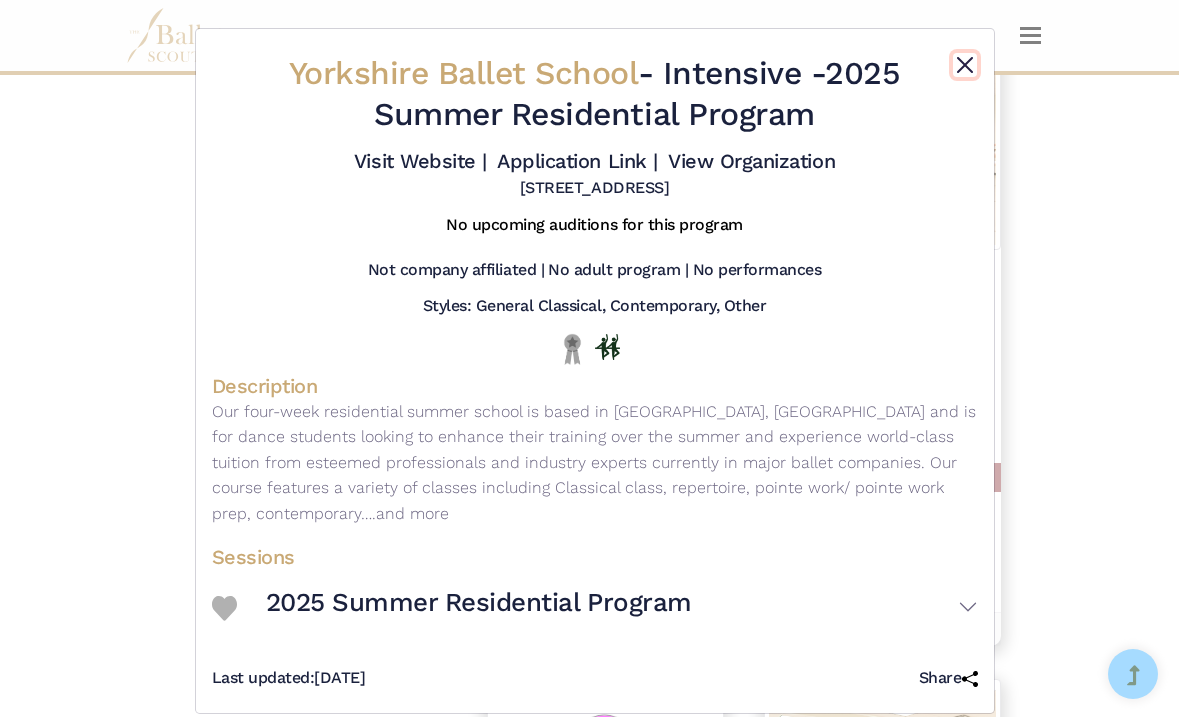 click at bounding box center [965, 65] 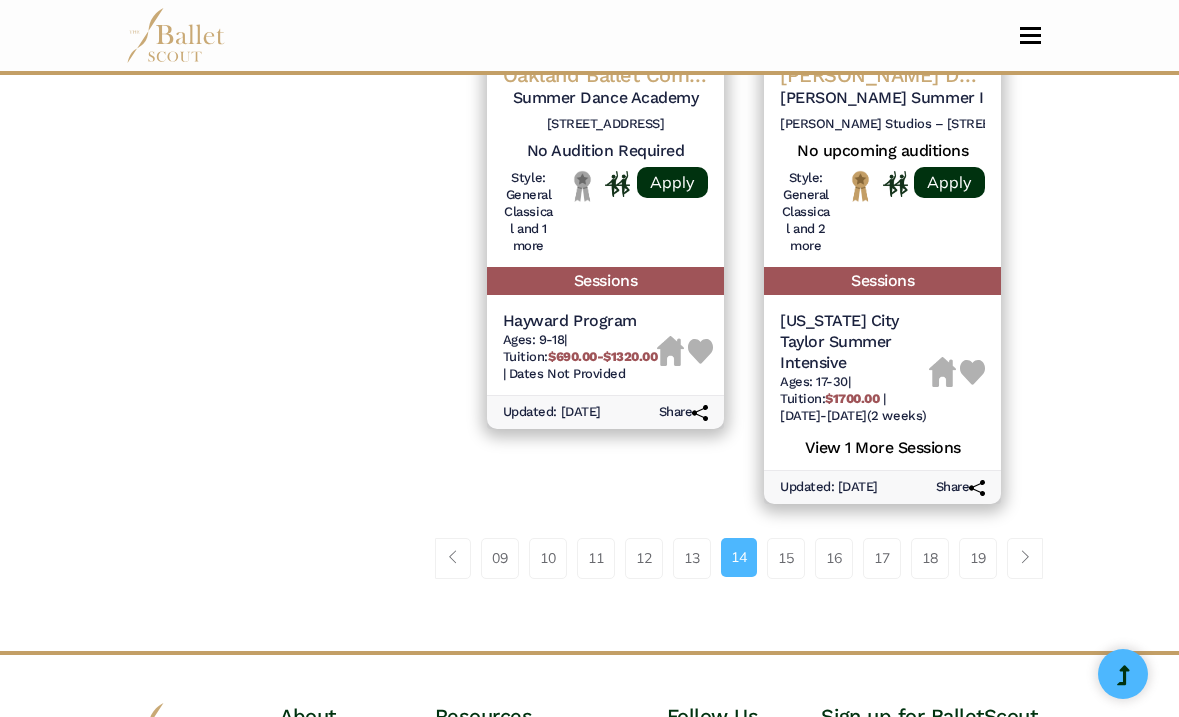 scroll, scrollTop: 3286, scrollLeft: 0, axis: vertical 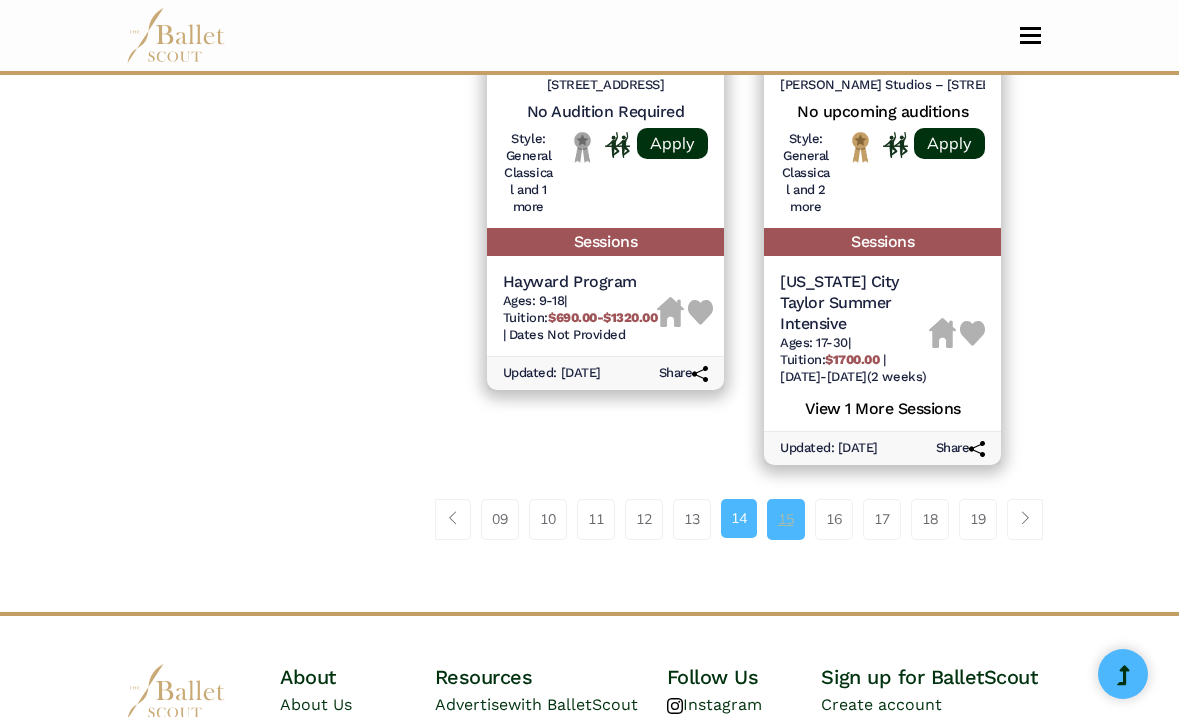 click on "15" at bounding box center [786, 519] 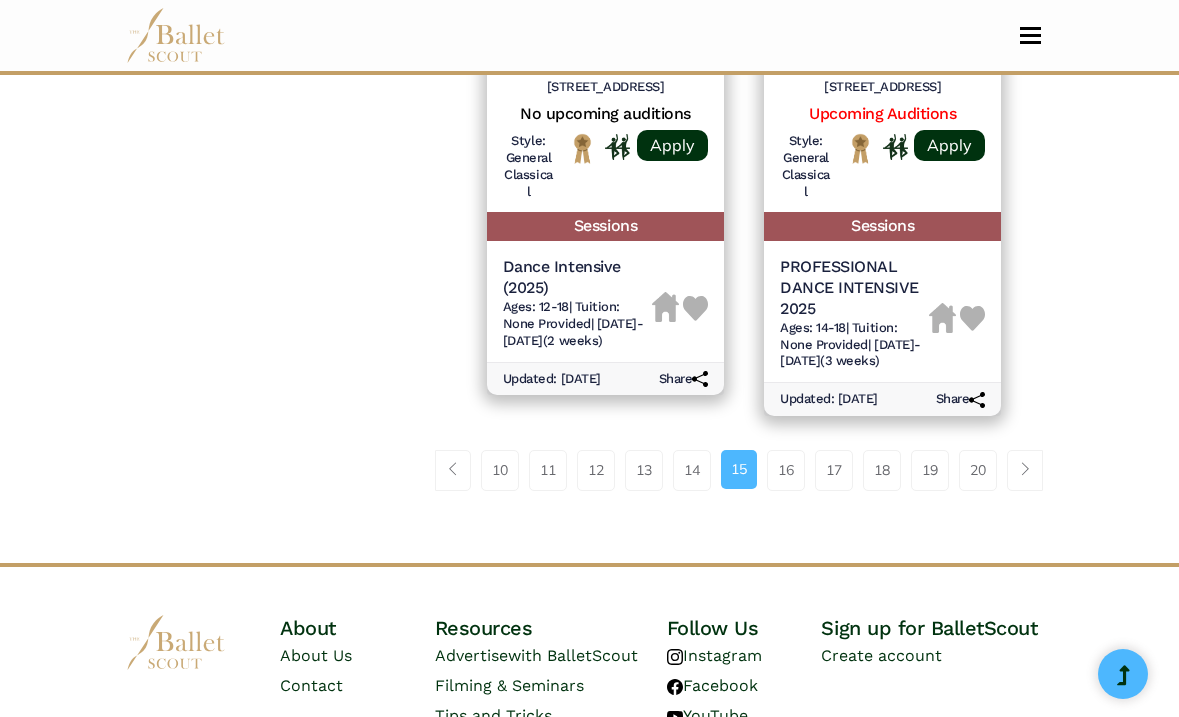 scroll, scrollTop: 3399, scrollLeft: 0, axis: vertical 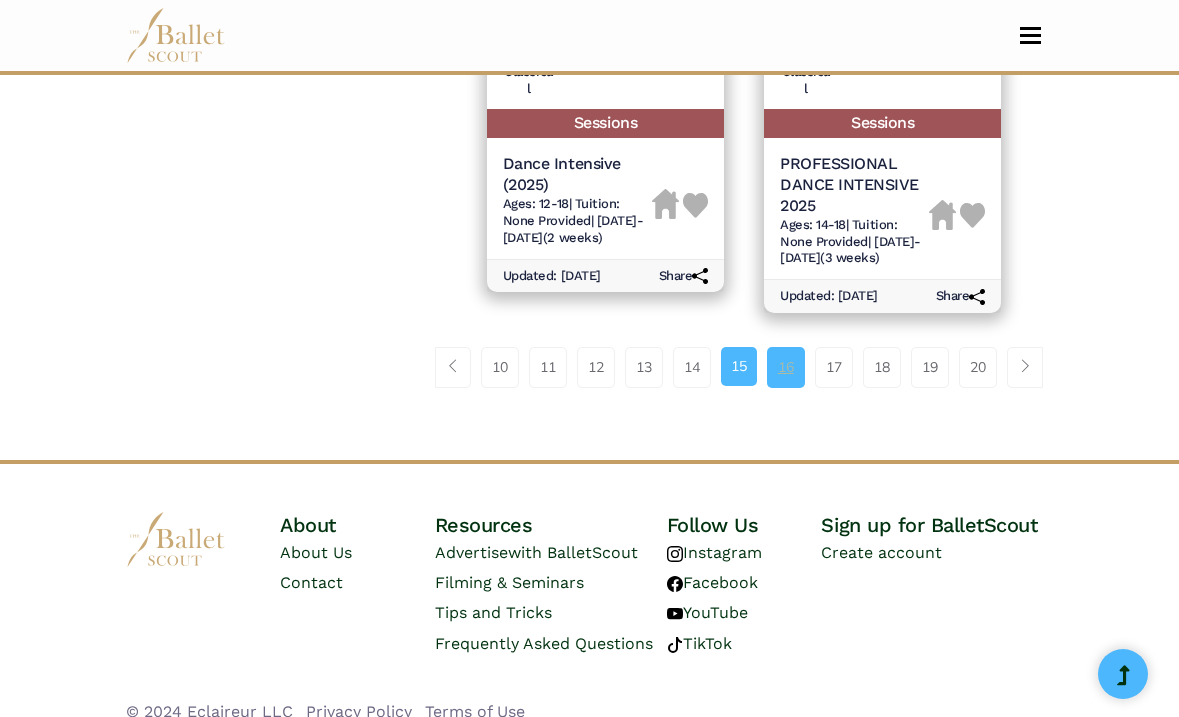 click on "16" at bounding box center [786, 367] 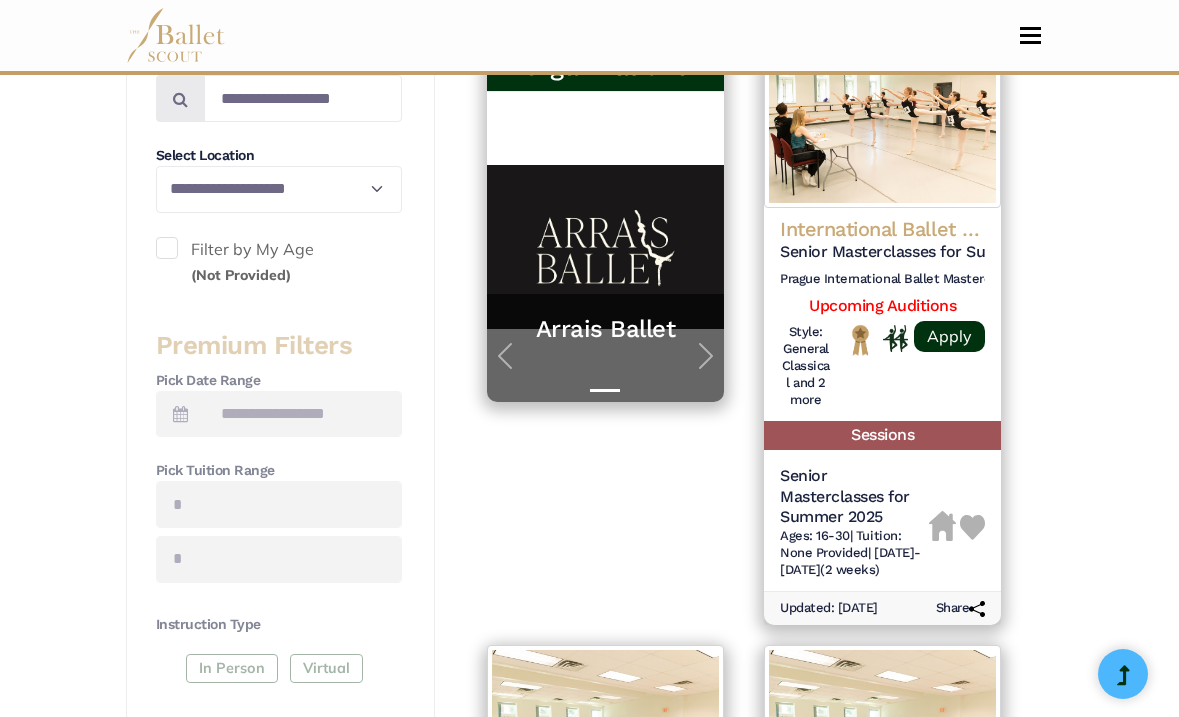 scroll, scrollTop: 533, scrollLeft: 0, axis: vertical 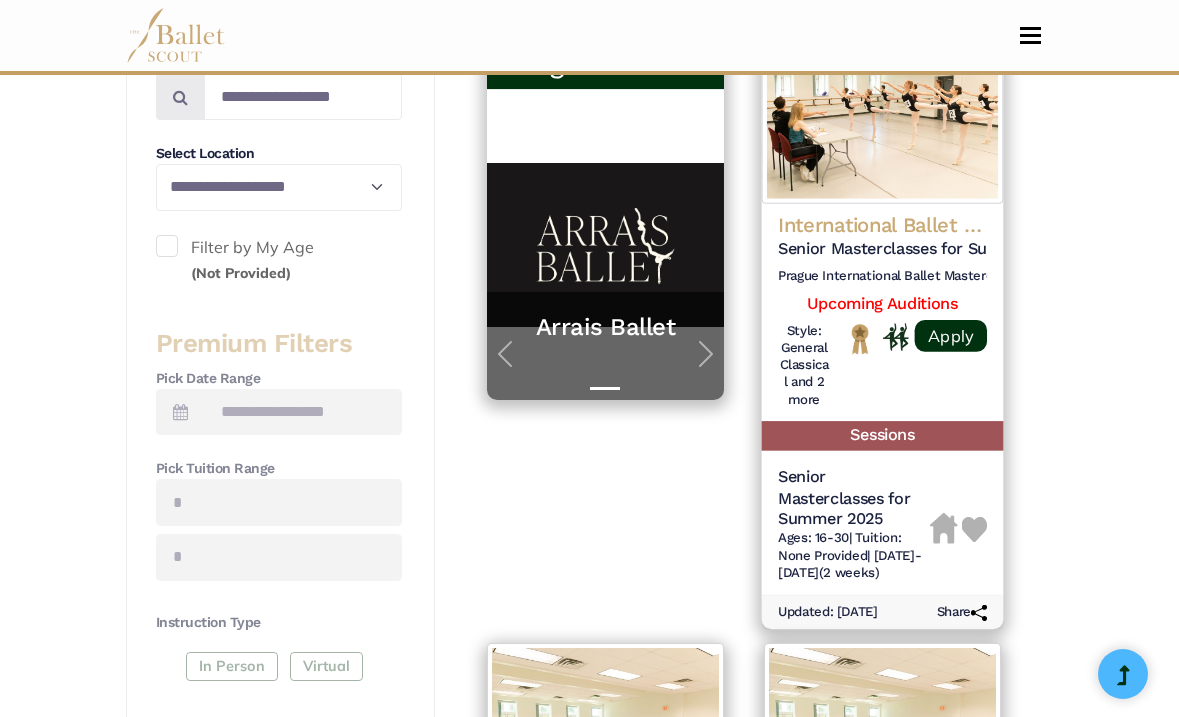 click on "International Ballet Masterclasses in [GEOGRAPHIC_DATA]" at bounding box center [882, 225] 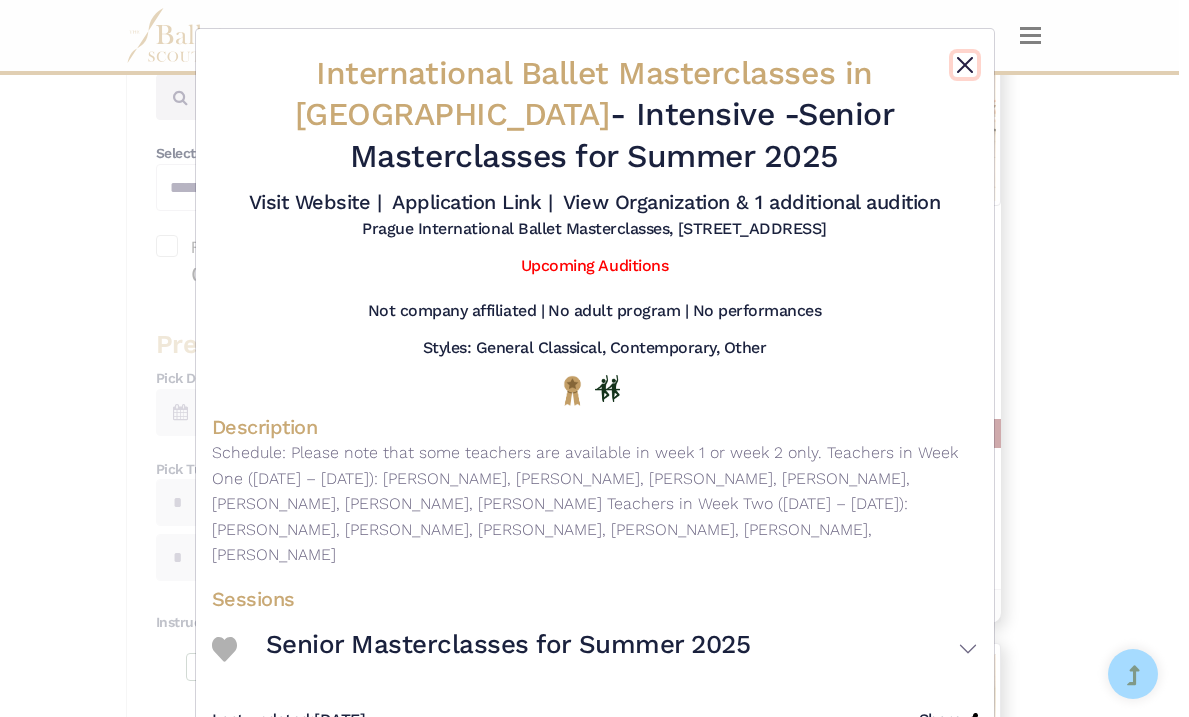 click at bounding box center [965, 65] 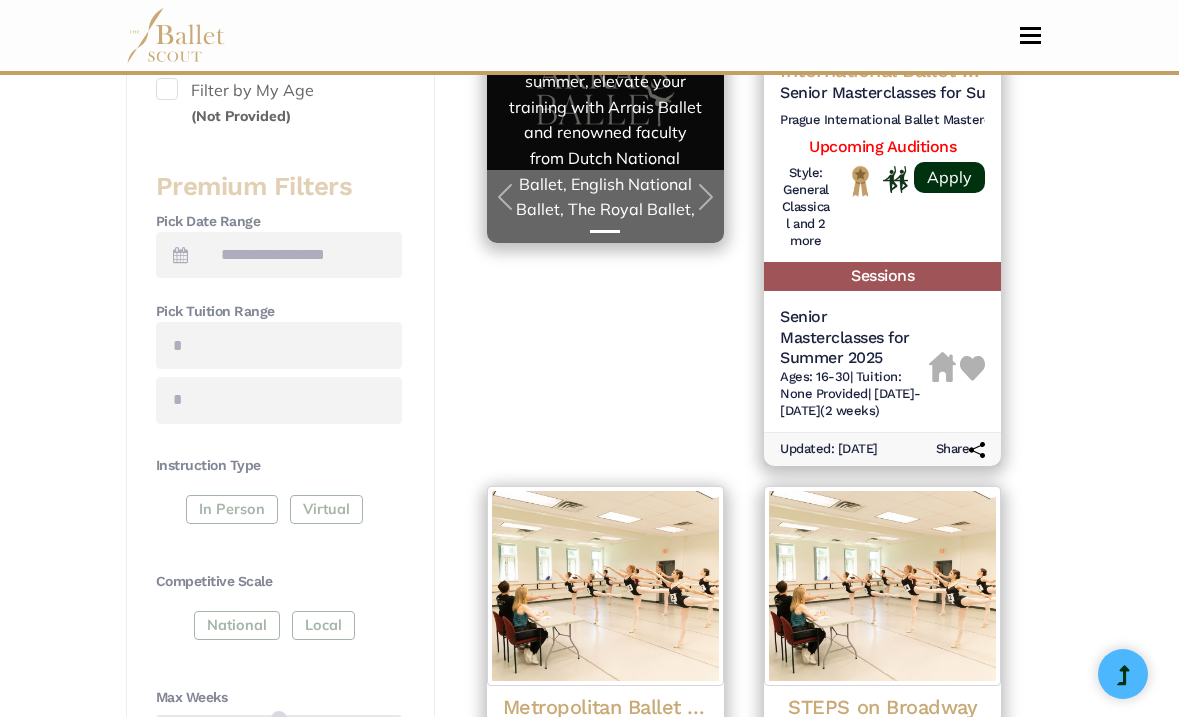 scroll, scrollTop: 562, scrollLeft: 0, axis: vertical 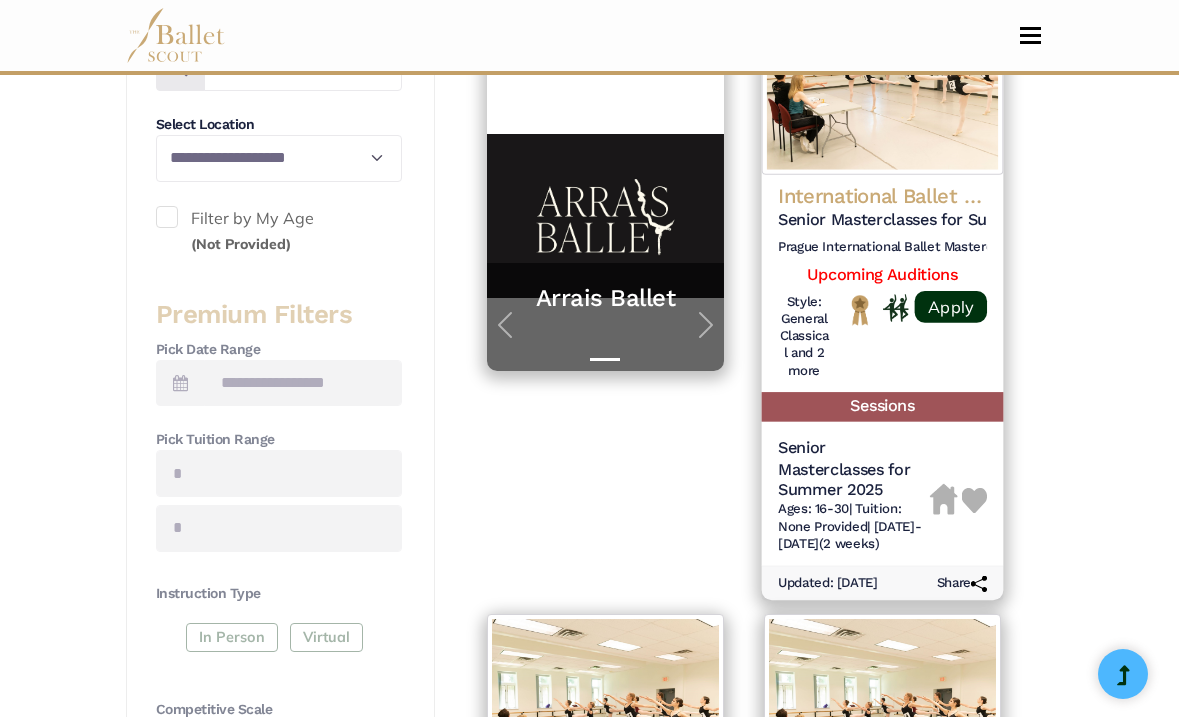click on "International Ballet Masterclasses in [GEOGRAPHIC_DATA]" at bounding box center [882, 196] 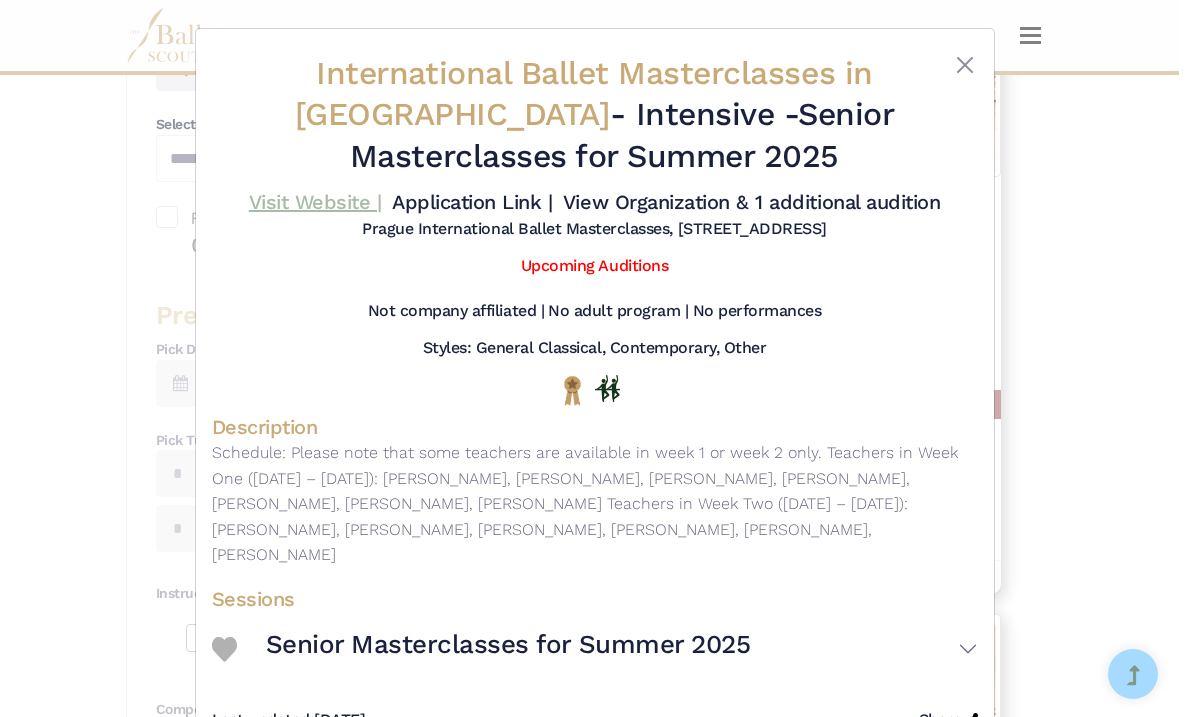 click on "Visit Website |" at bounding box center (315, 202) 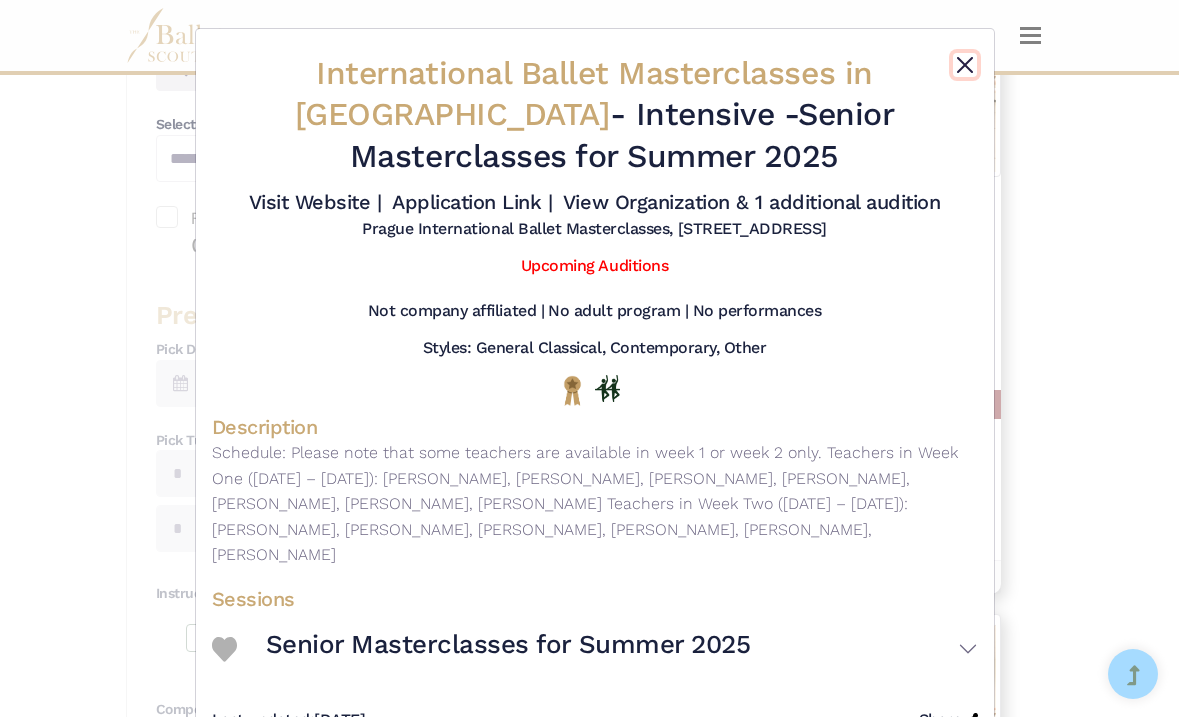 click at bounding box center [965, 65] 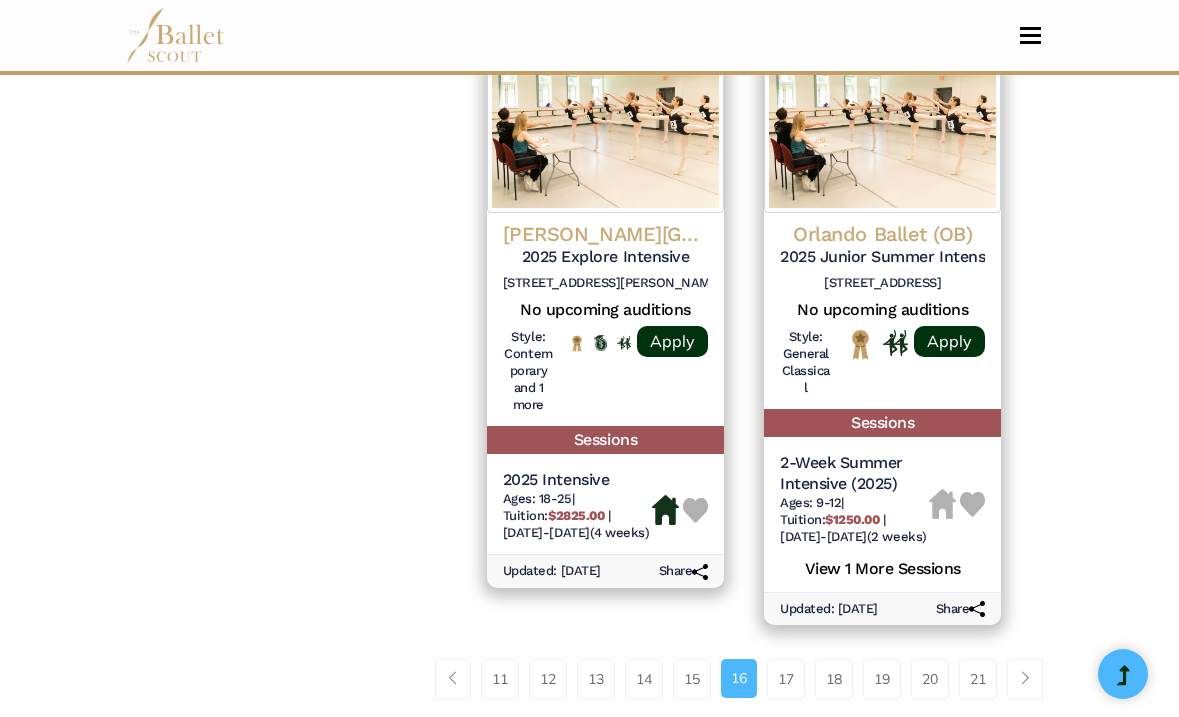 scroll, scrollTop: 3086, scrollLeft: 0, axis: vertical 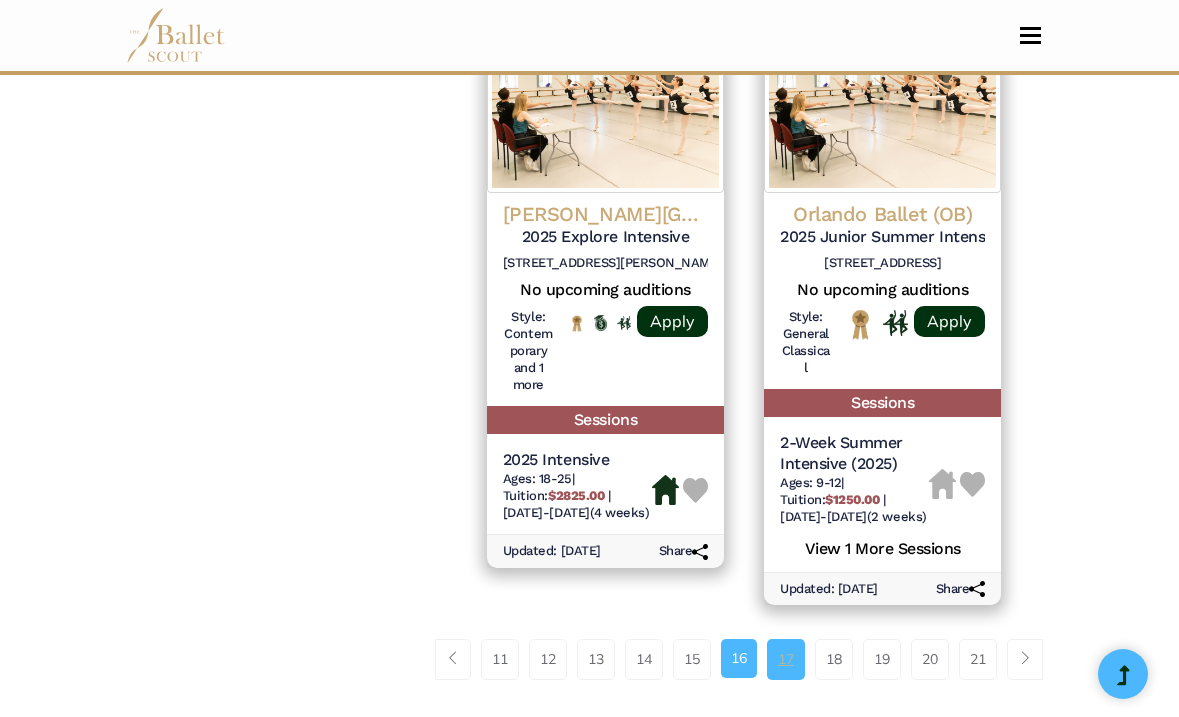 click on "17" at bounding box center (786, 659) 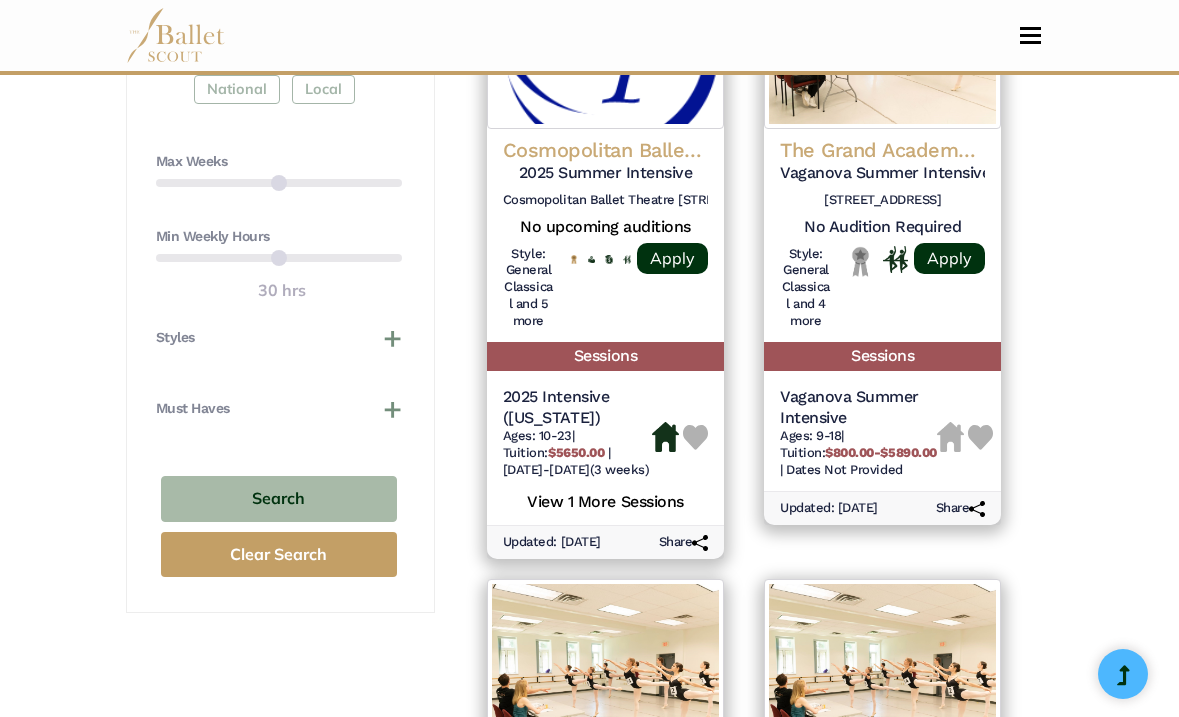 scroll, scrollTop: 1224, scrollLeft: 0, axis: vertical 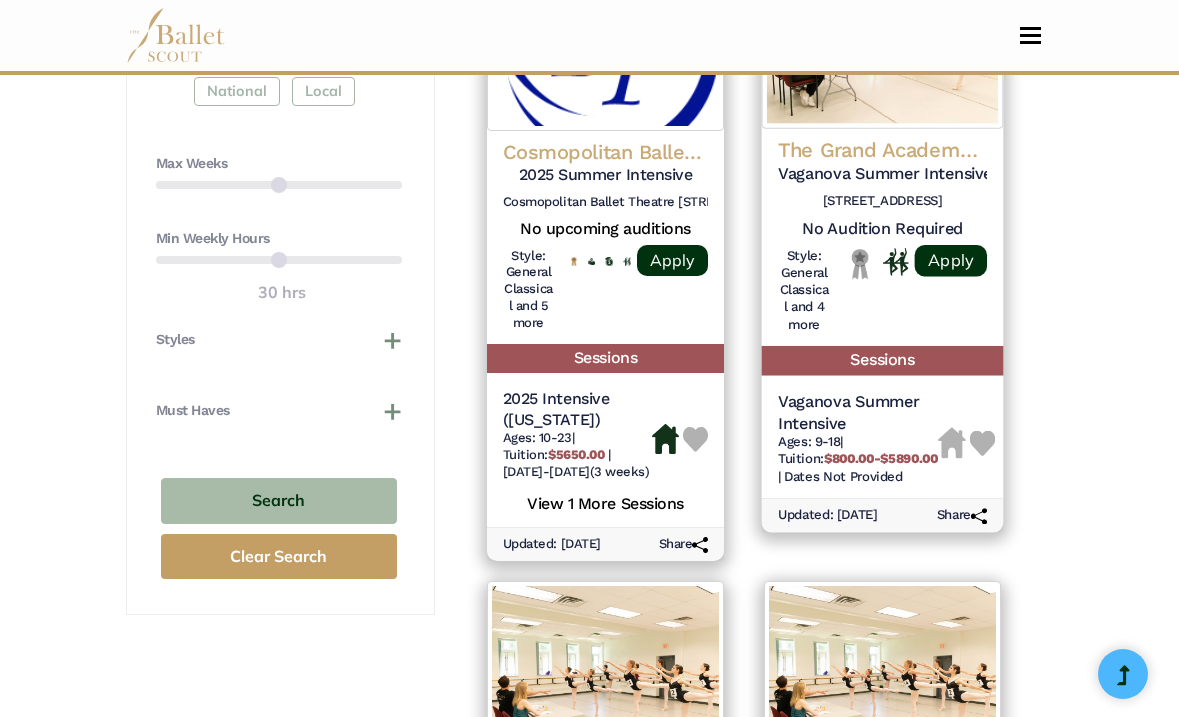 click on "Vaganova Summer Intensive" at bounding box center (882, -441) 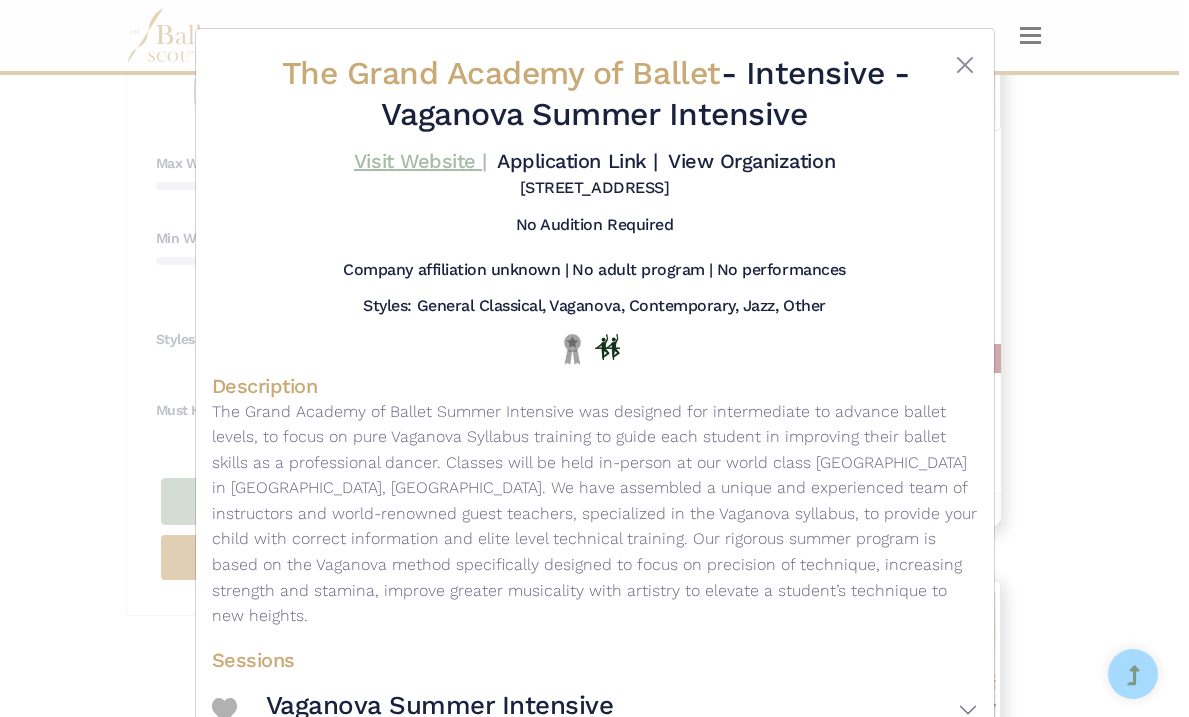 click on "Visit Website |" at bounding box center [420, 161] 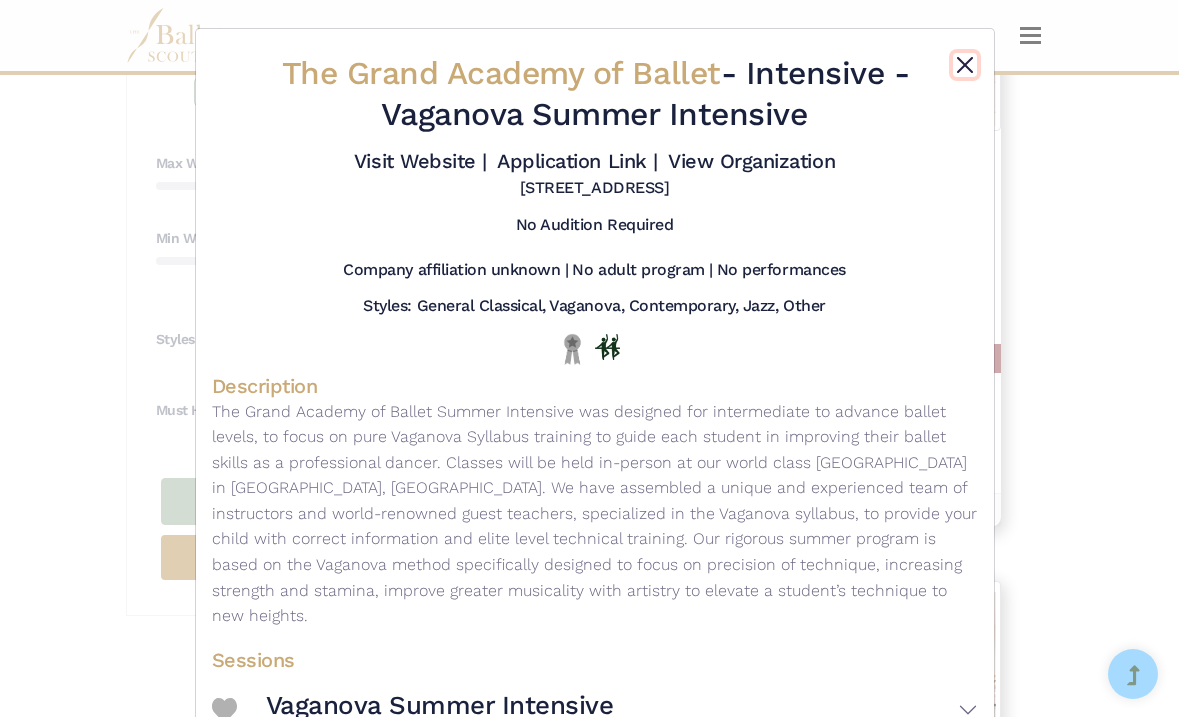 click at bounding box center (965, 65) 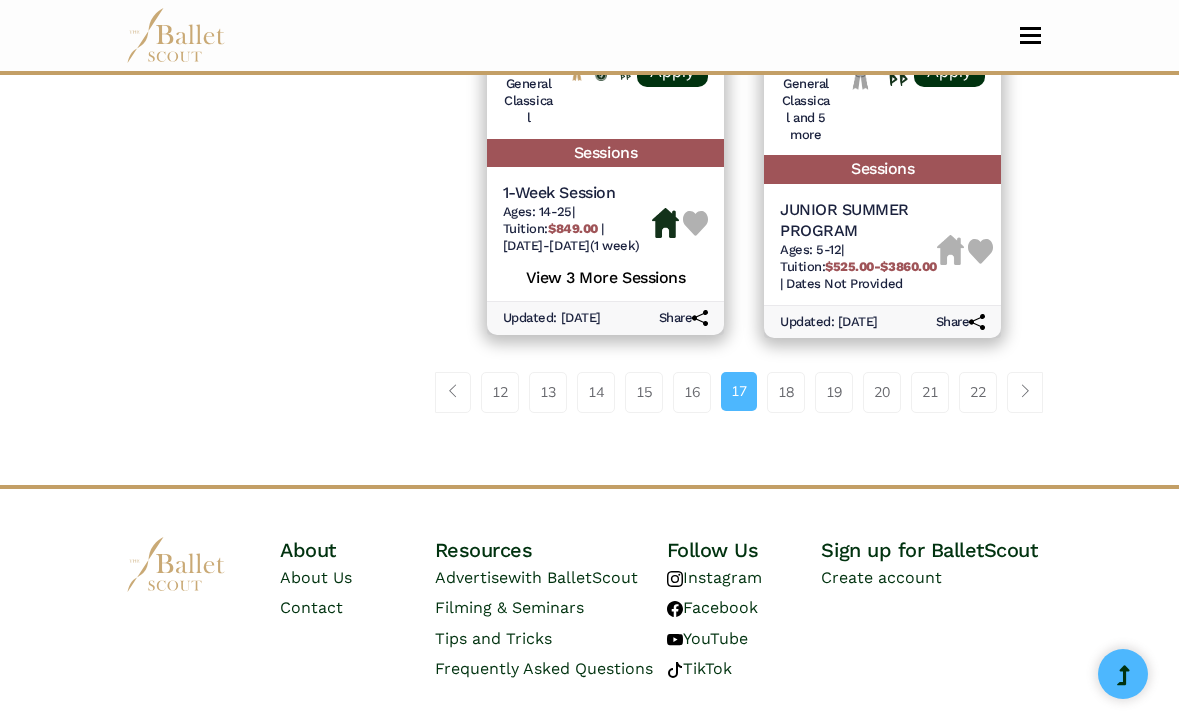 scroll, scrollTop: 3408, scrollLeft: 0, axis: vertical 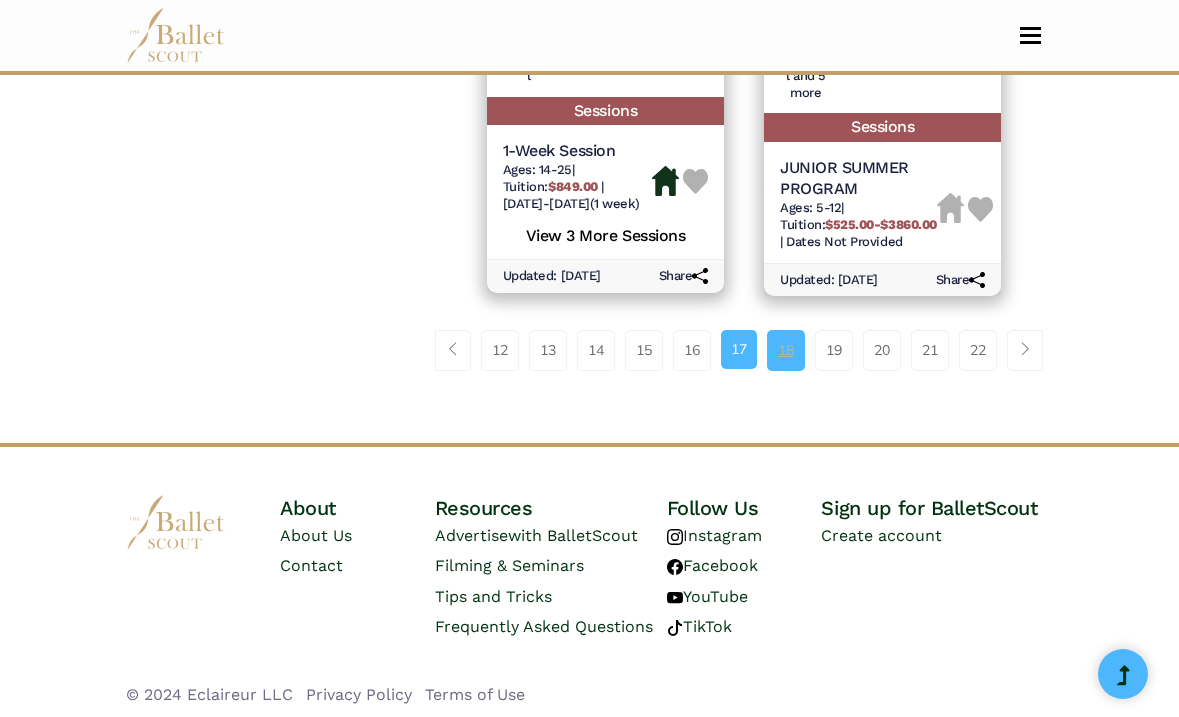 click on "18" at bounding box center [786, 350] 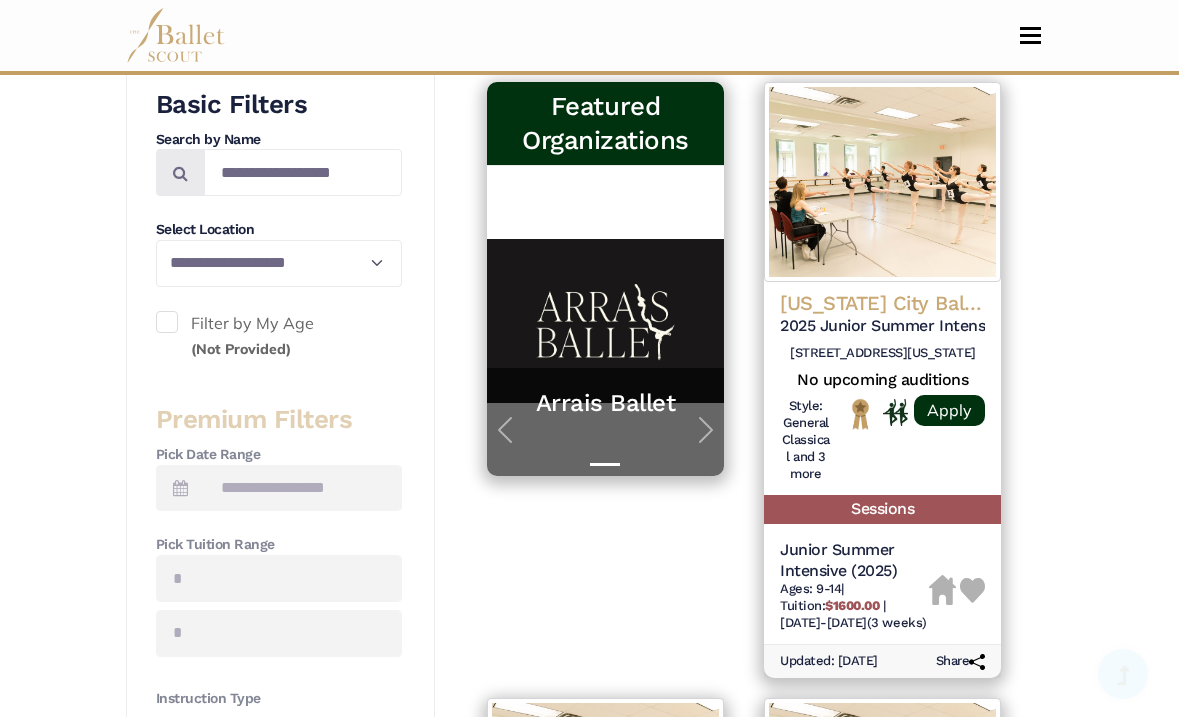 scroll, scrollTop: 466, scrollLeft: 0, axis: vertical 